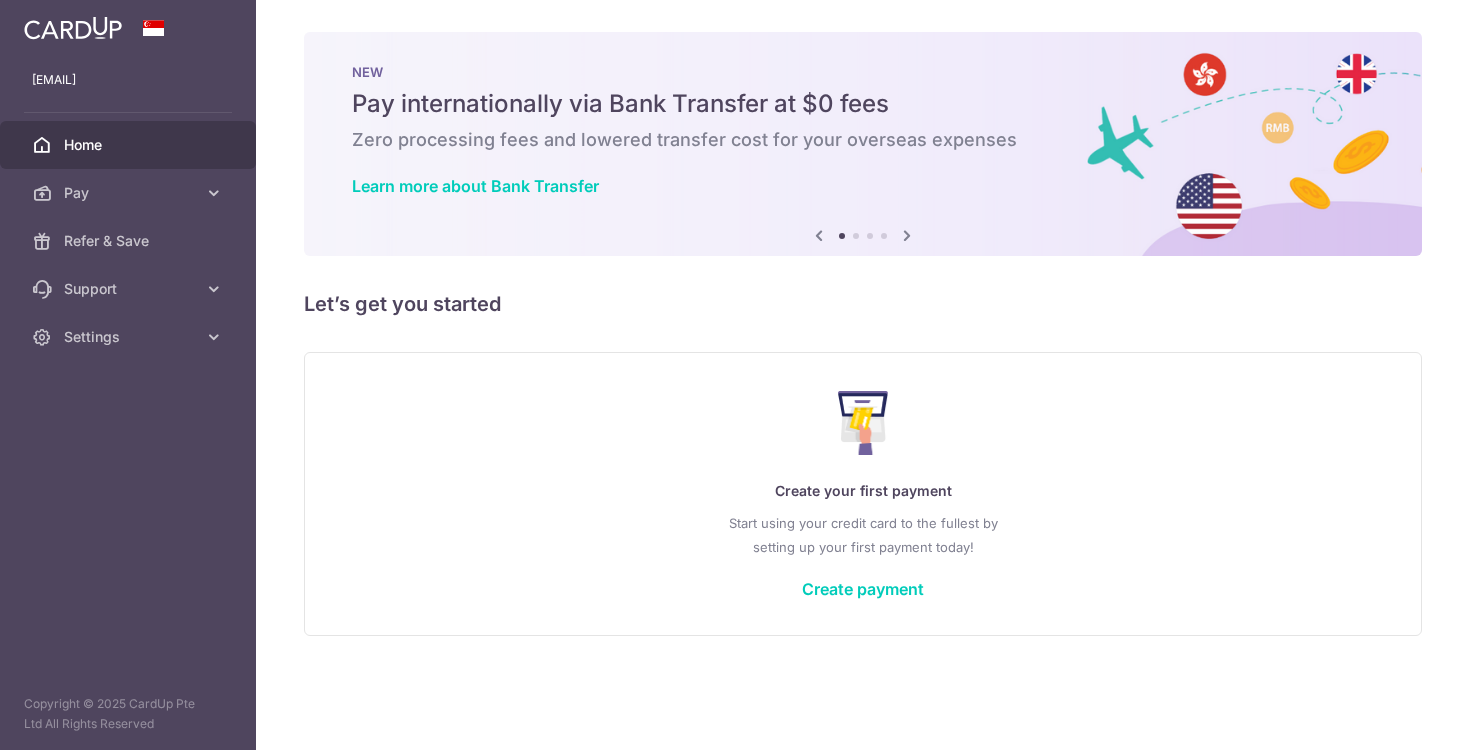 scroll, scrollTop: 0, scrollLeft: 0, axis: both 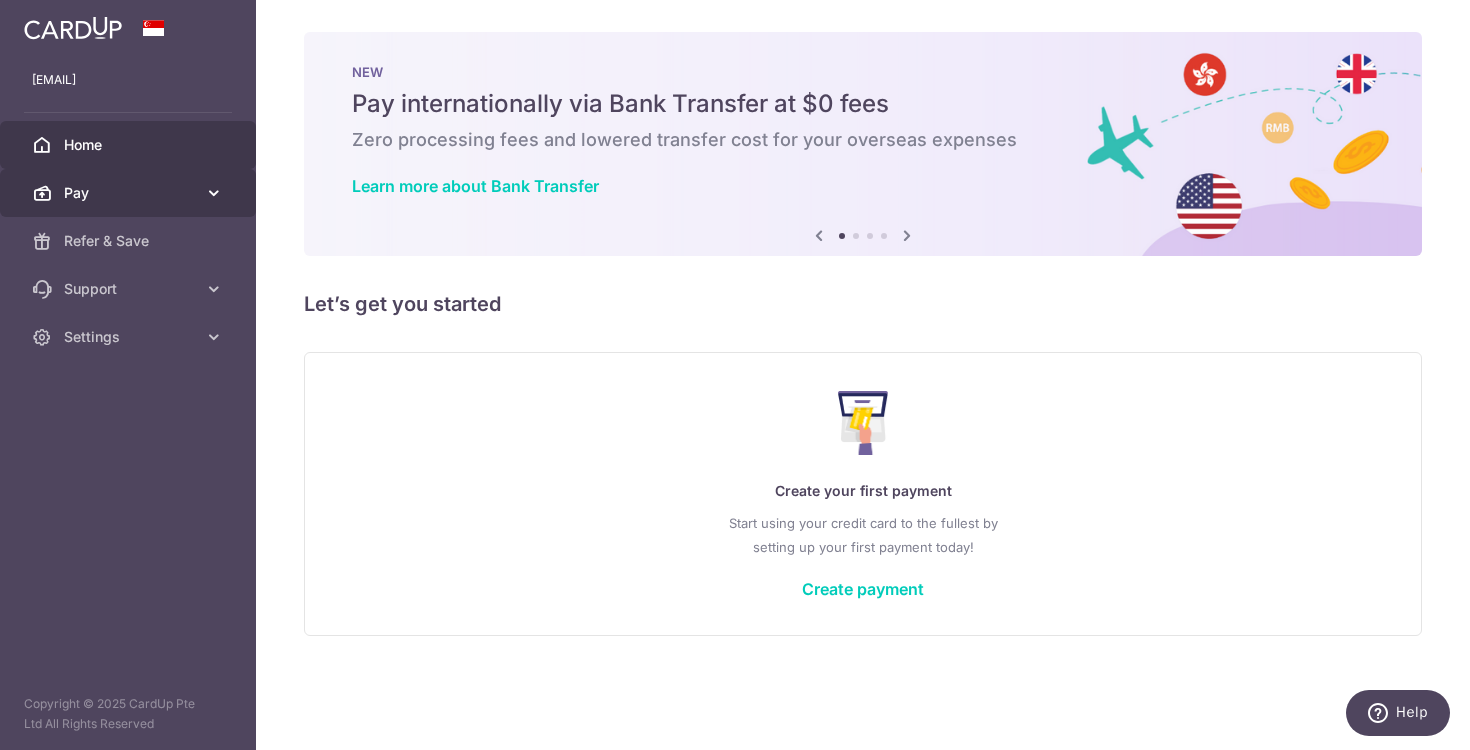 click at bounding box center [214, 193] 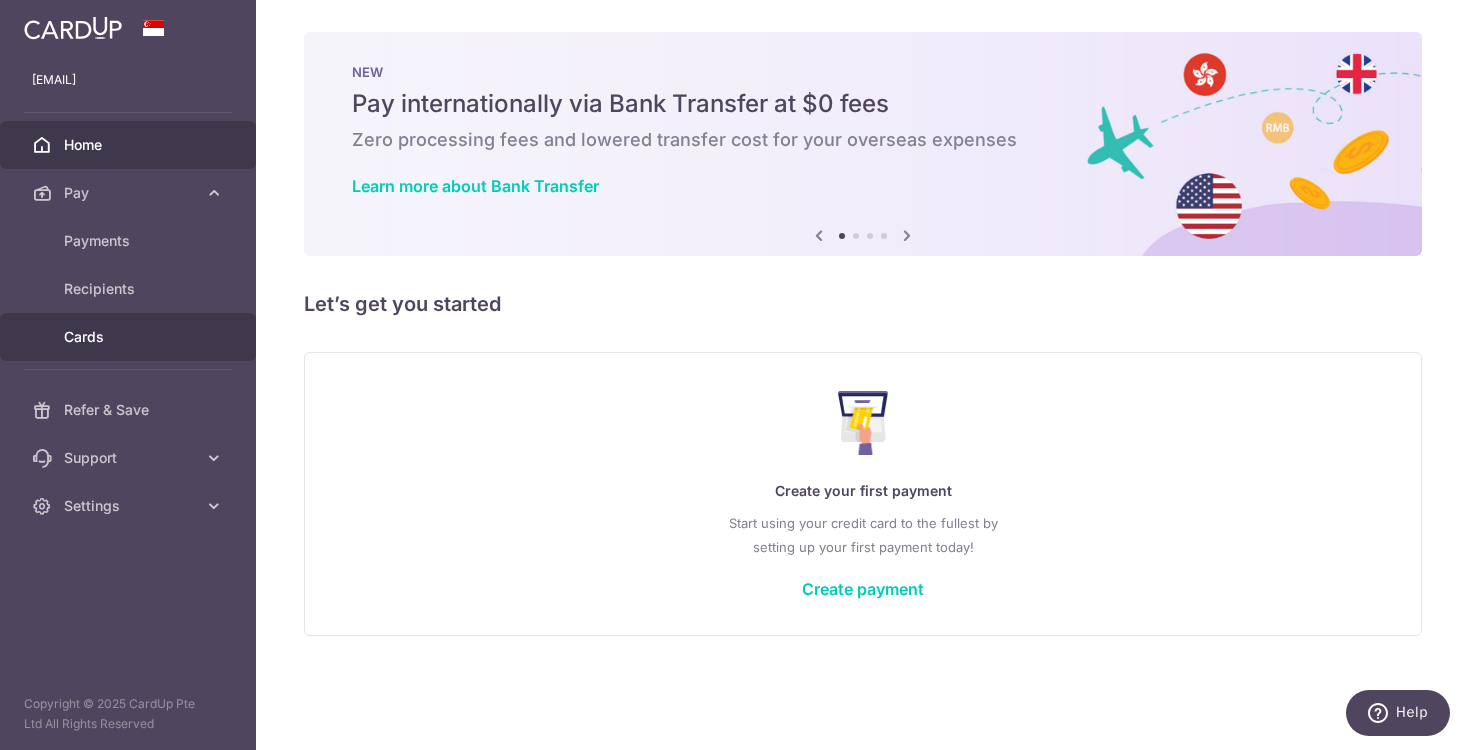click on "Cards" at bounding box center (130, 337) 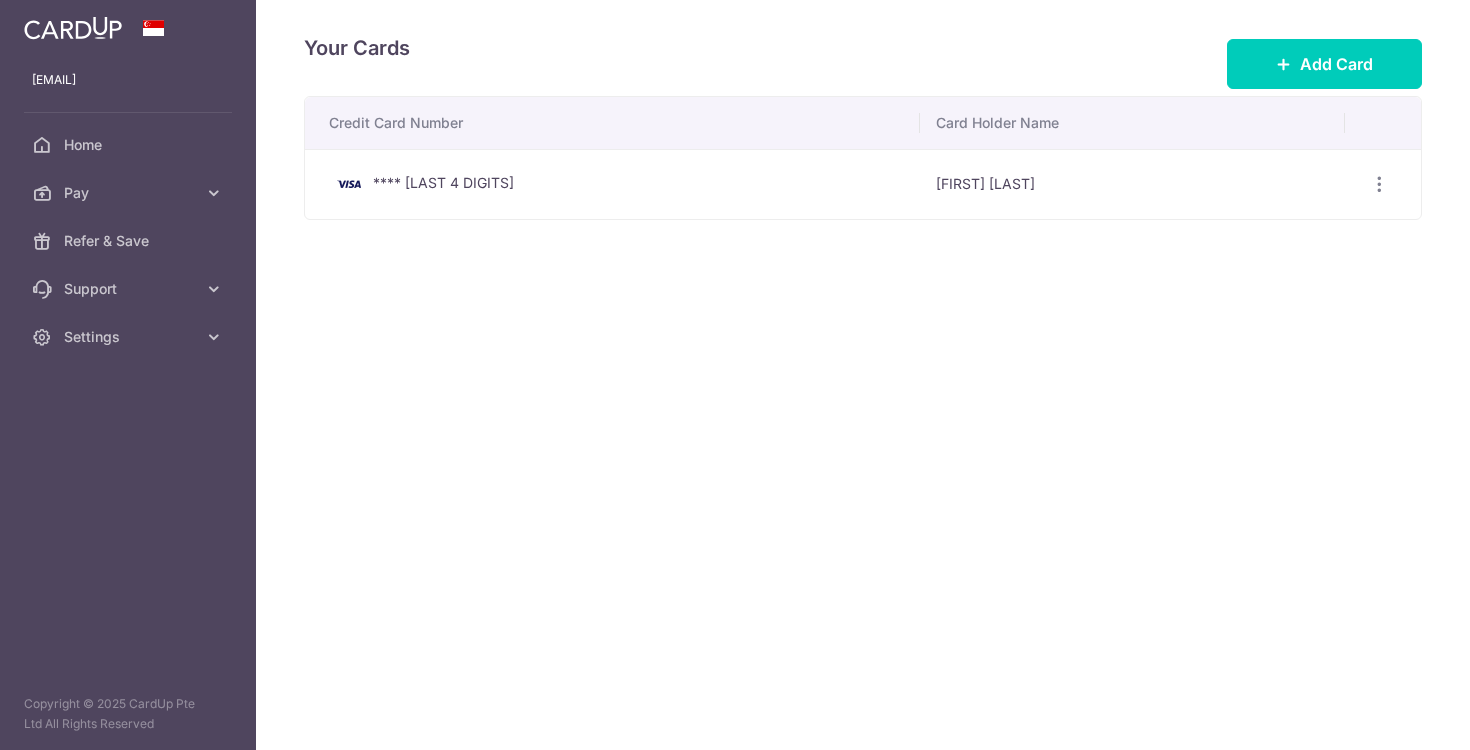 scroll, scrollTop: 0, scrollLeft: 0, axis: both 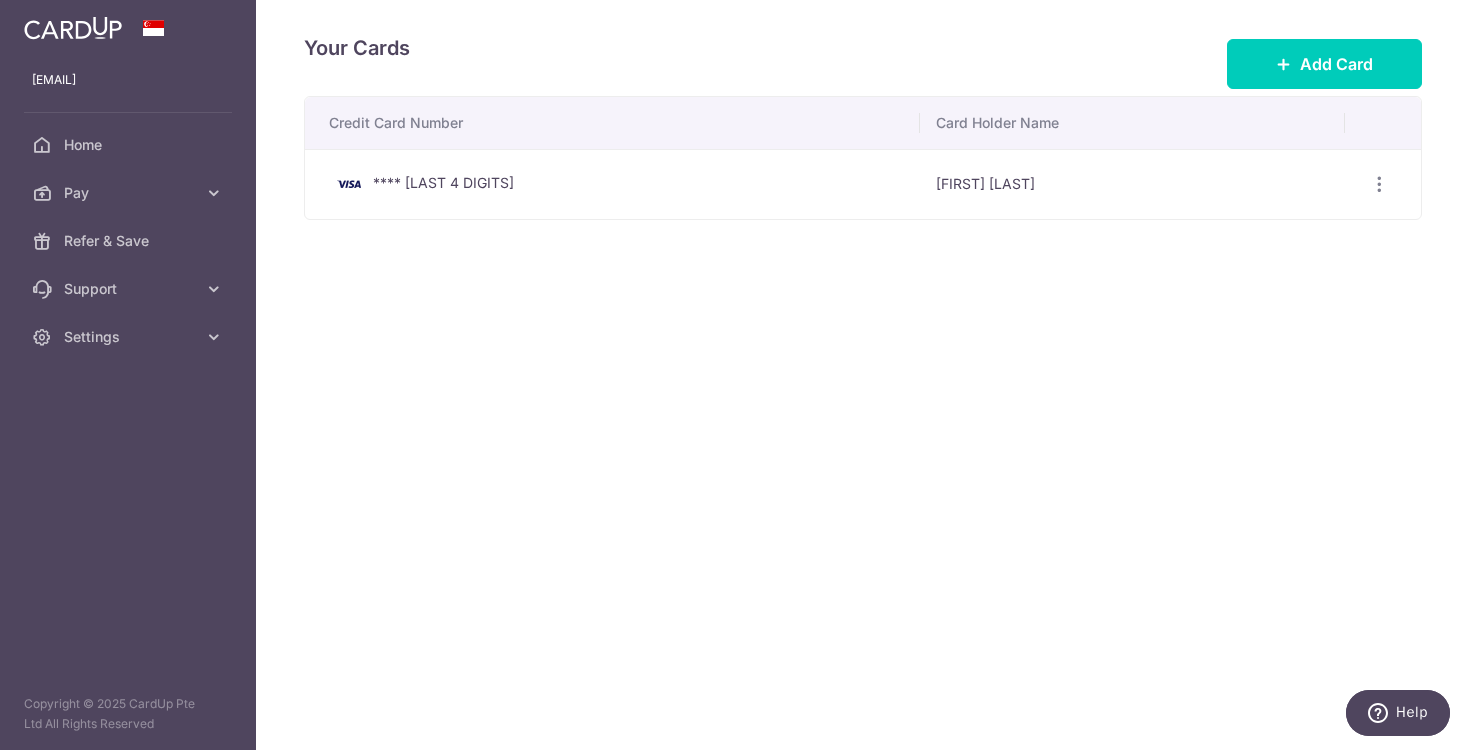 click on "[FIRST] [LAST]" at bounding box center (1132, 184) 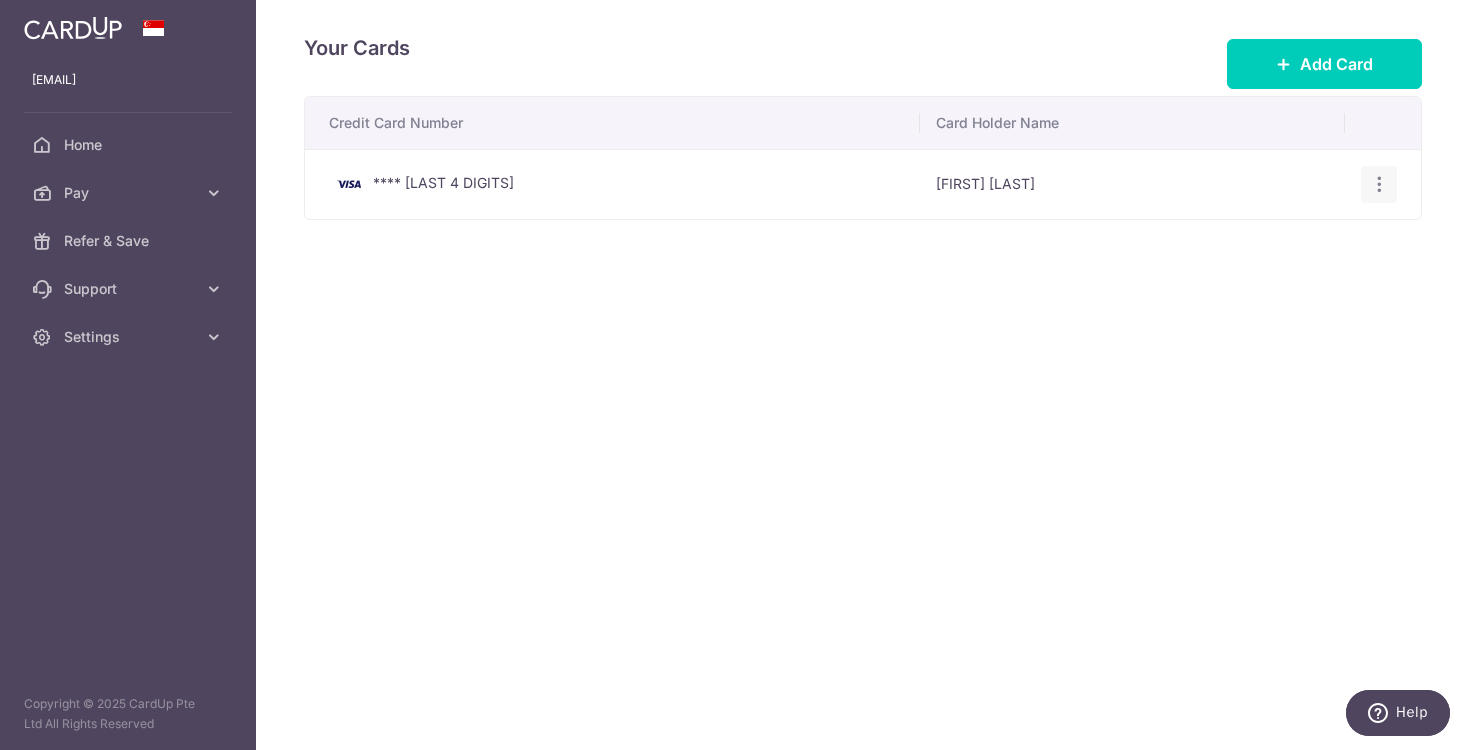 click on "View/Edit
Delete" at bounding box center (1379, 184) 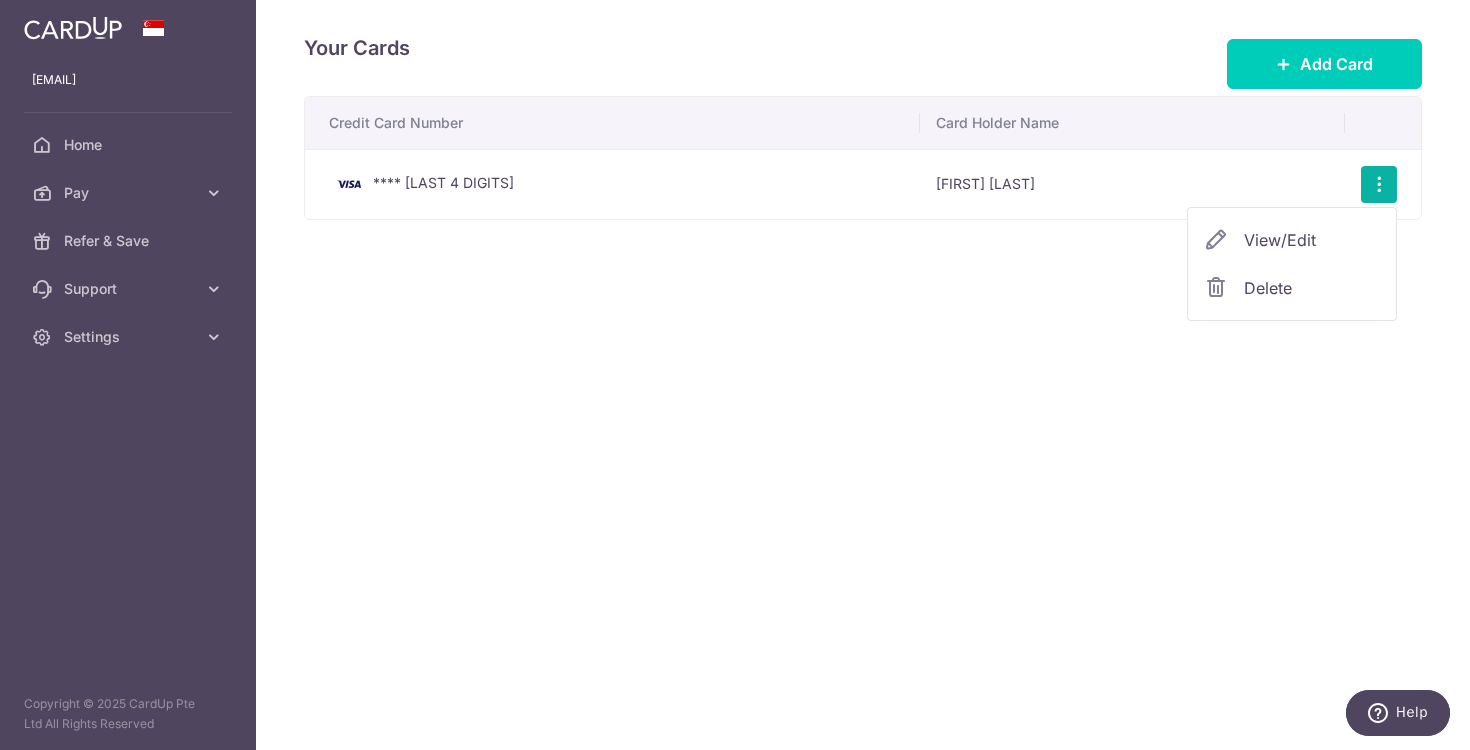 click on "View/Edit" at bounding box center (1312, 240) 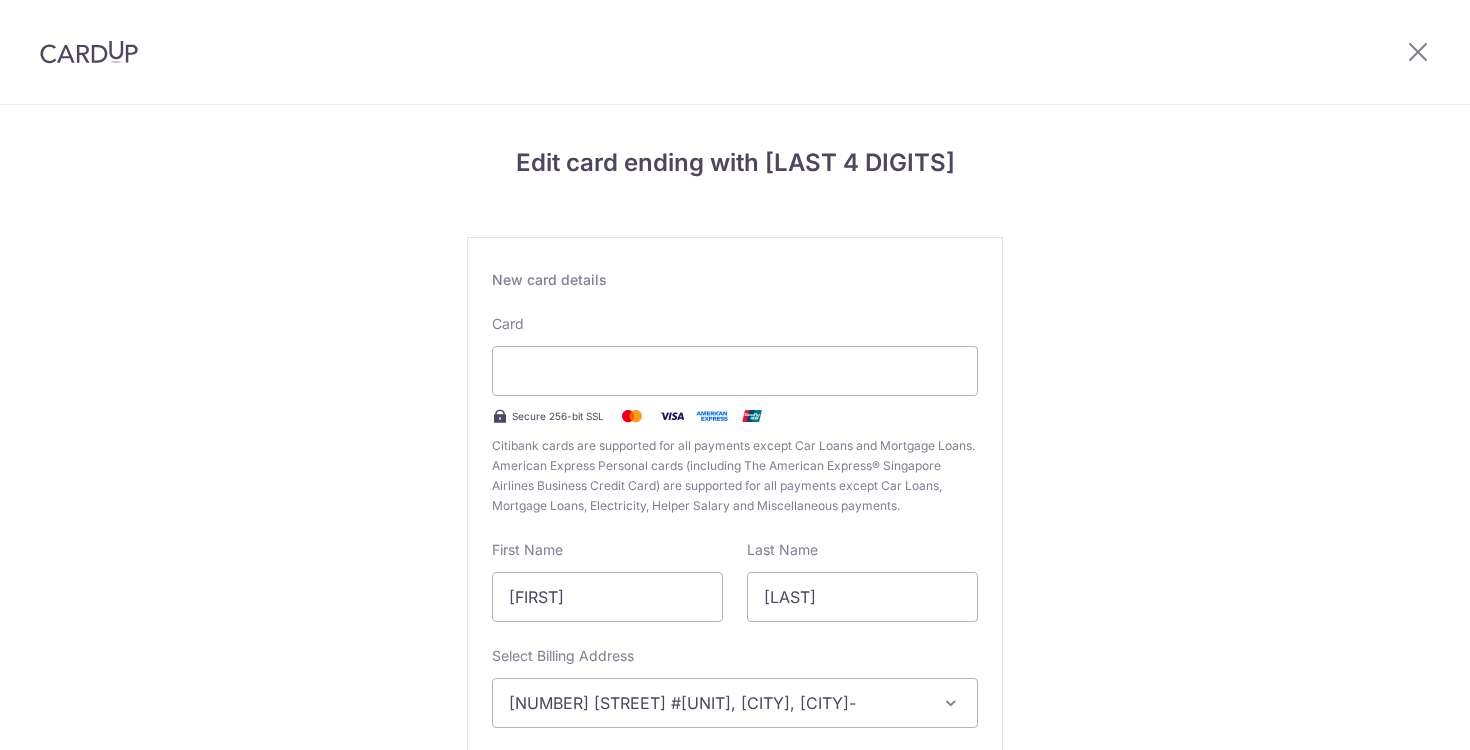 scroll, scrollTop: 0, scrollLeft: 0, axis: both 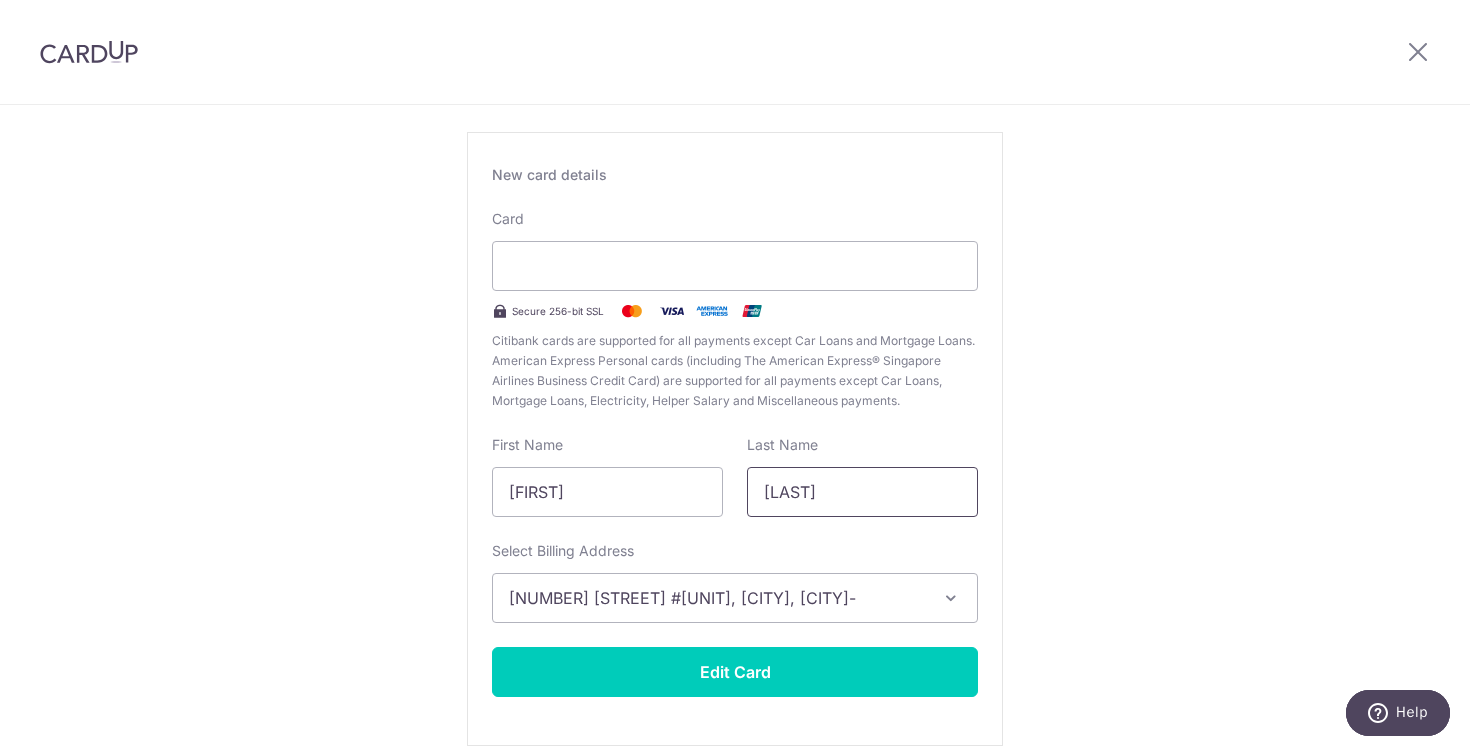 click on "Kim" at bounding box center [862, 492] 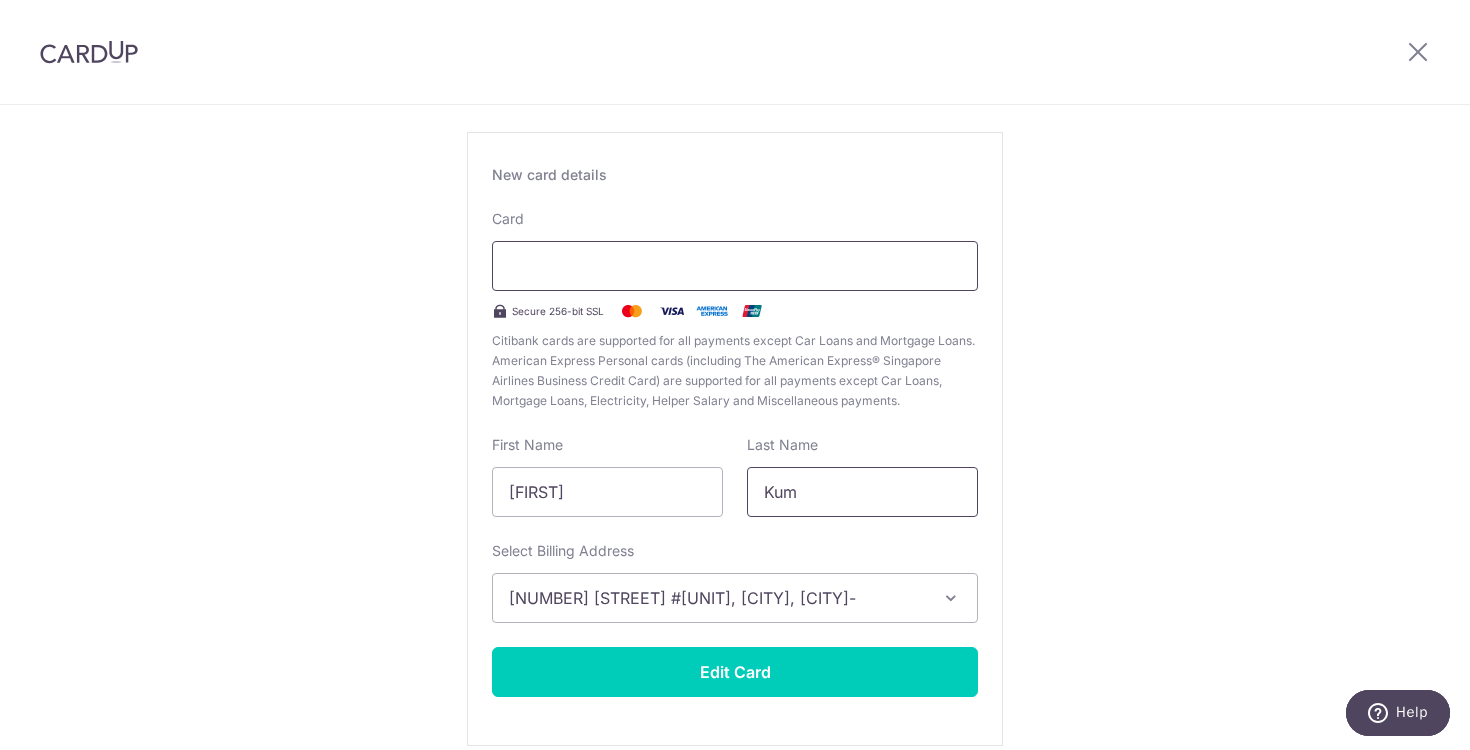 type on "Kum" 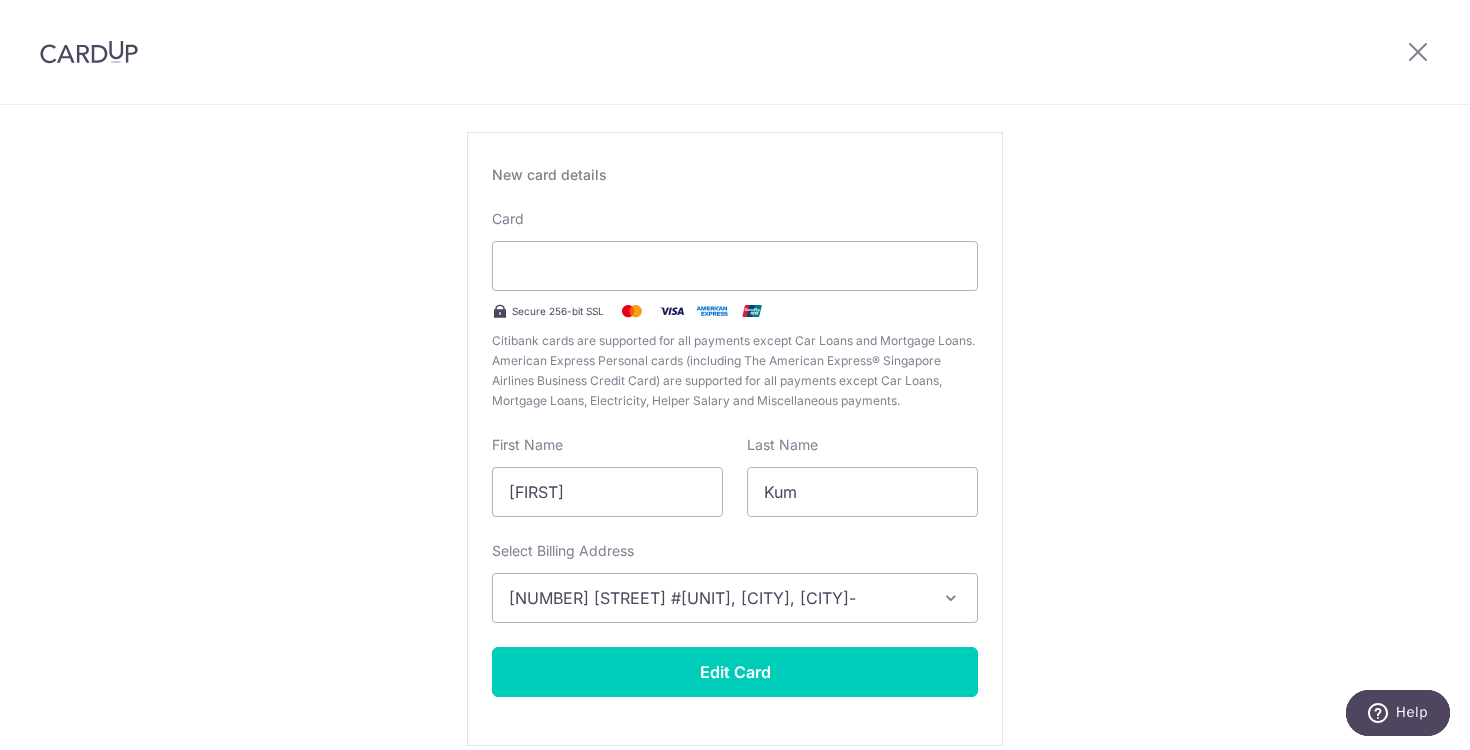 click on "Edit card ending with 8964
New card details
Card
Secure 256-bit SSL
Citibank cards are supported for all payments except Car Loans and Mortgage Loans. American Express Personal cards (including The American Express® Singapore Airlines Business Credit Card) are supported for all payments except Car Loans, Mortgage Loans, Electricity, Helper Salary and Miscellaneous payments.
First Name
Ke Xin
Last Name
Kum
Select Billing Address
639 Rowell Road #12-98, Singapore, Singapore-200639" at bounding box center [735, 420] 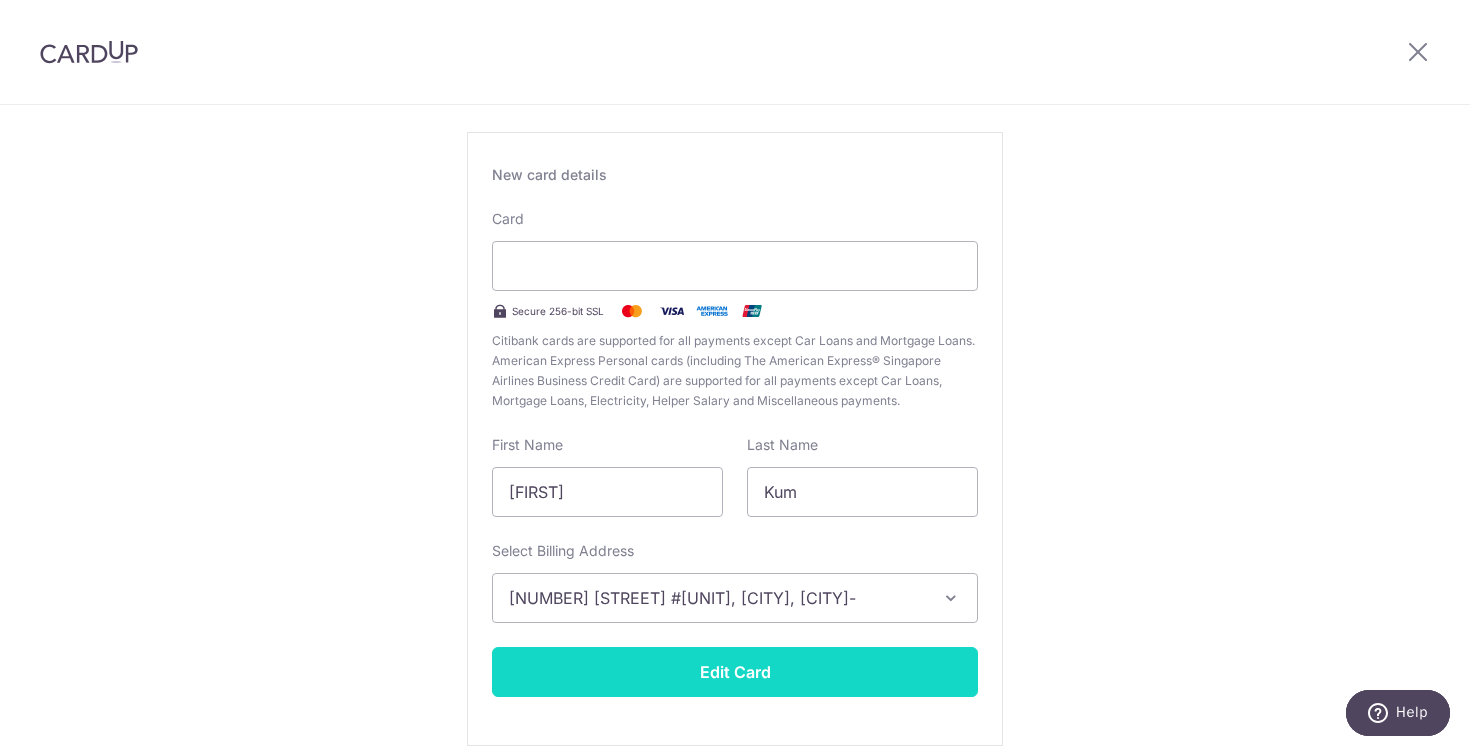 click on "Edit Card" at bounding box center [735, 672] 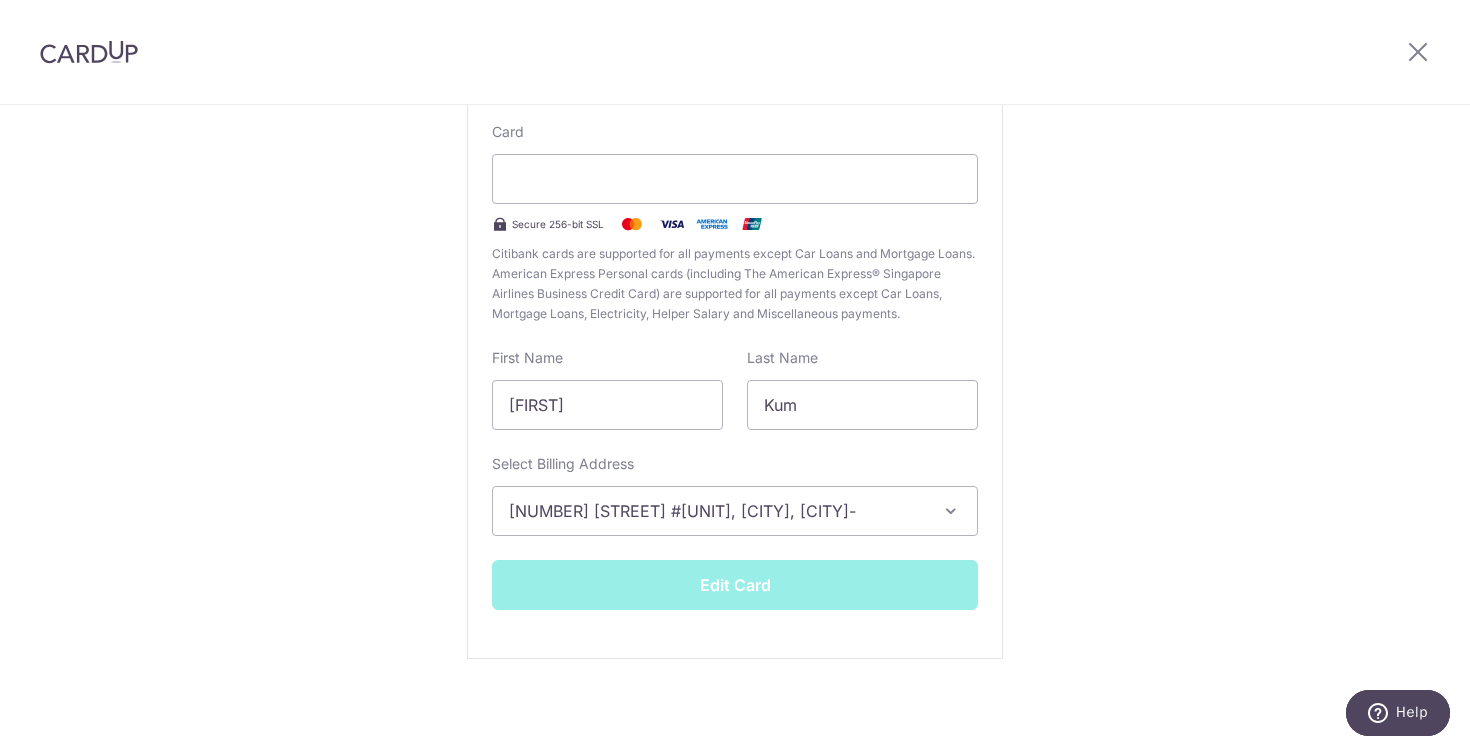 scroll, scrollTop: 195, scrollLeft: 0, axis: vertical 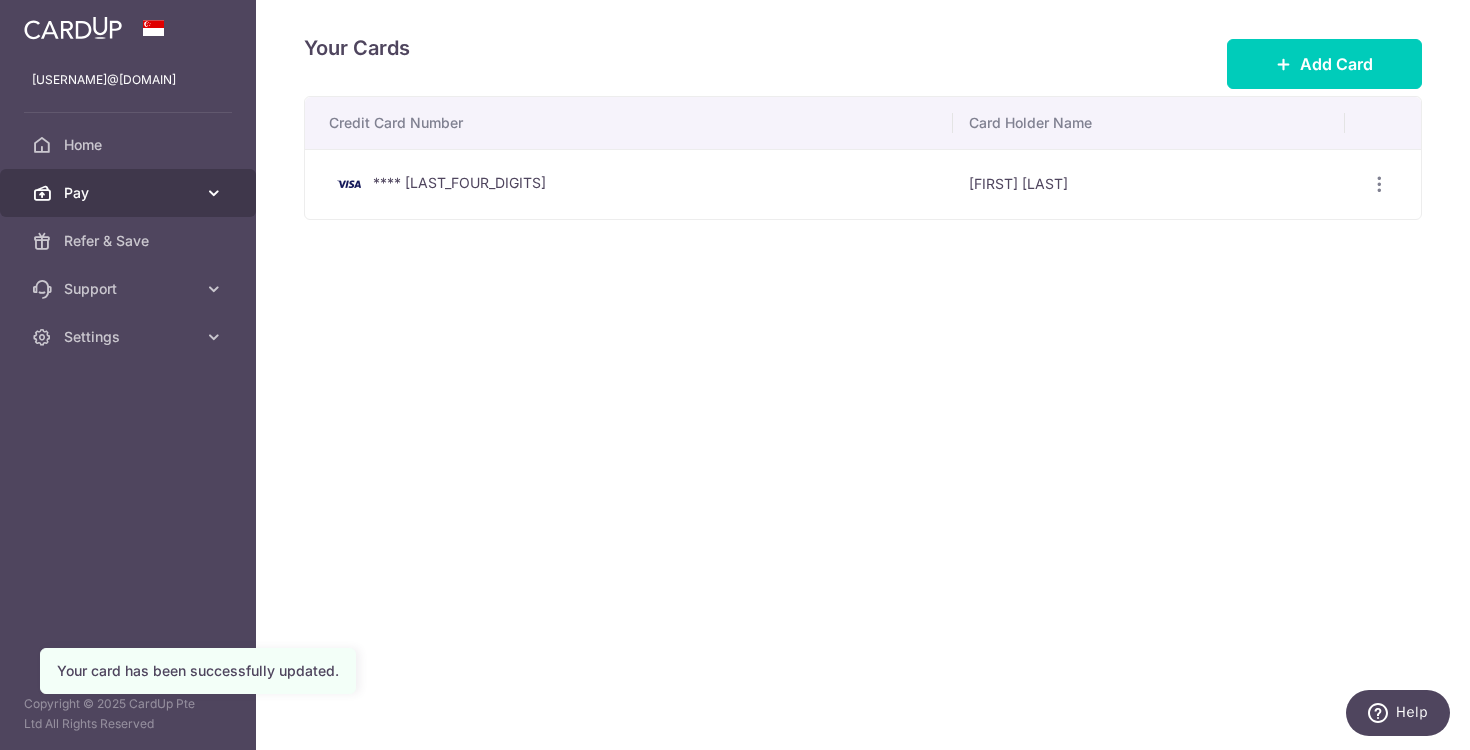 click on "Pay" at bounding box center (130, 193) 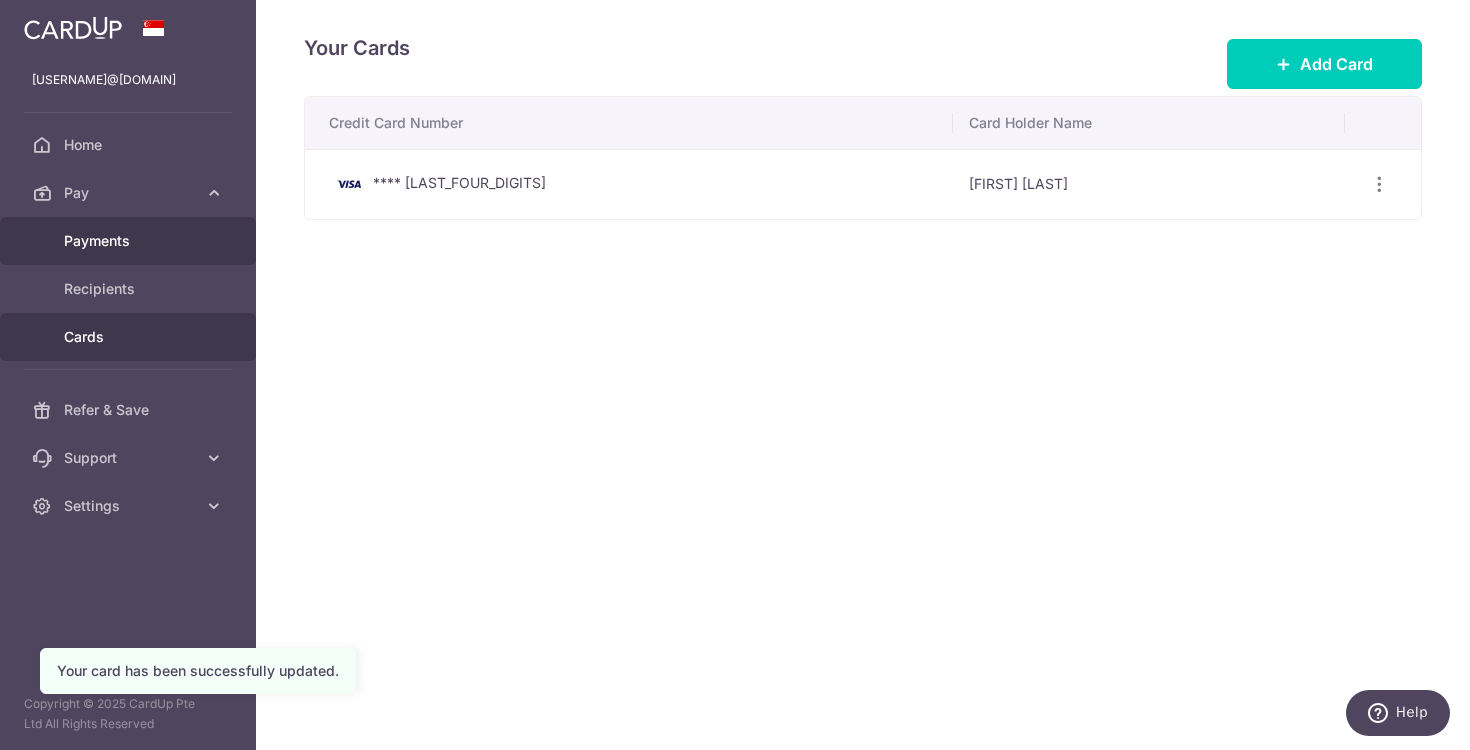 click on "Payments" at bounding box center (130, 241) 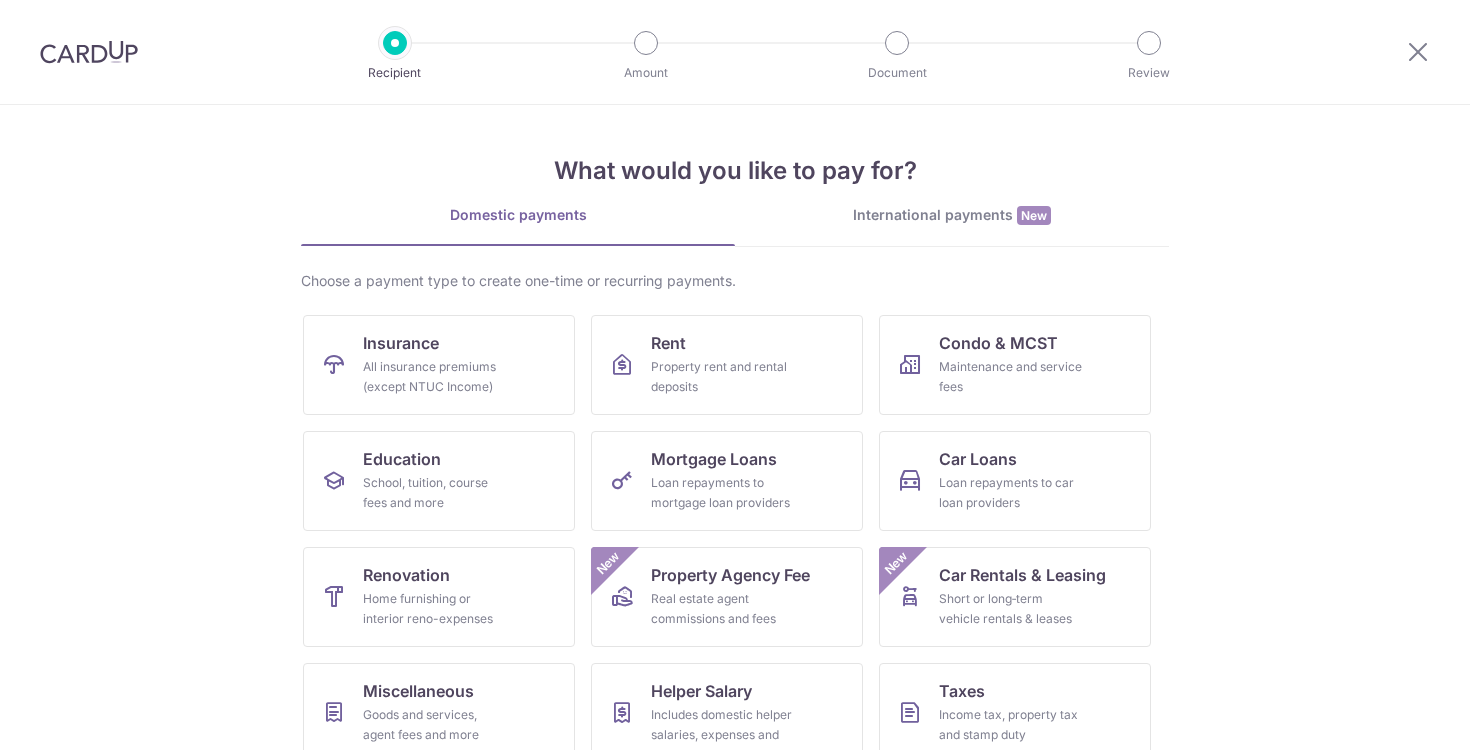 scroll, scrollTop: 0, scrollLeft: 0, axis: both 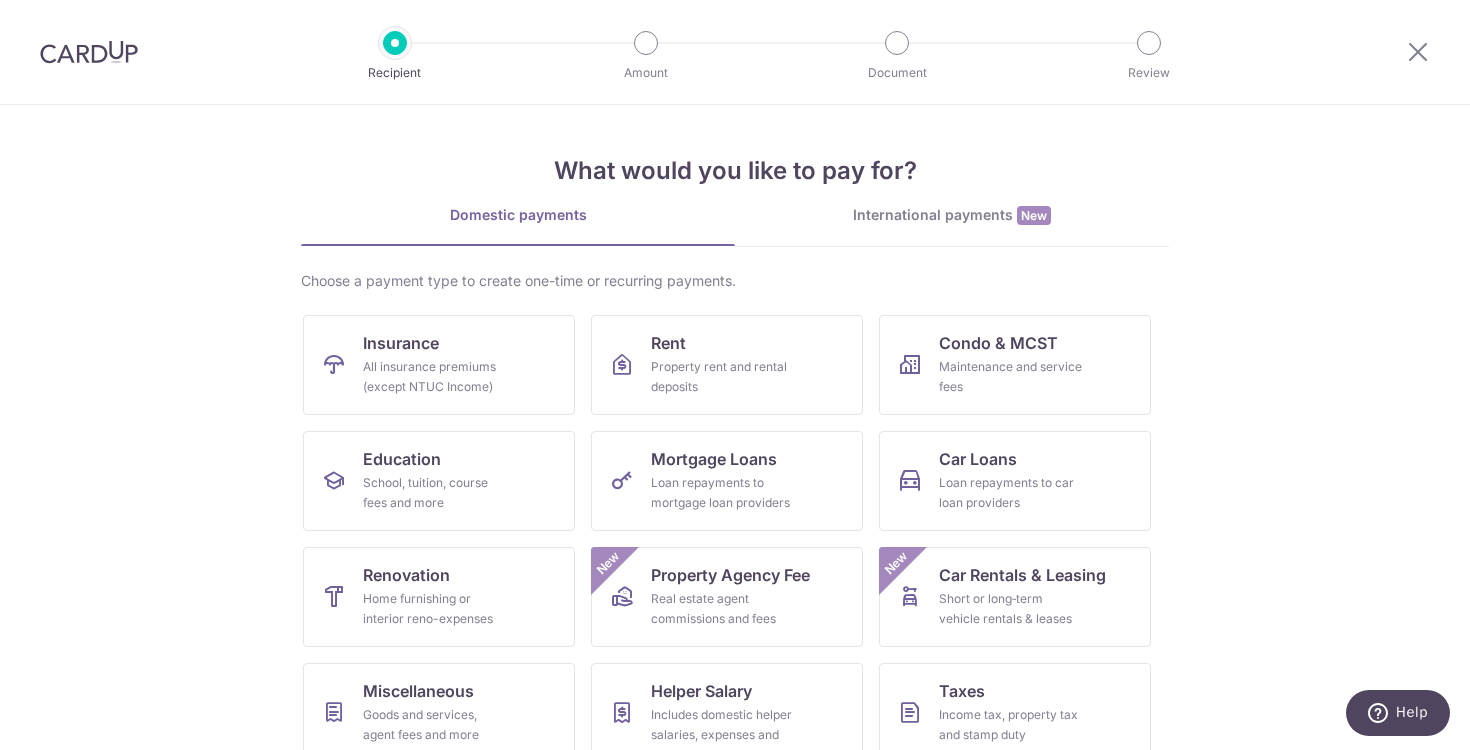 click on "International payments
New" at bounding box center (952, 215) 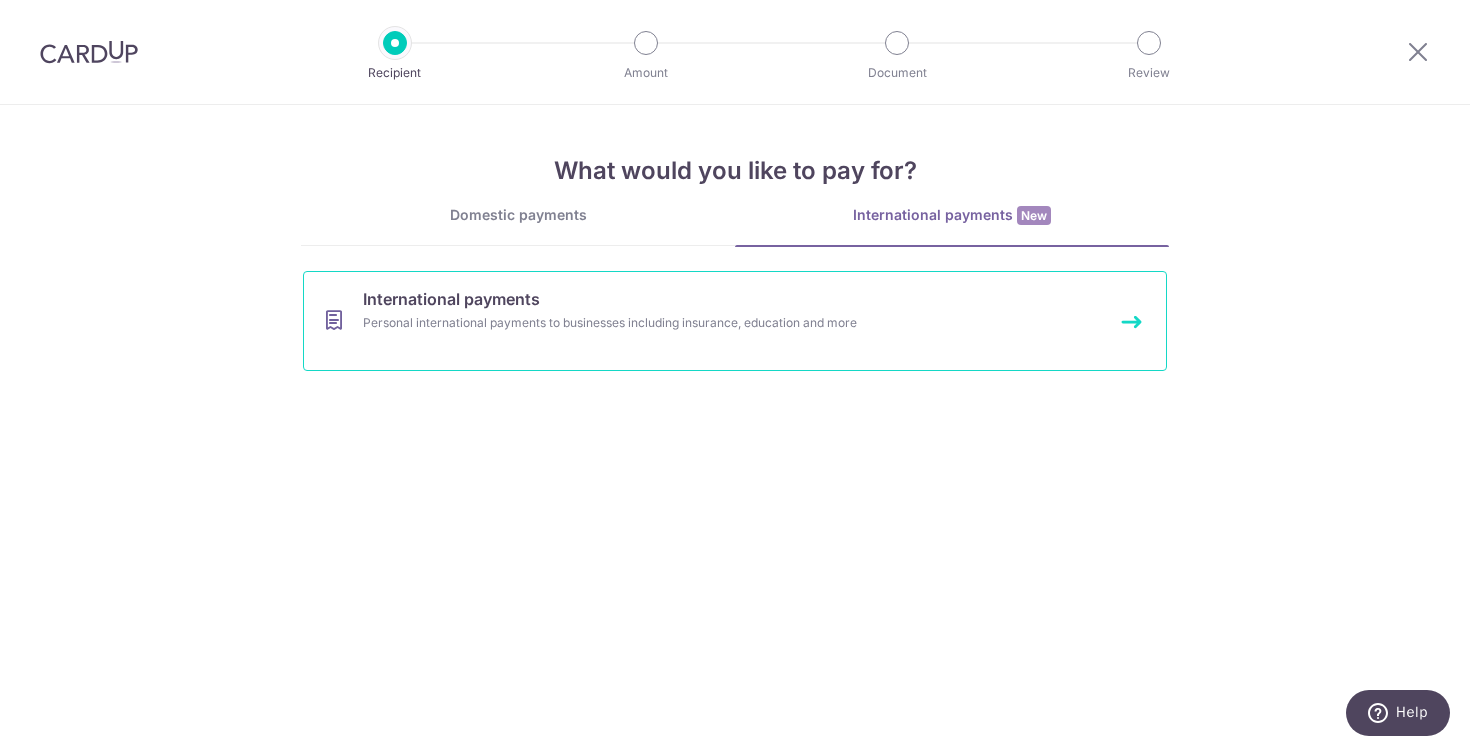 click on "International payments Personal international payments to businesses including insurance, education and more" at bounding box center (735, 321) 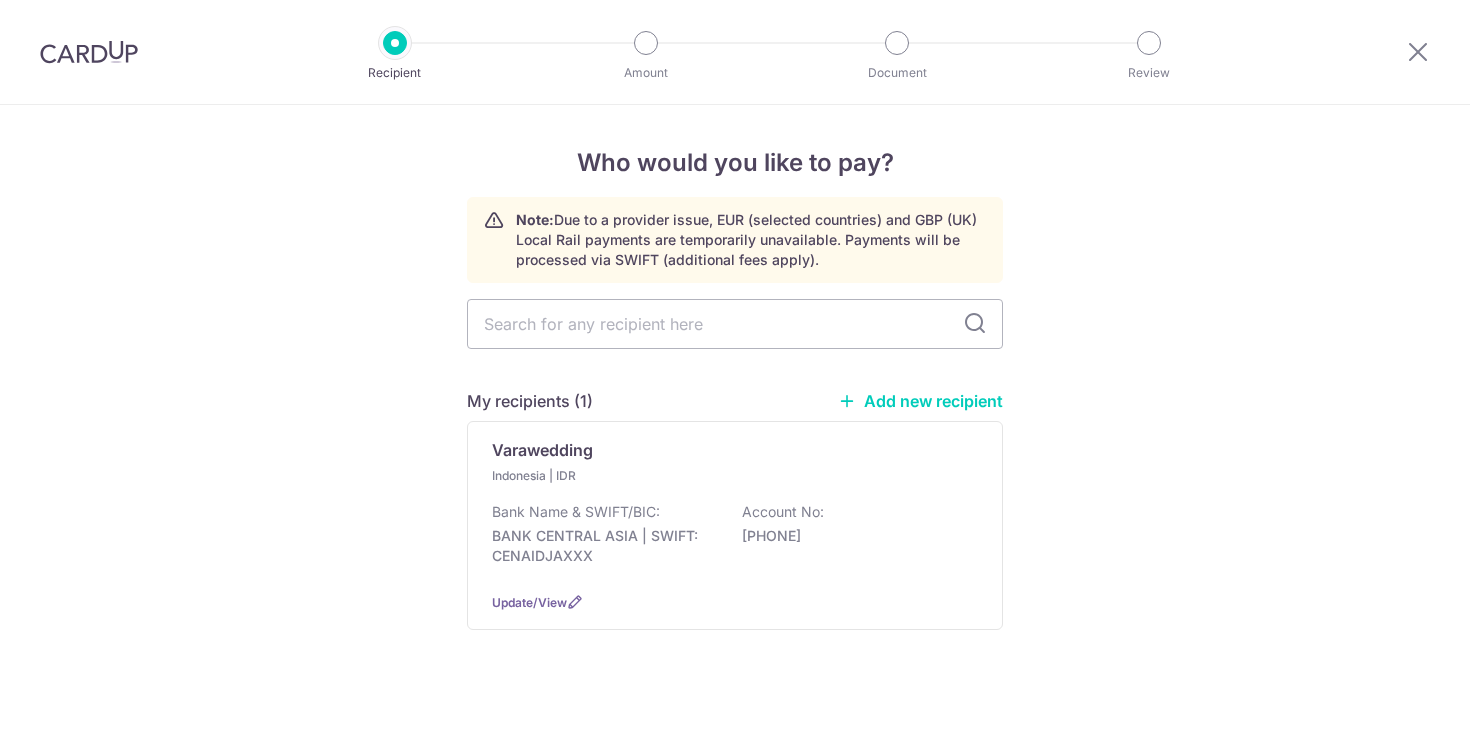 scroll, scrollTop: 0, scrollLeft: 0, axis: both 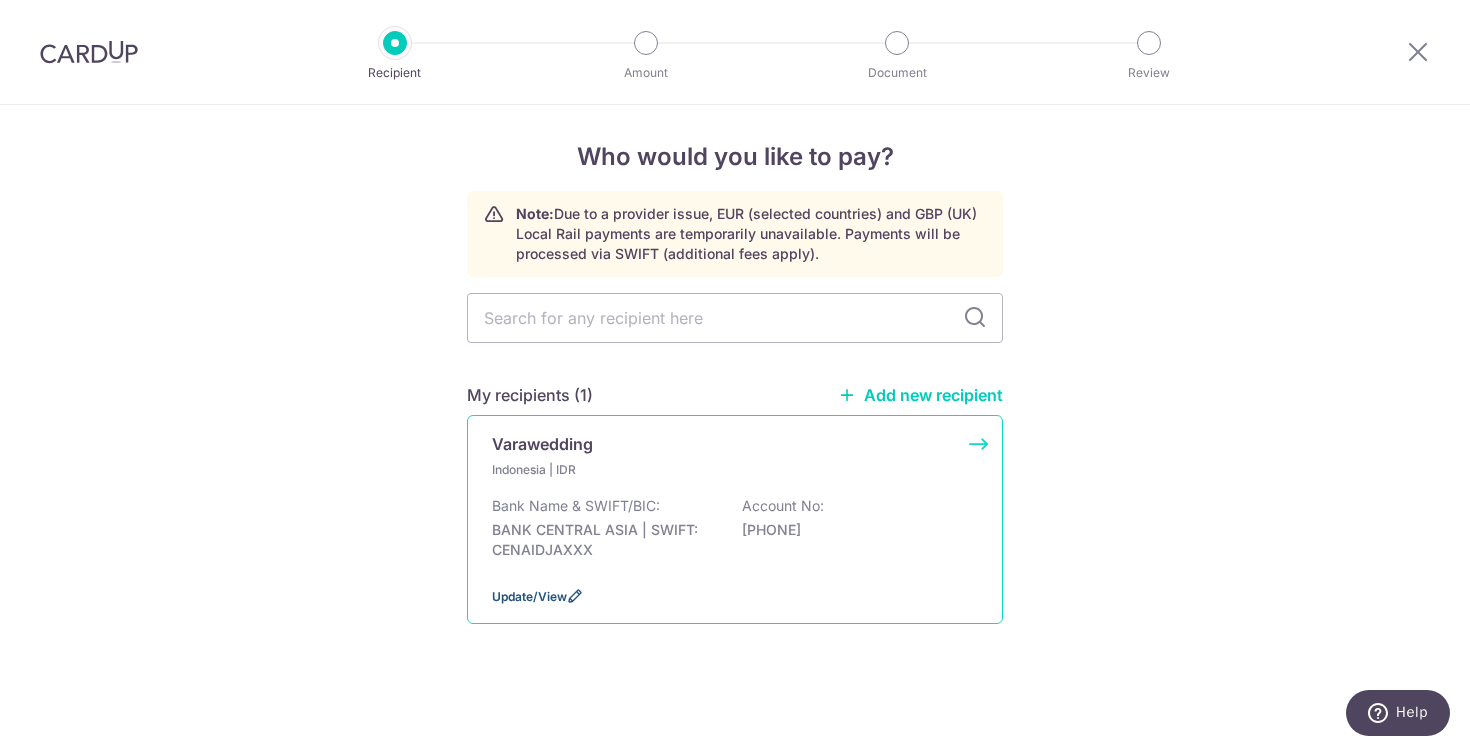 click on "Update/View" at bounding box center (529, 596) 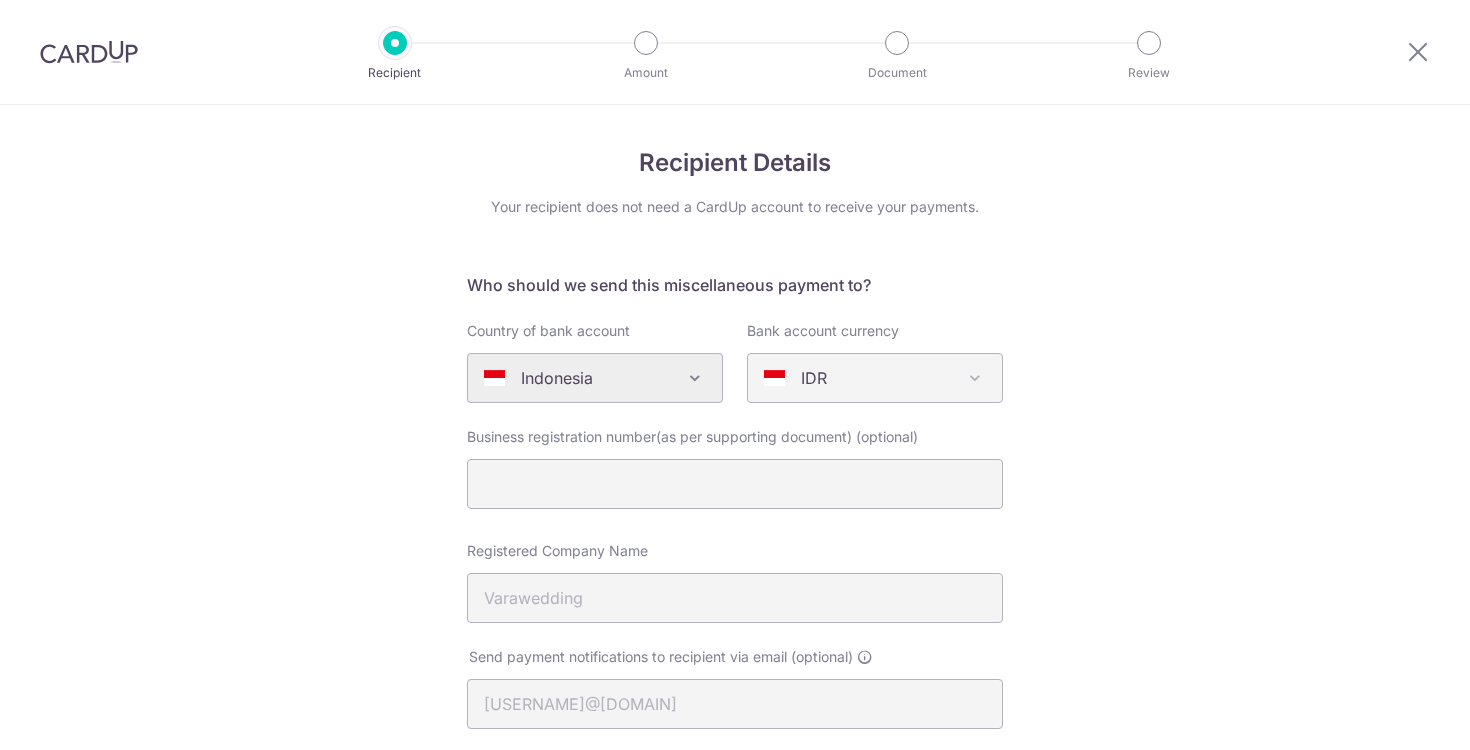 select on "63" 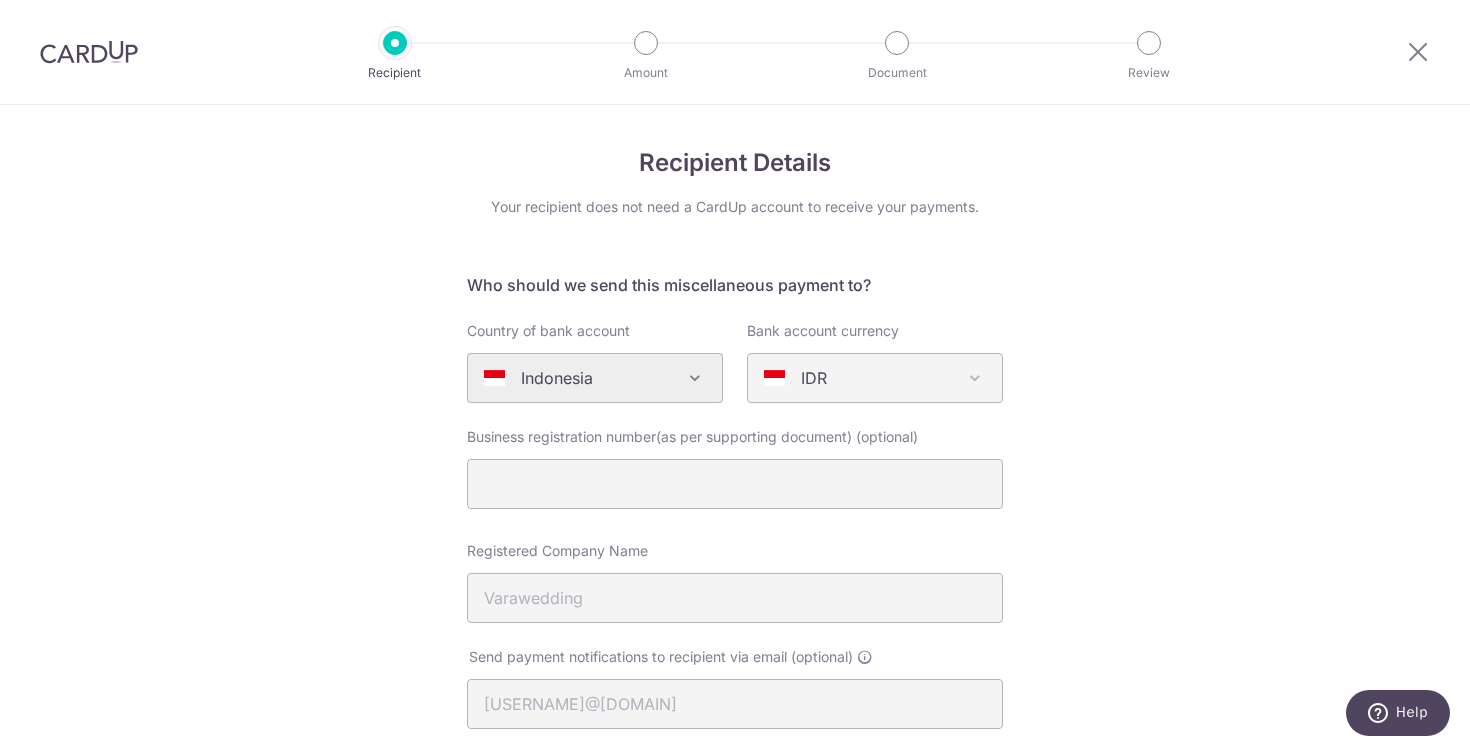 click on "IDR" at bounding box center (859, 378) 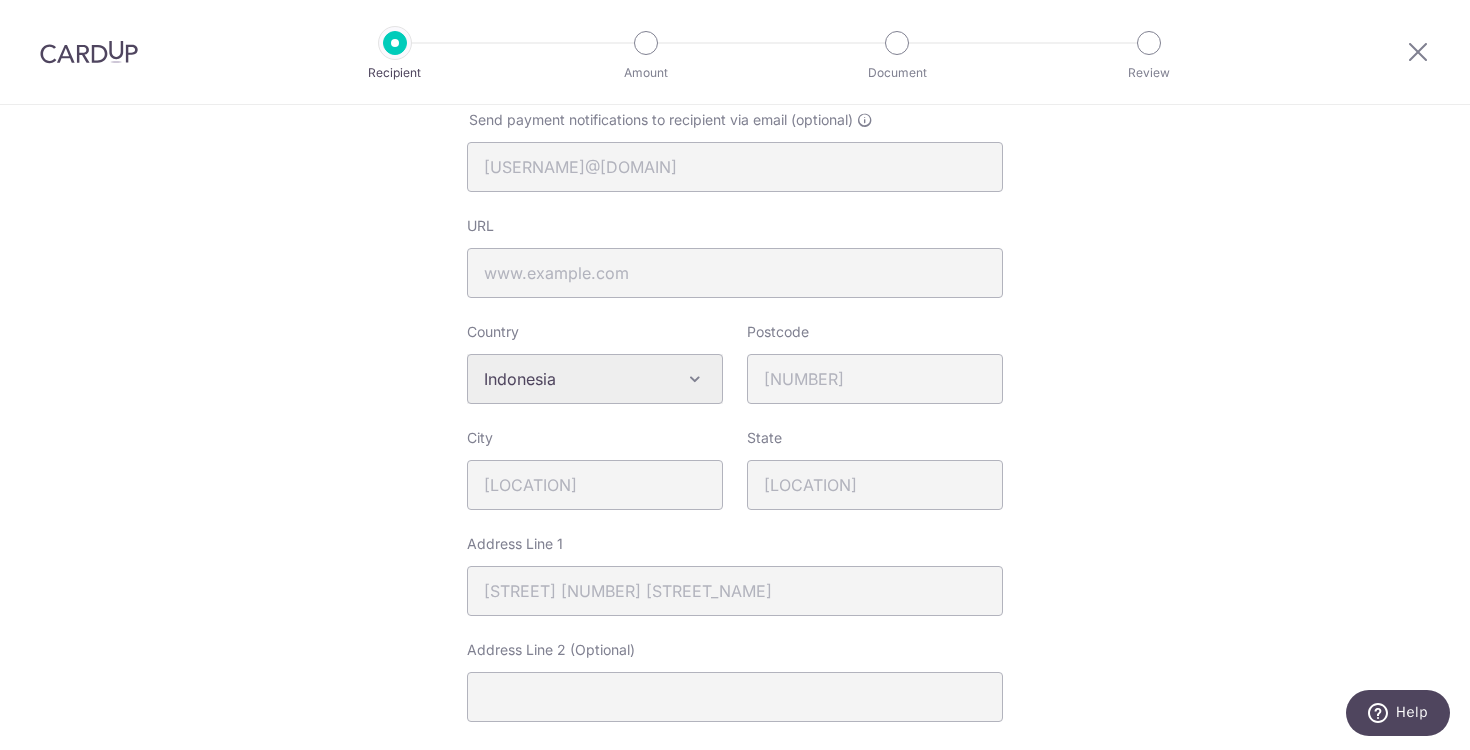 click on "Algeria
Andorra
Angola
Anguilla
Argentina
Armenia
Aruba
Australia
Austria
Azerbaijan
Bahrain
Bangladesh
Belgium
Bolivia
Bosnia and Herzegovina
Brazil
British Virgin Islands
Bulgaria
Canada
Chile
China
Colombia
Costa Rica
Croatia
Cyprus
Czech Republic
Denmark
Dominica
Dominican Republic
East Timor
Ecuador
Egypt
Estonia
Faroe Islands
Fiji
Finland
France
French Guiana
French Polynesia
French Southern Territories
Georgia
Germany
Greece
Greenland
Grenada
Guernsey
Guyana
Honduras
Hong Kong
Hungary
Iceland
India
Indonesia
Ireland
Isle of Man
Israel
Italy
Japan
Jersey
Kazakhstan
Kosovo
Kuwait
Kyrgyzstan
Latvia
Liechtenstein
Lithuania
Luxembourg
Macao
Macedonia
Malaysia
Maldives
Malta
Martinique
Mauritius
Mayotte
Mexico
Monaco
Montenegro
Namibia
Nepal
Netherlands
New Caledonia
New Zealand
Nigeria
Norway
Oman
Paraguay
Peru" at bounding box center [595, 379] 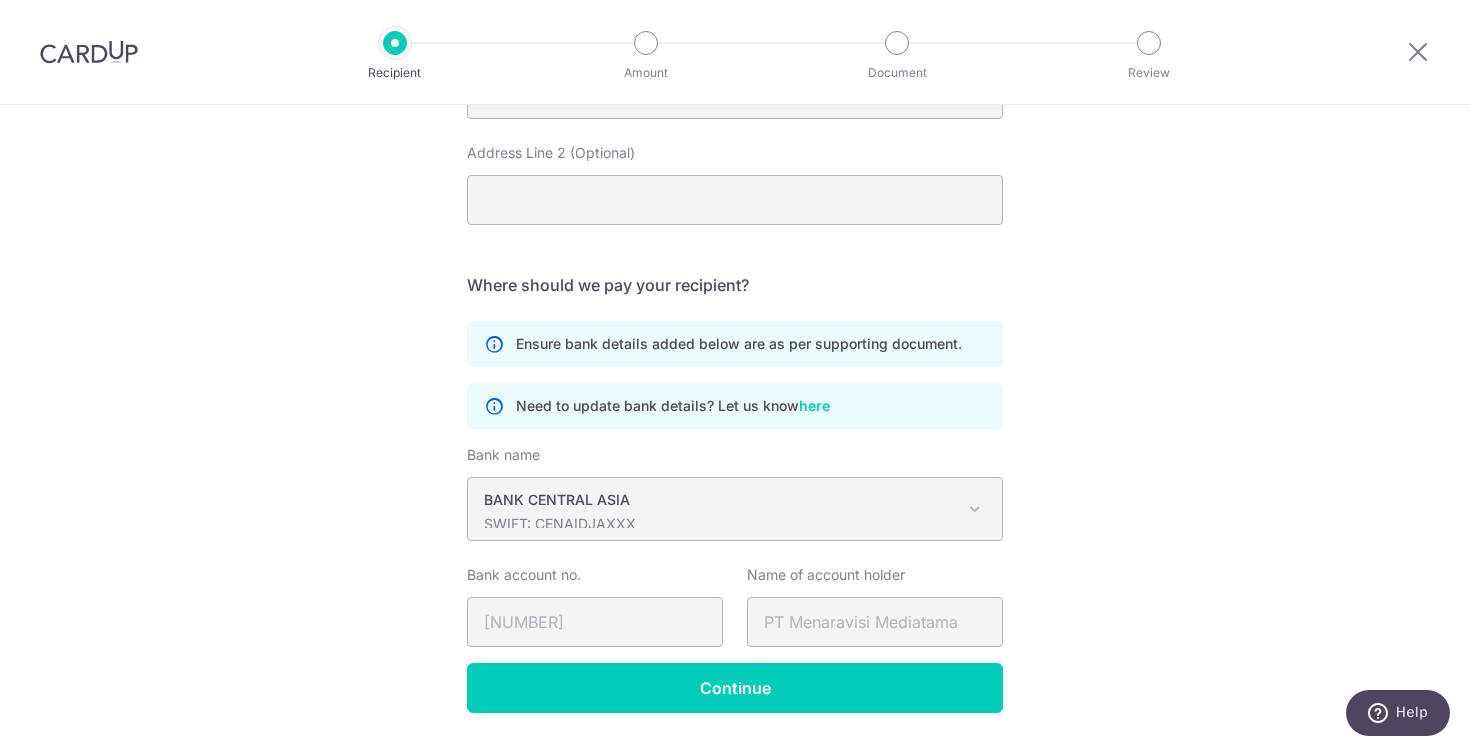 scroll, scrollTop: 1064, scrollLeft: 0, axis: vertical 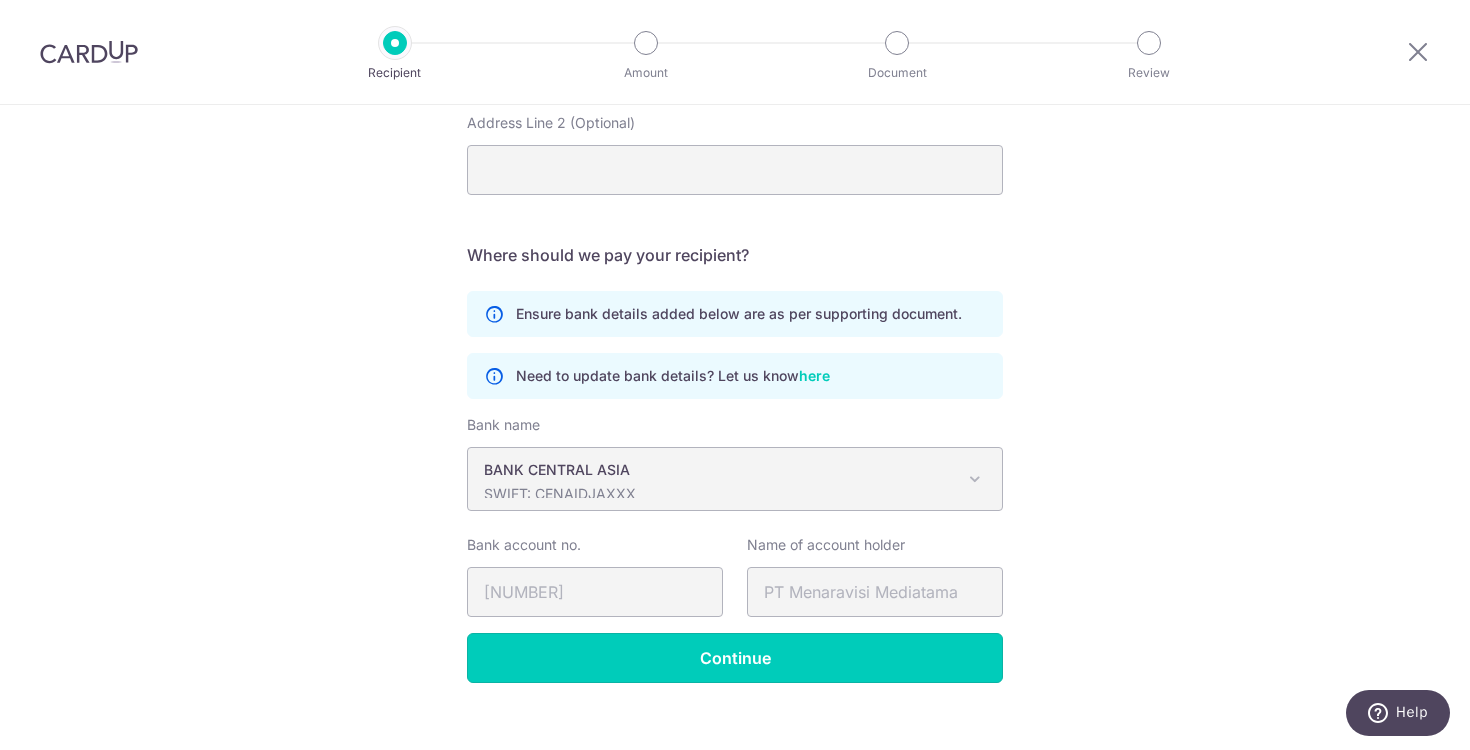 click on "Continue" at bounding box center (735, 658) 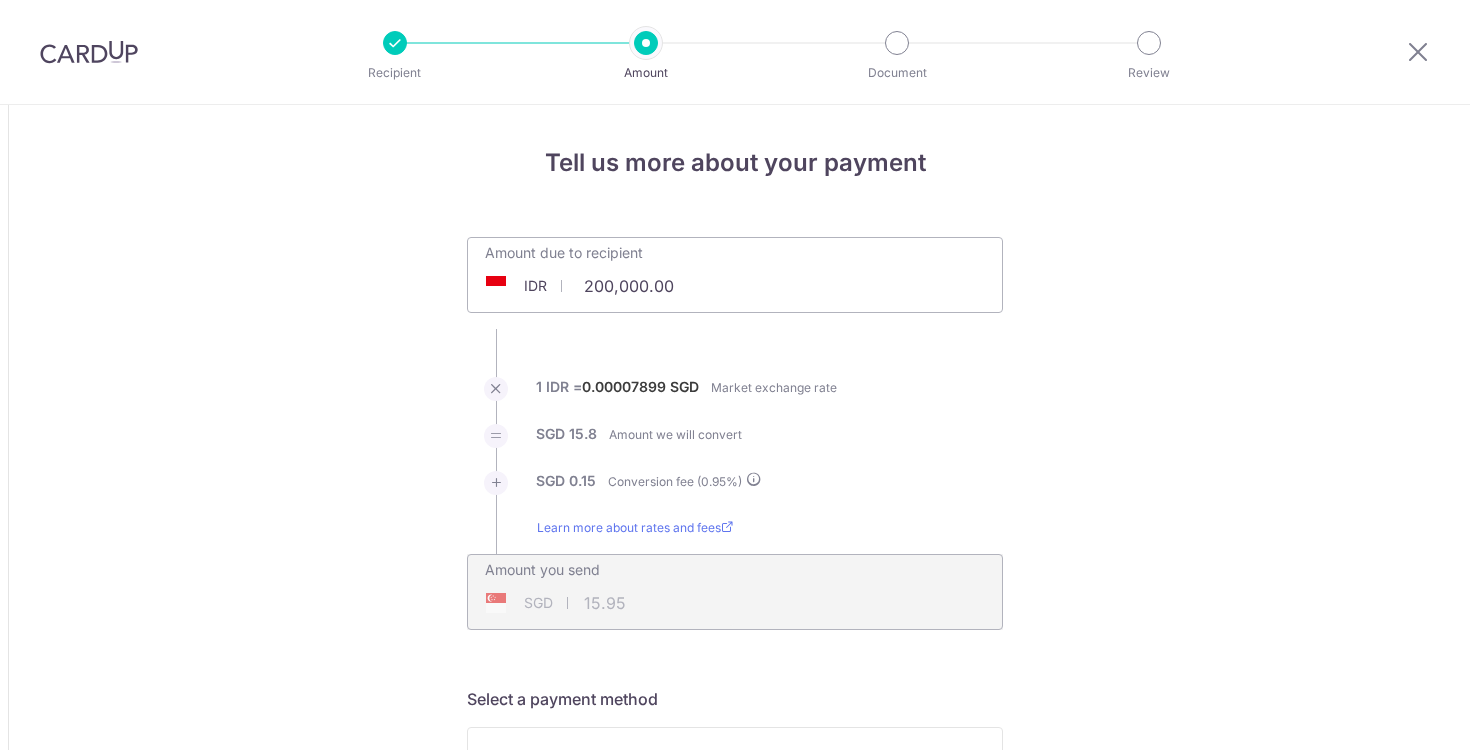 scroll, scrollTop: 0, scrollLeft: 0, axis: both 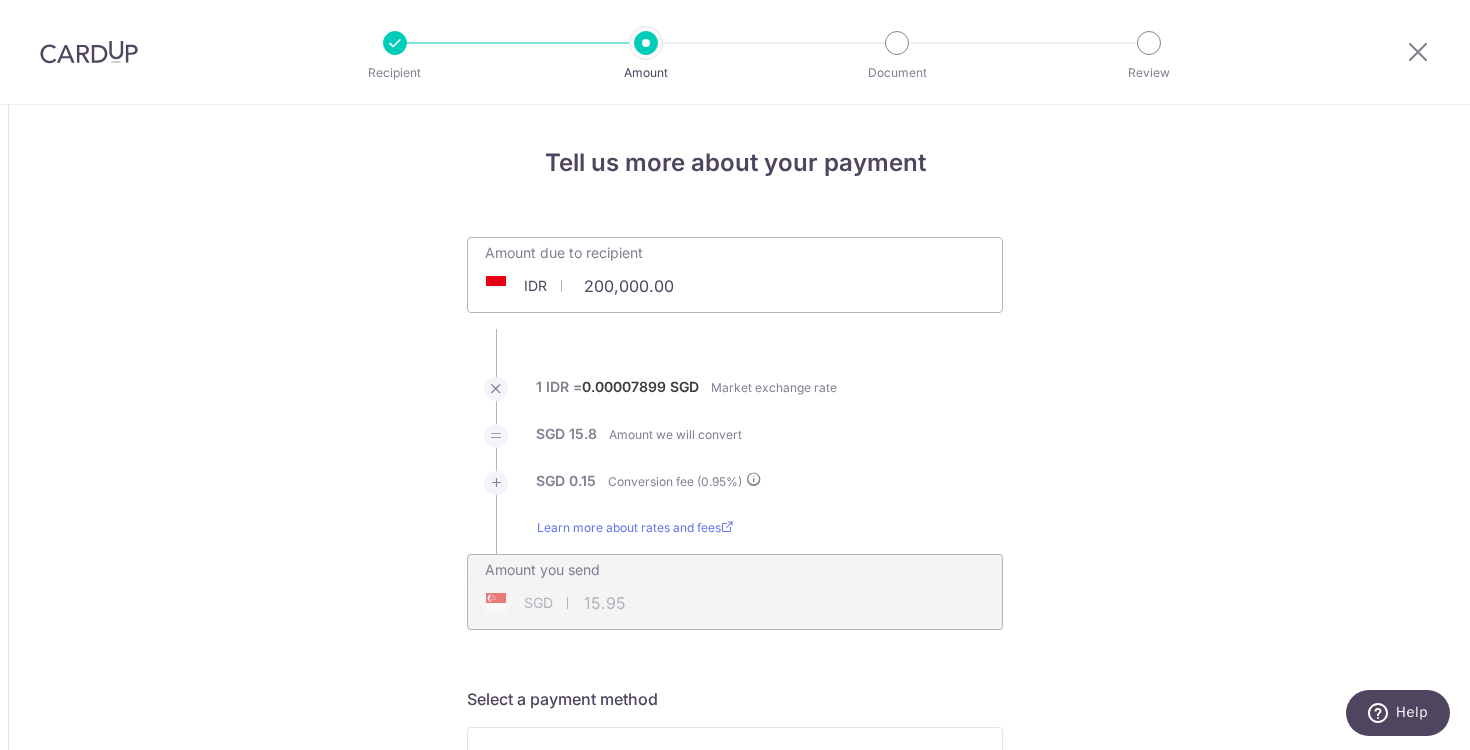 drag, startPoint x: 577, startPoint y: 287, endPoint x: 644, endPoint y: 289, distance: 67.02985 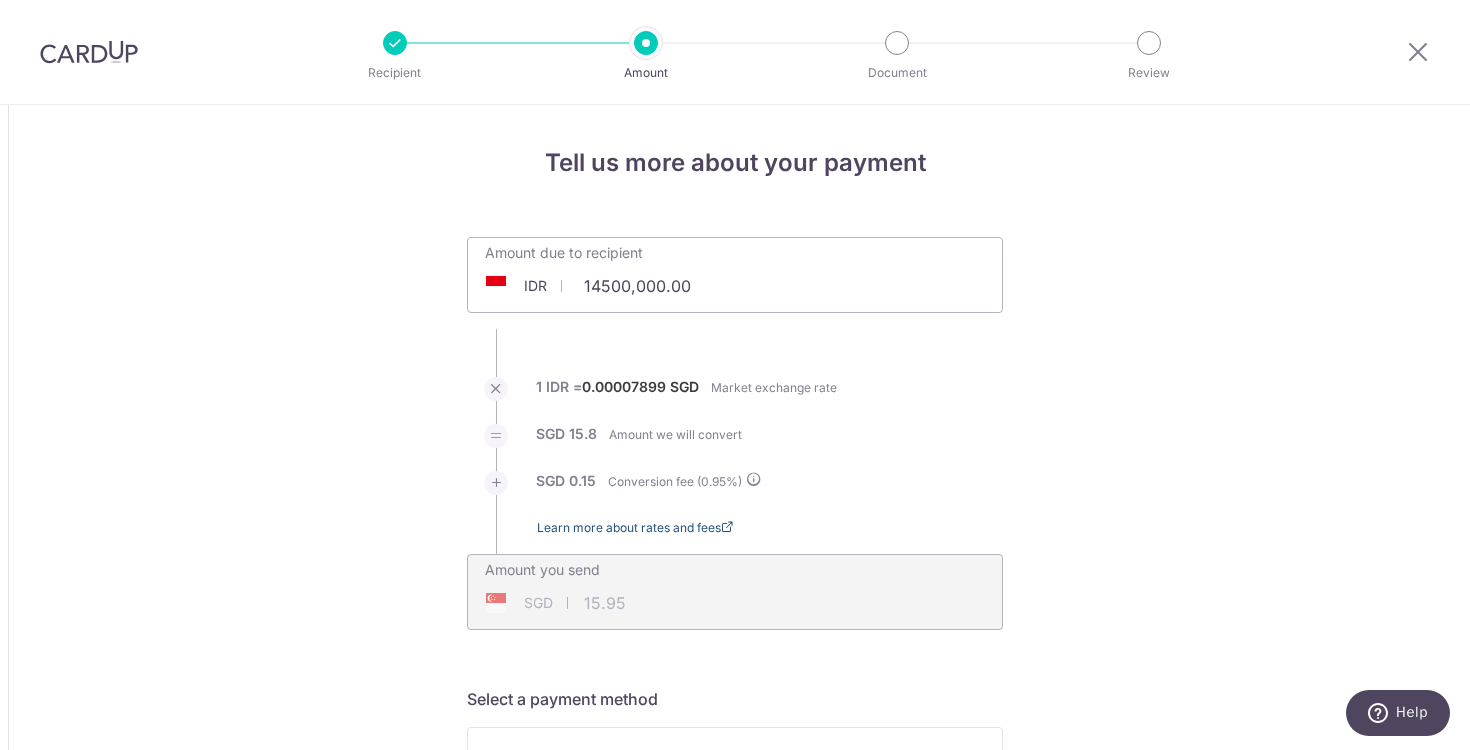 type on "14,500,000.00" 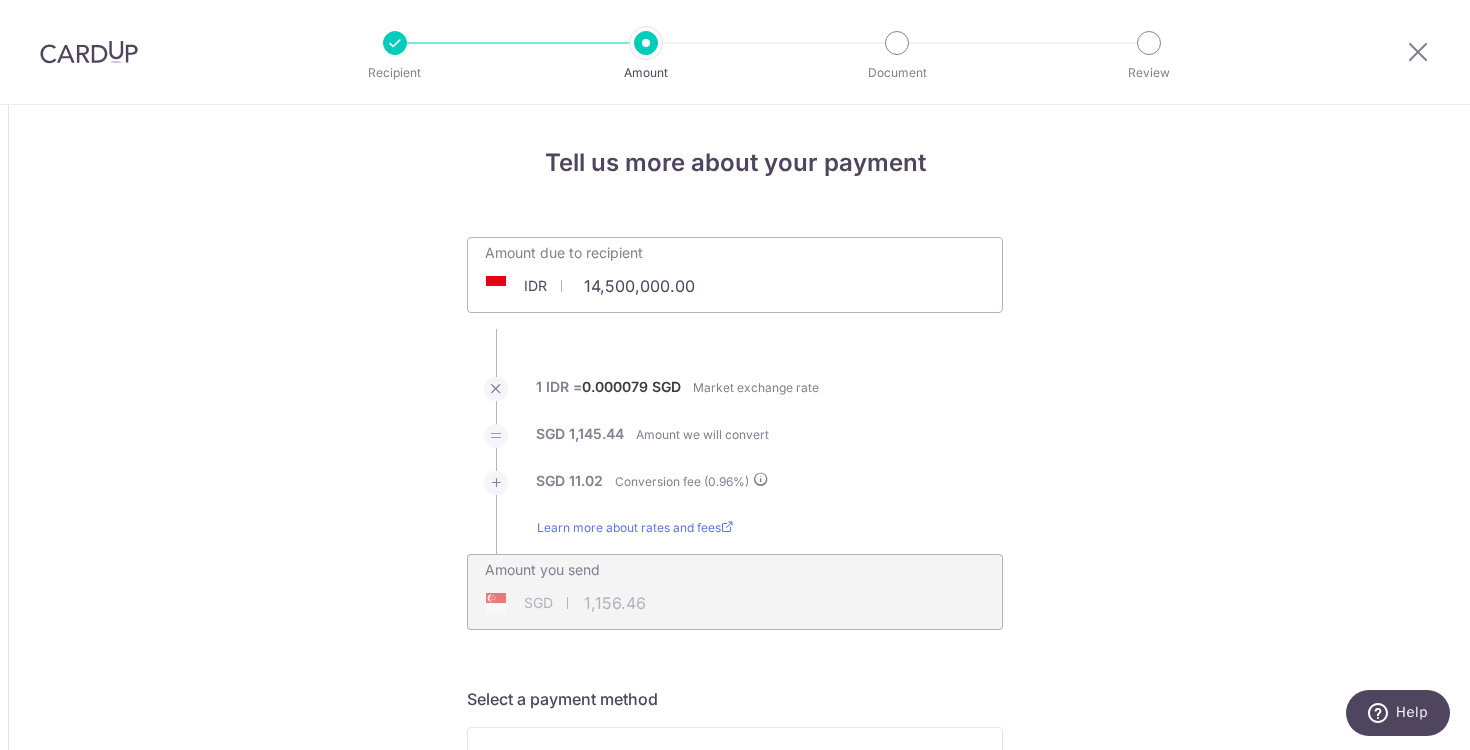click on "Tell us more about your payment
Amount due to recipient
IDR
14,500,000.00
14500000
1 IDR =  0.000079   SGD
Market exchange rate
SGD
1,145.44
Amount we will convert
SGD" at bounding box center [735, 1285] 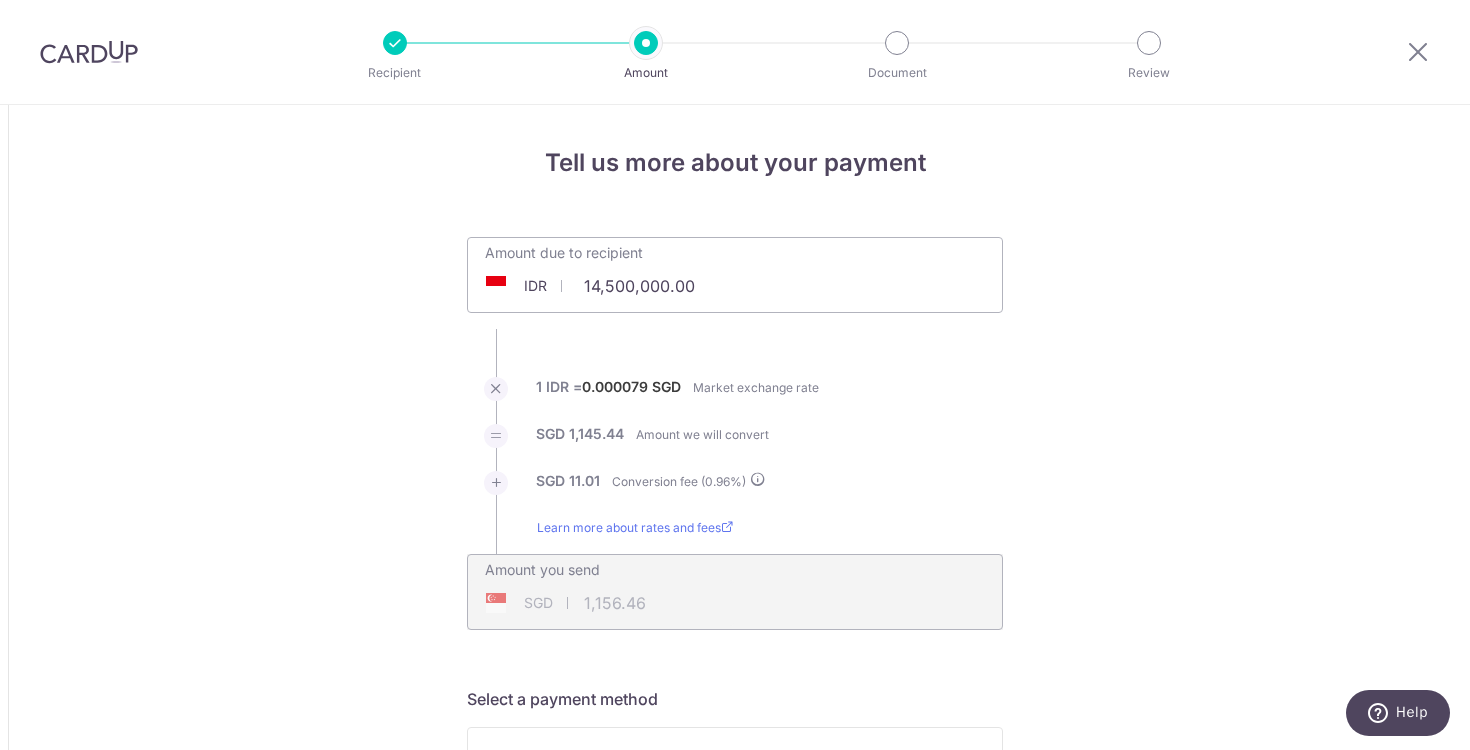 type on "1,156.46" 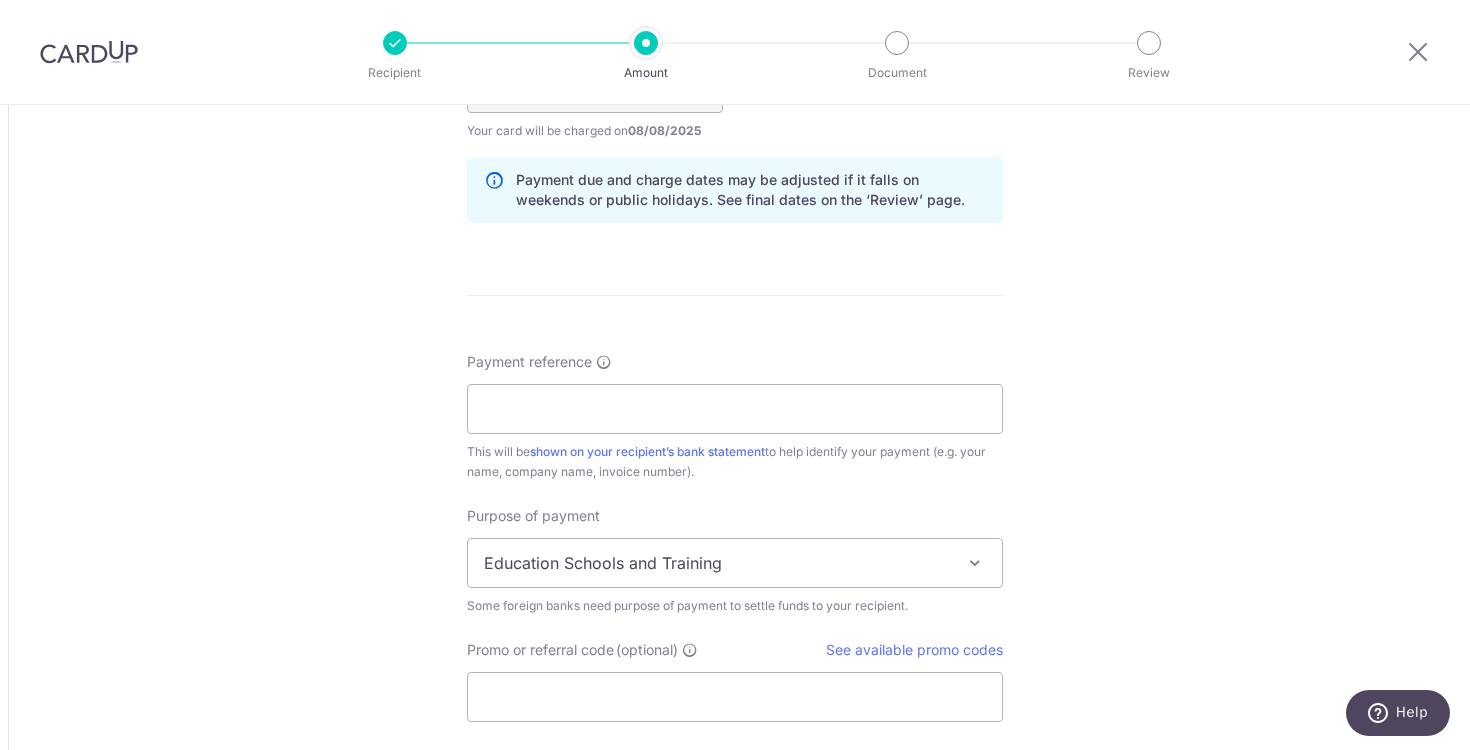 scroll, scrollTop: 1475, scrollLeft: 0, axis: vertical 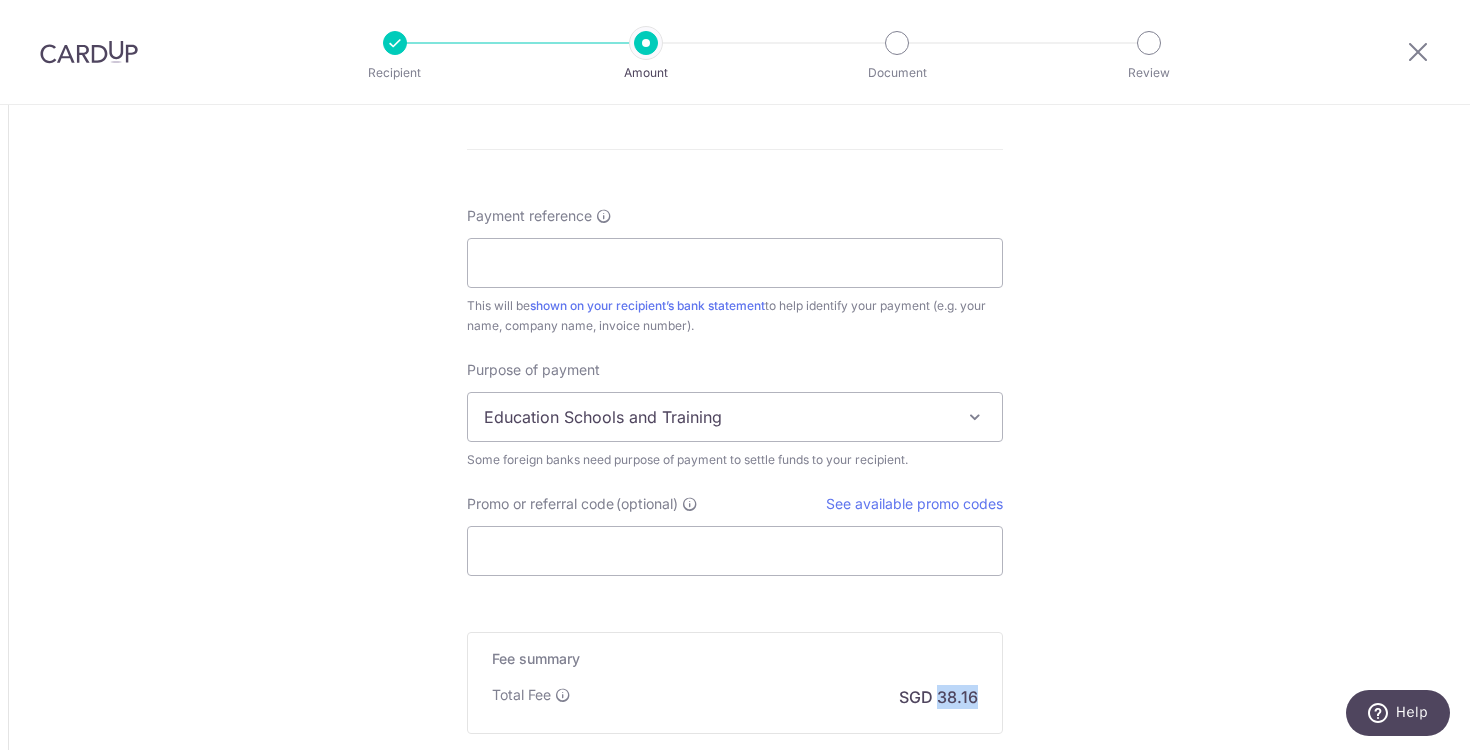 drag, startPoint x: 935, startPoint y: 696, endPoint x: 1047, endPoint y: 696, distance: 112 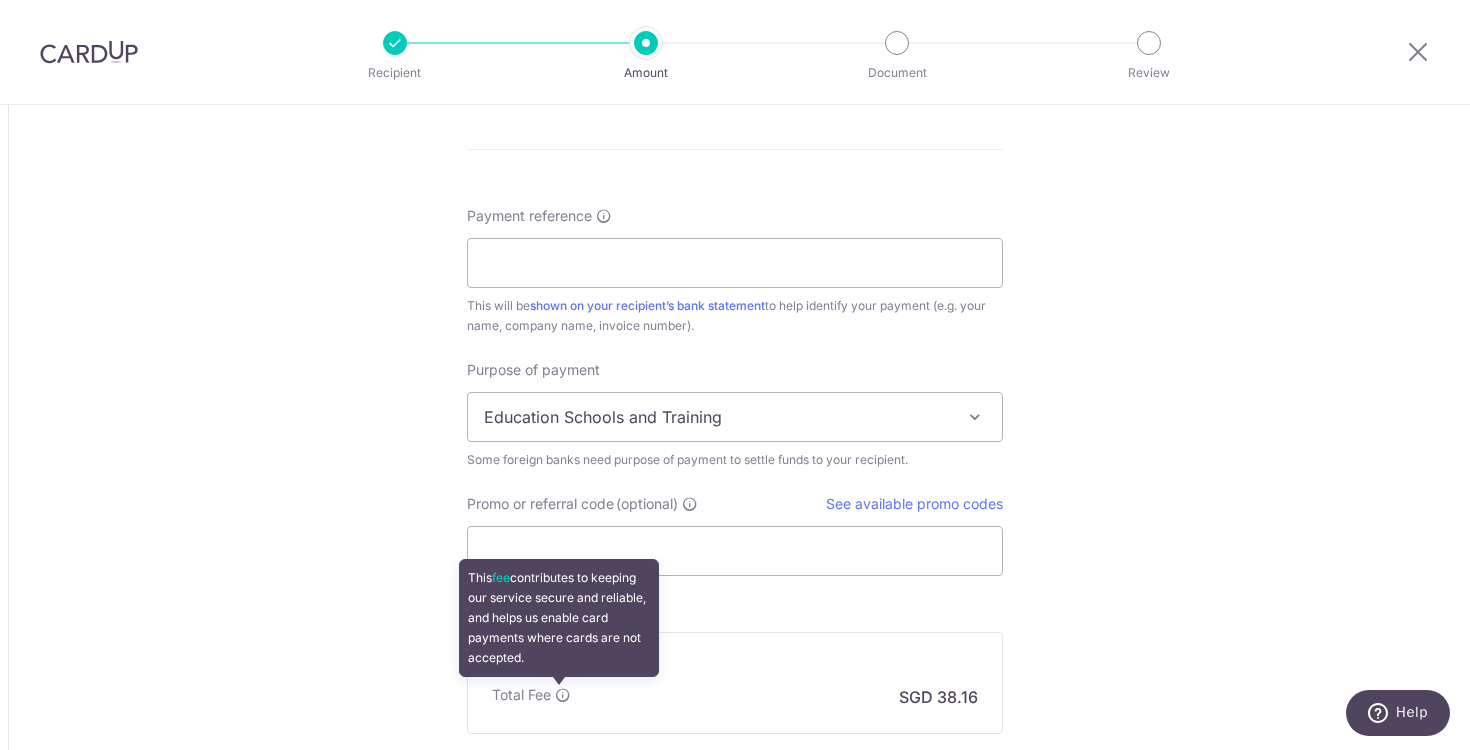 click at bounding box center (563, 695) 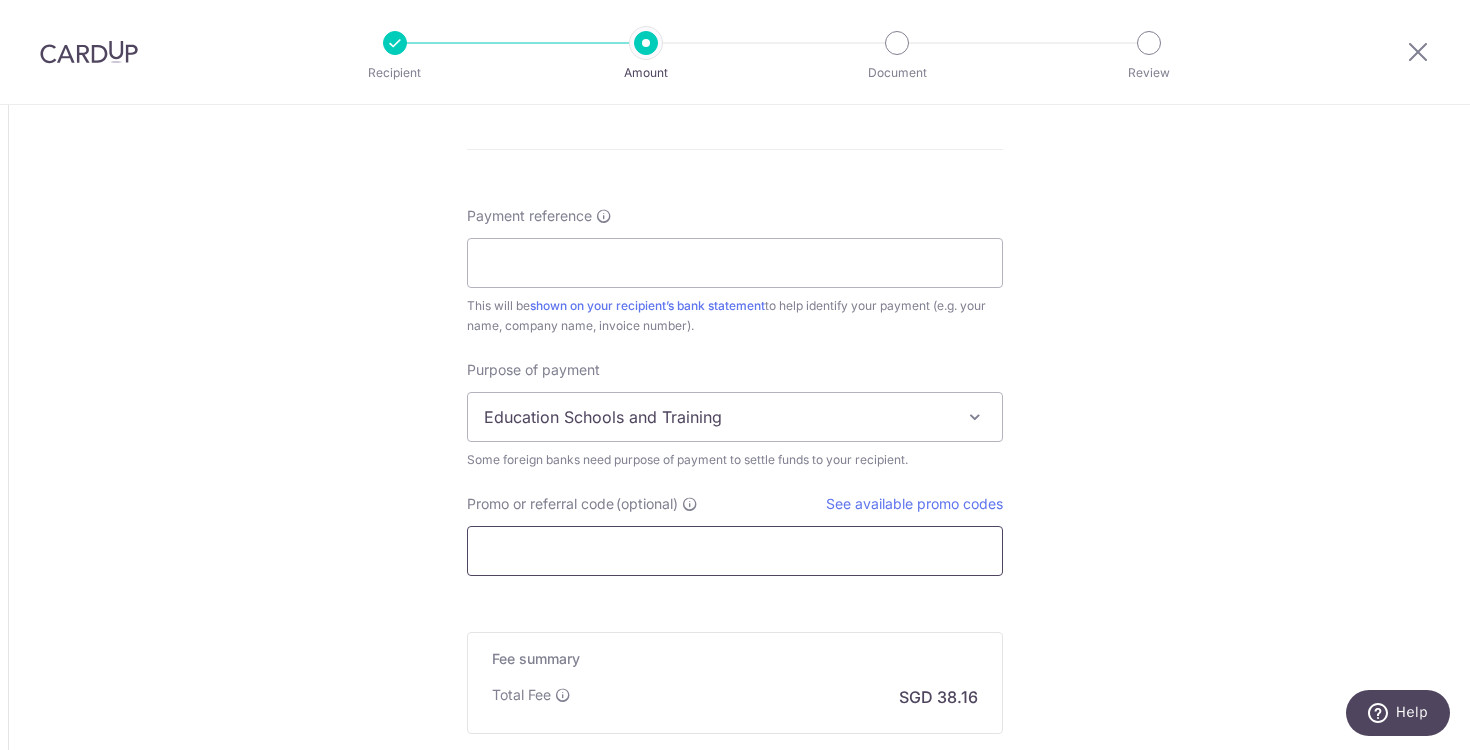 click on "Promo or referral code
(optional)" at bounding box center (735, 551) 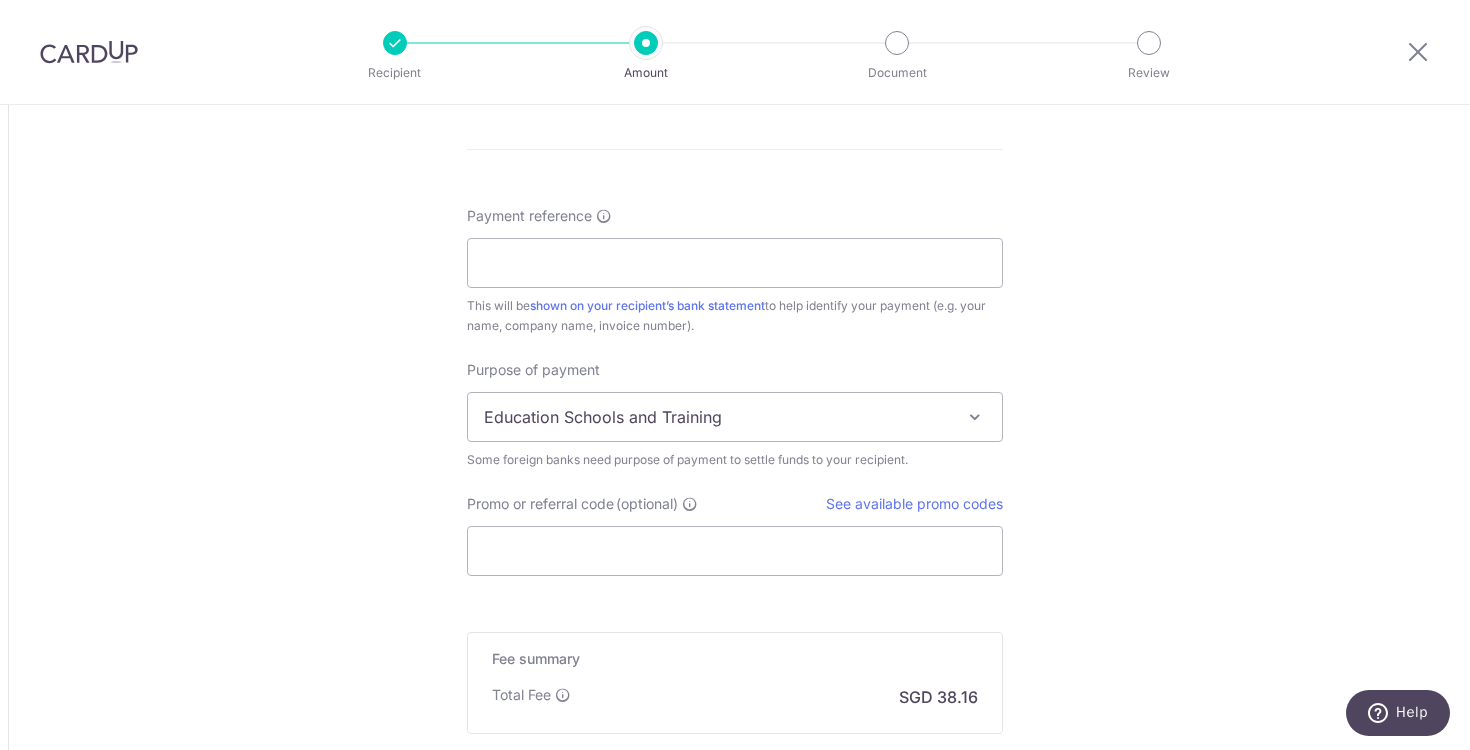 click on "Education Schools and Training" at bounding box center [735, 417] 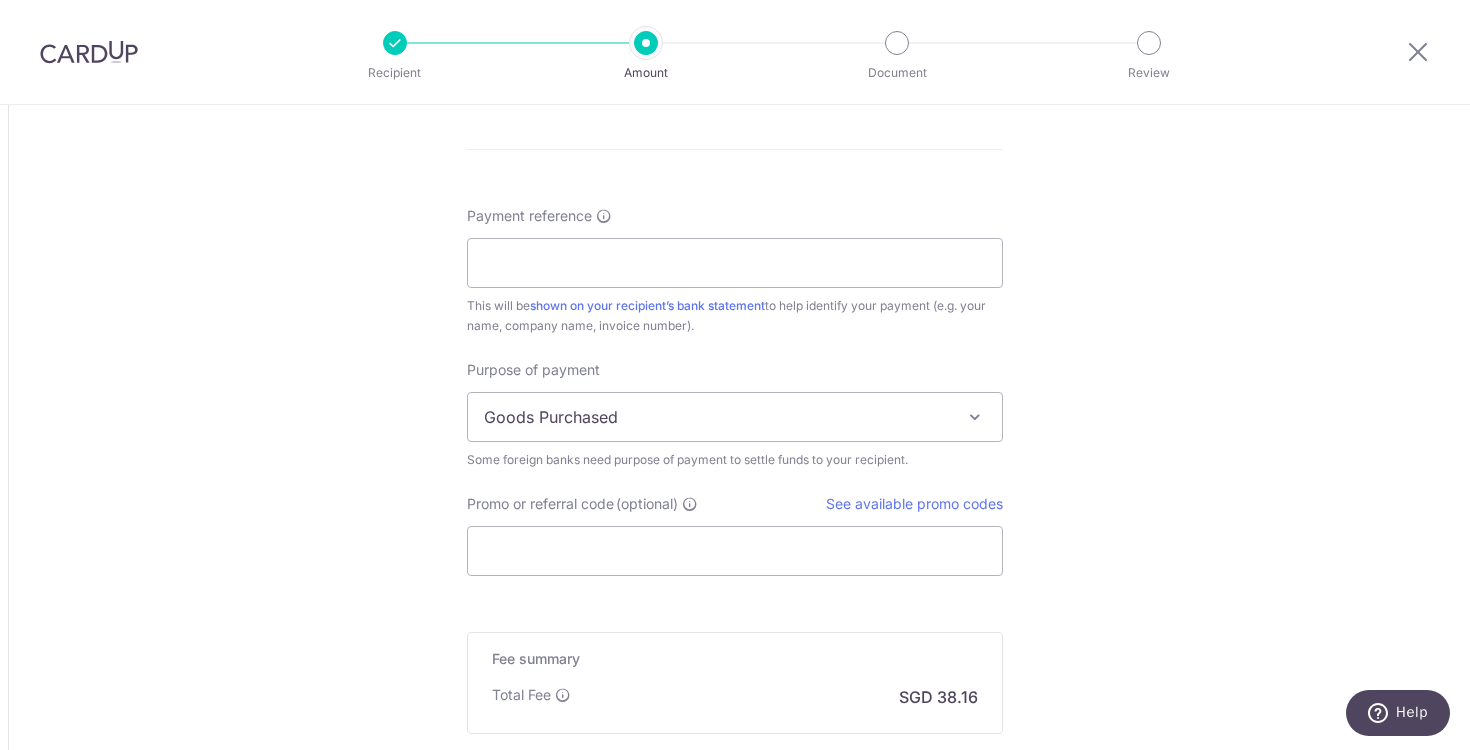 click on "Goods Purchased" at bounding box center [735, 417] 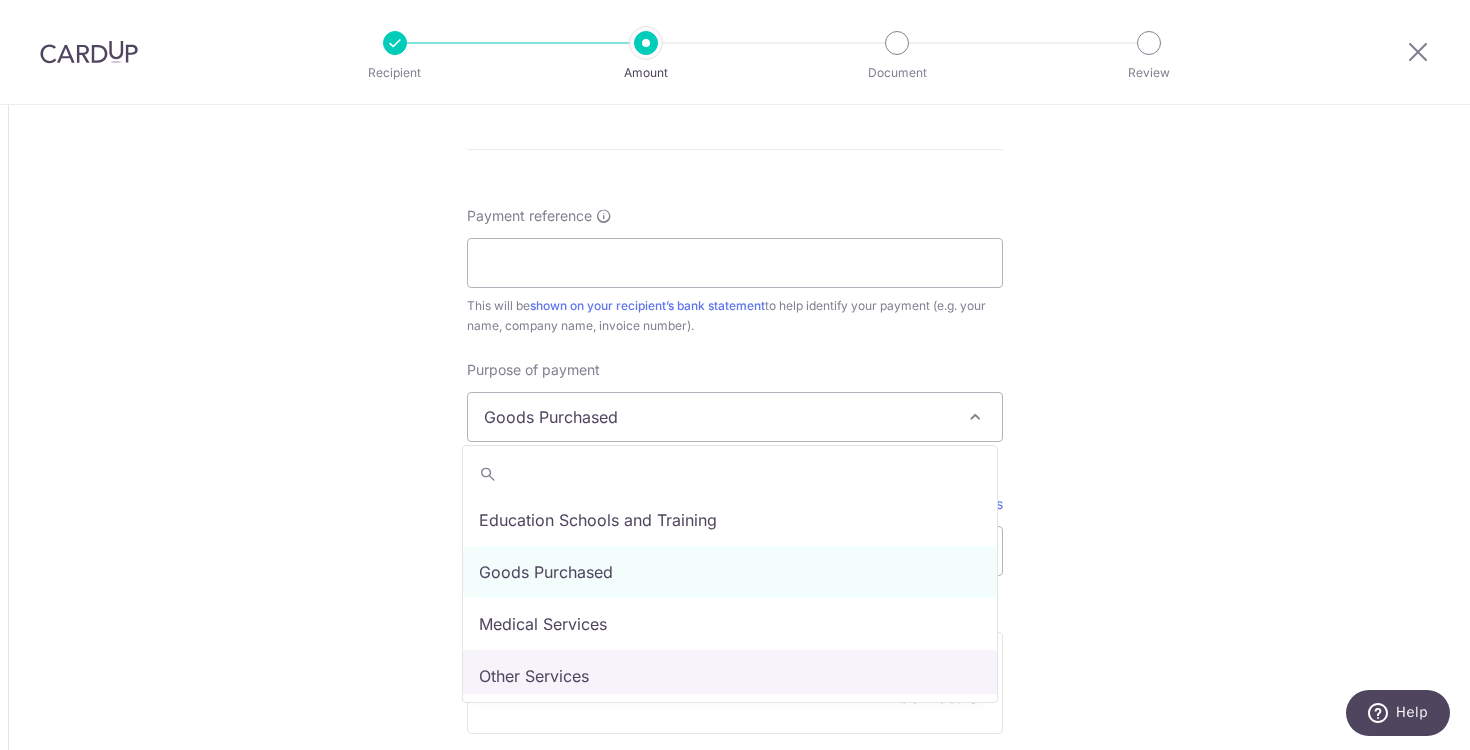 select on "Other Services" 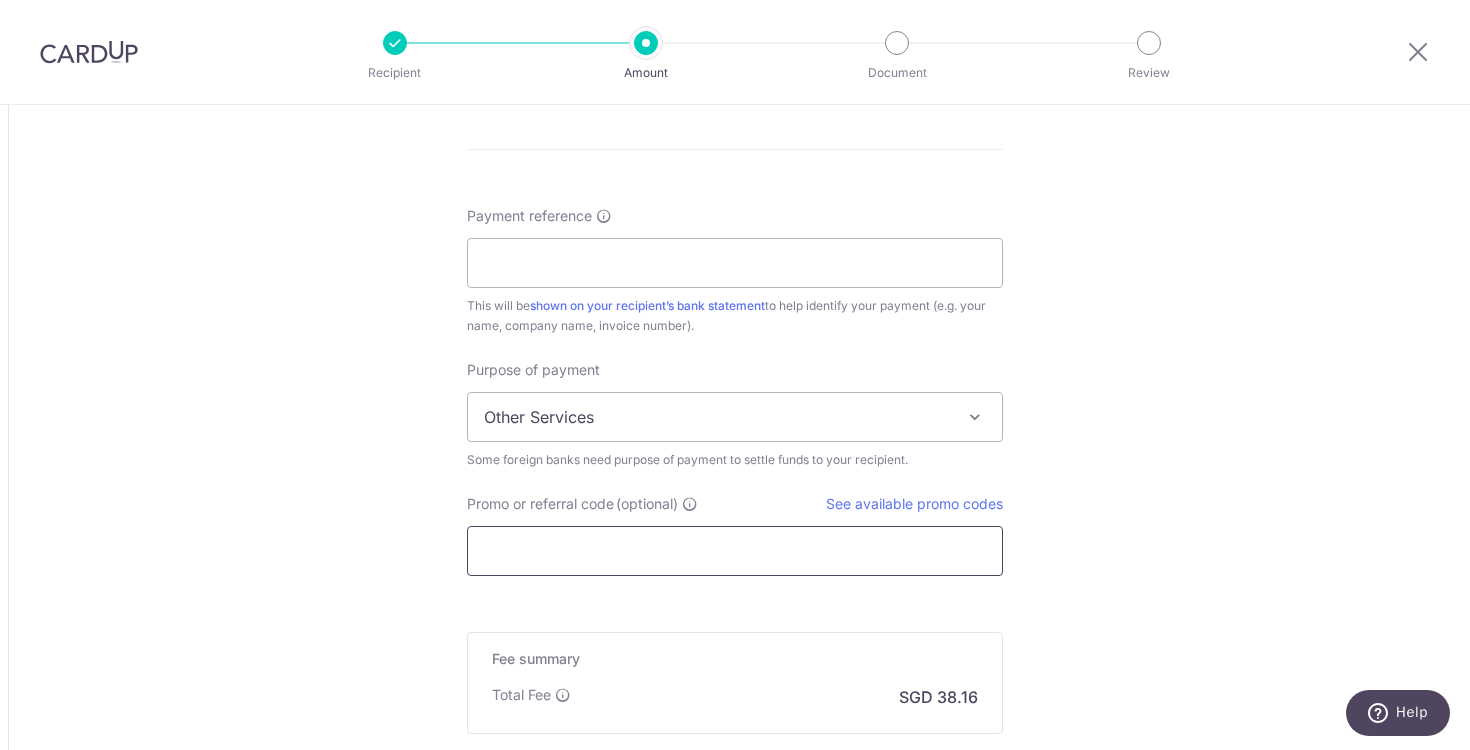 click on "Promo or referral code
(optional)" at bounding box center (735, 551) 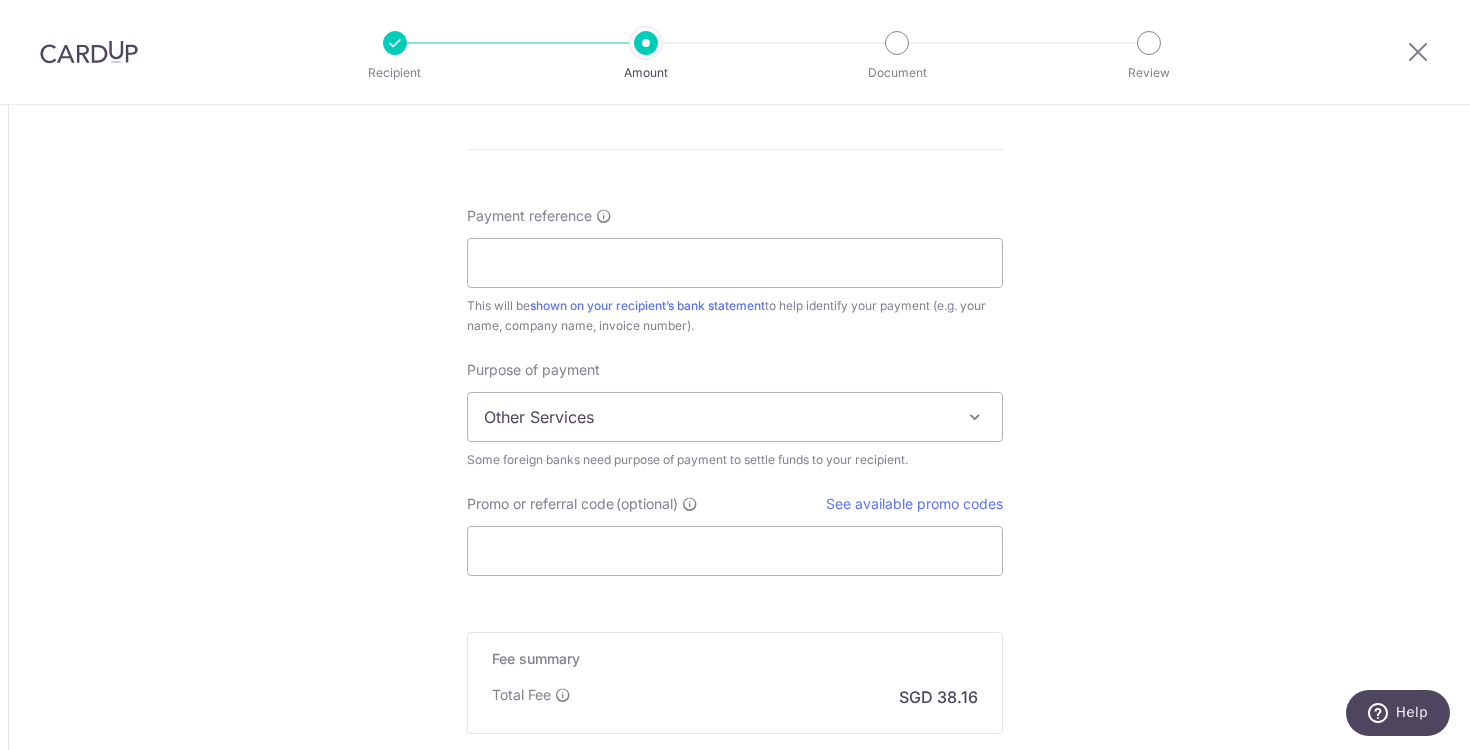 click on "Payment reference
This will be  shown on your recipient’s bank statement  to help identify your payment (e.g. your name, company name, invoice number)." at bounding box center [735, 271] 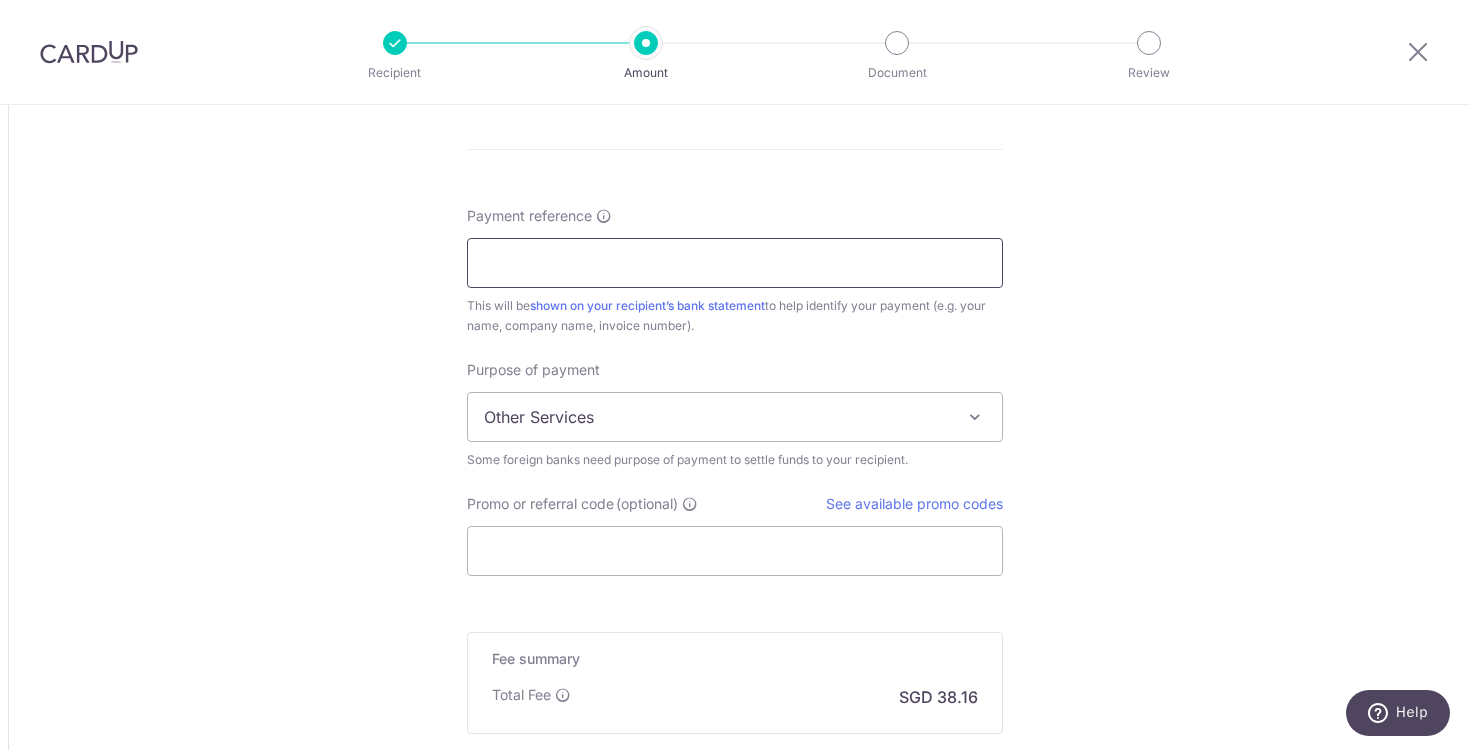 click on "Payment reference" at bounding box center (735, 263) 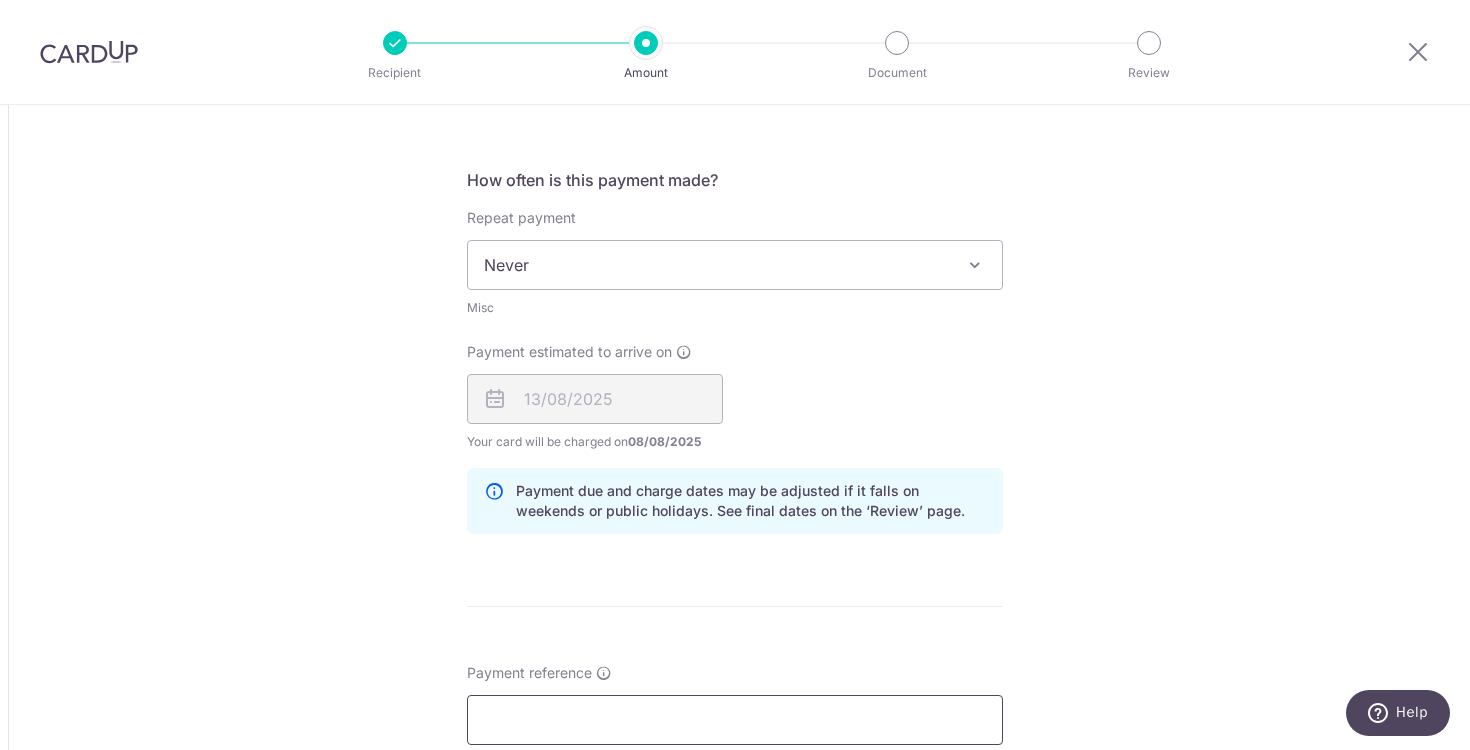 scroll, scrollTop: 325, scrollLeft: 0, axis: vertical 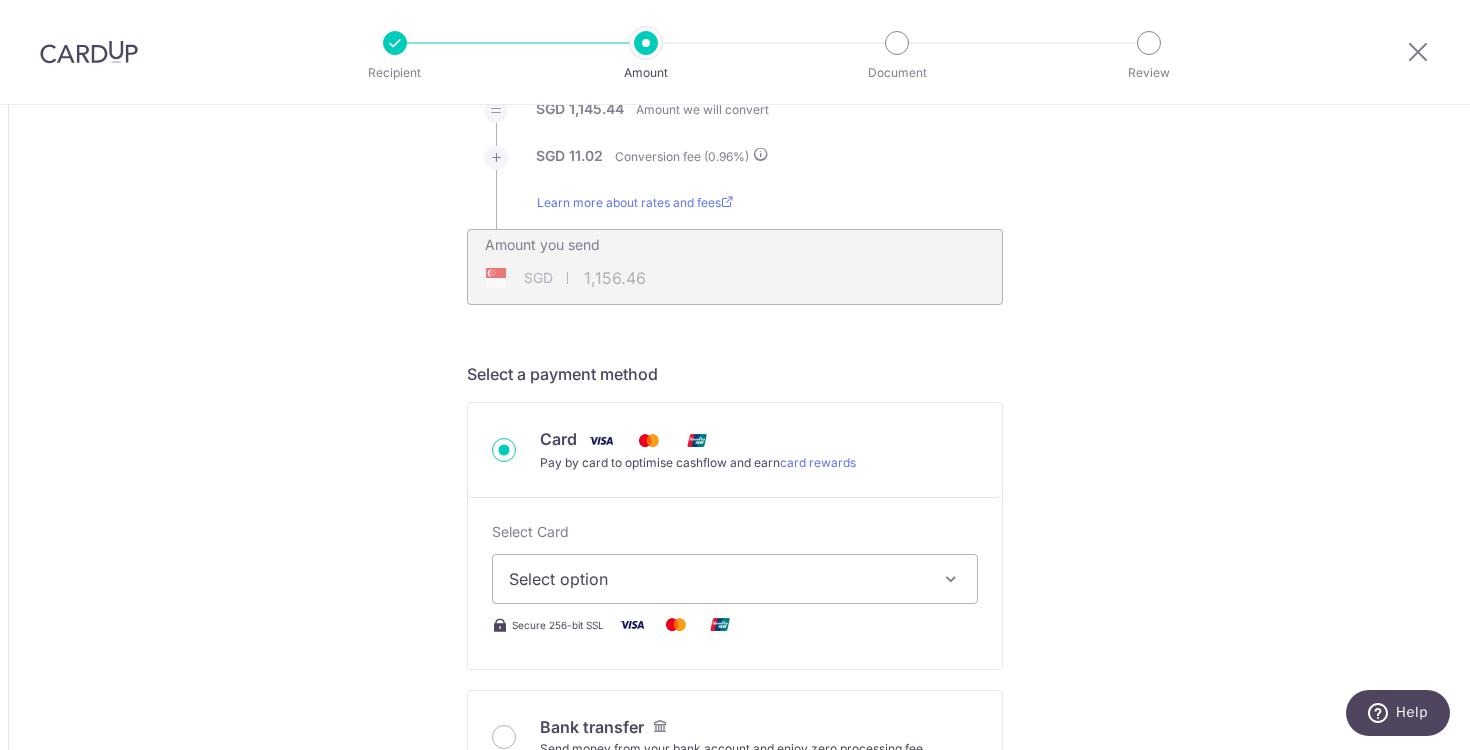 click on "Select option" at bounding box center [717, 579] 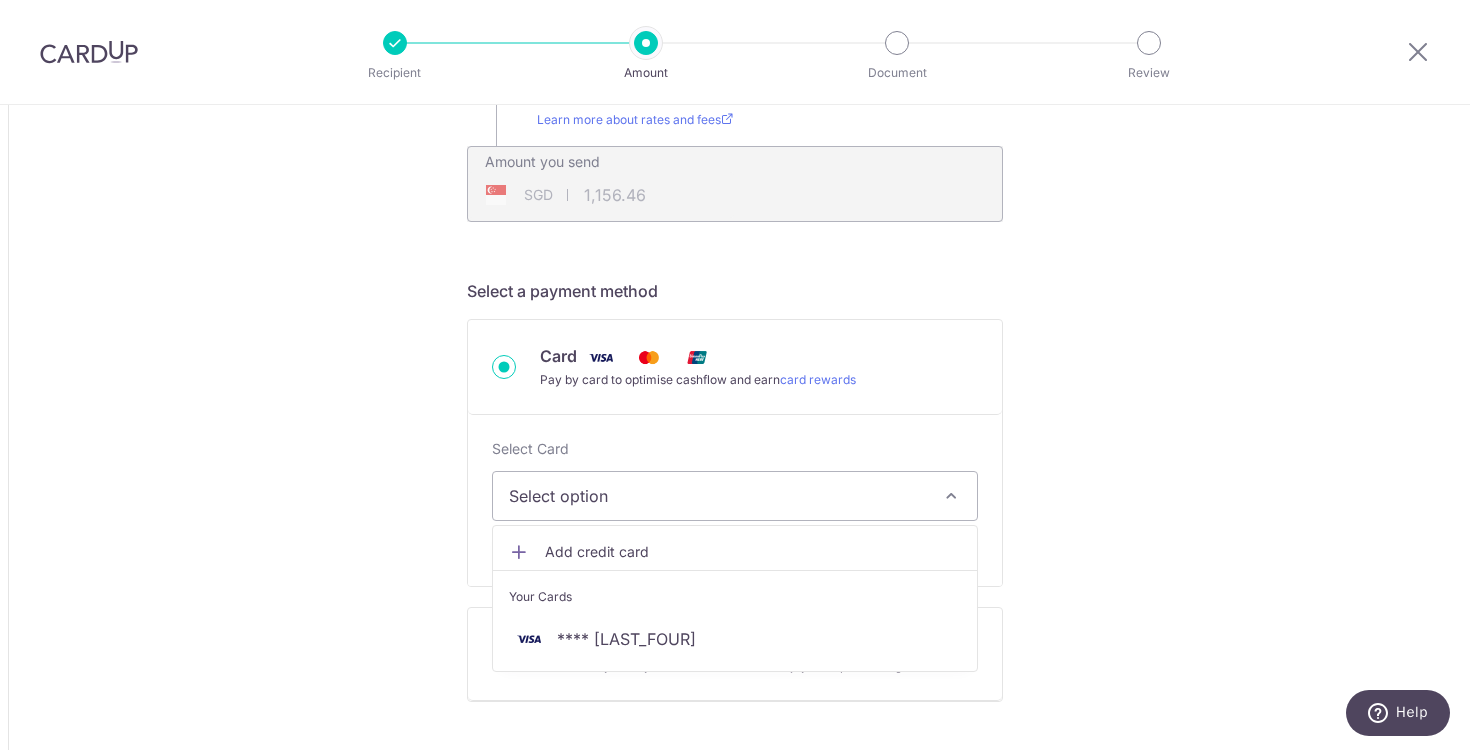 scroll, scrollTop: 512, scrollLeft: 0, axis: vertical 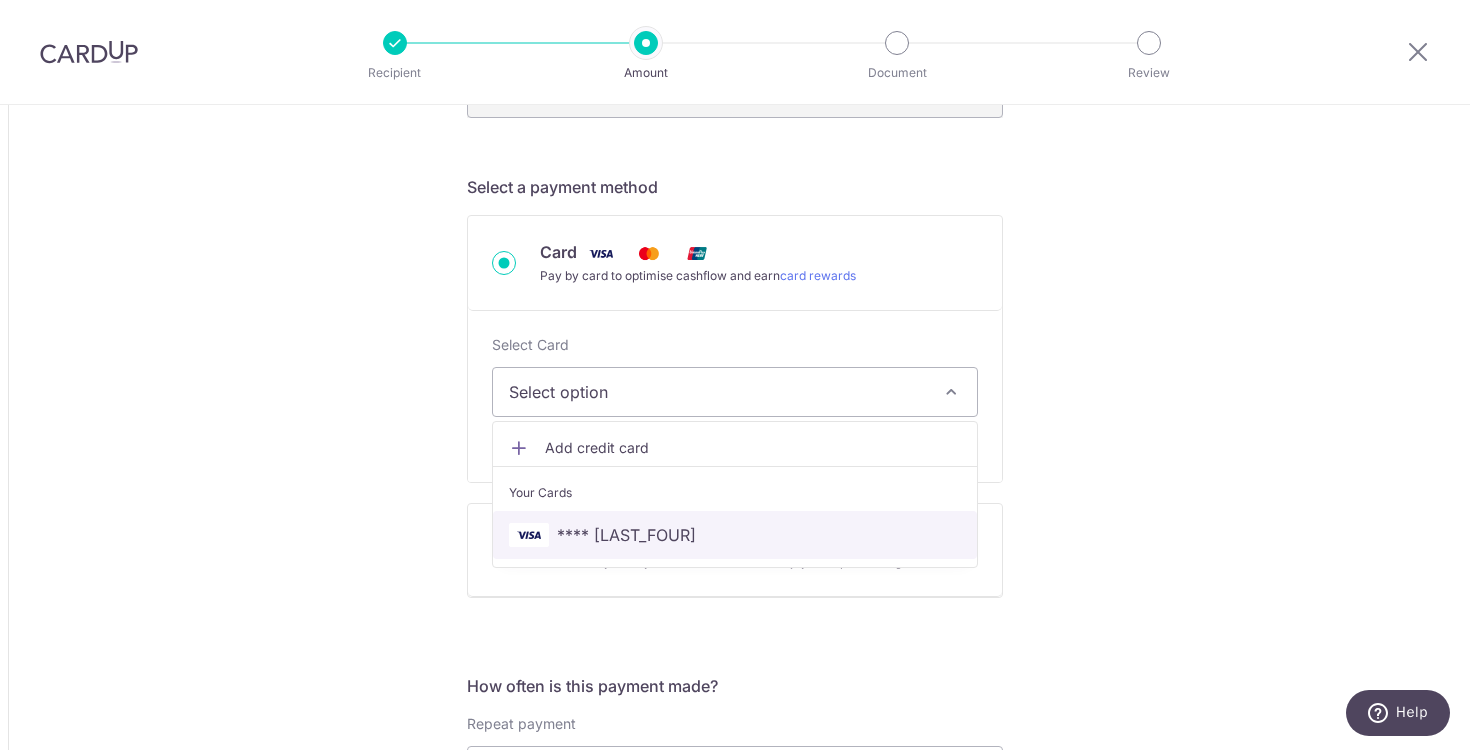 click on "**** [LAST]" at bounding box center [735, 535] 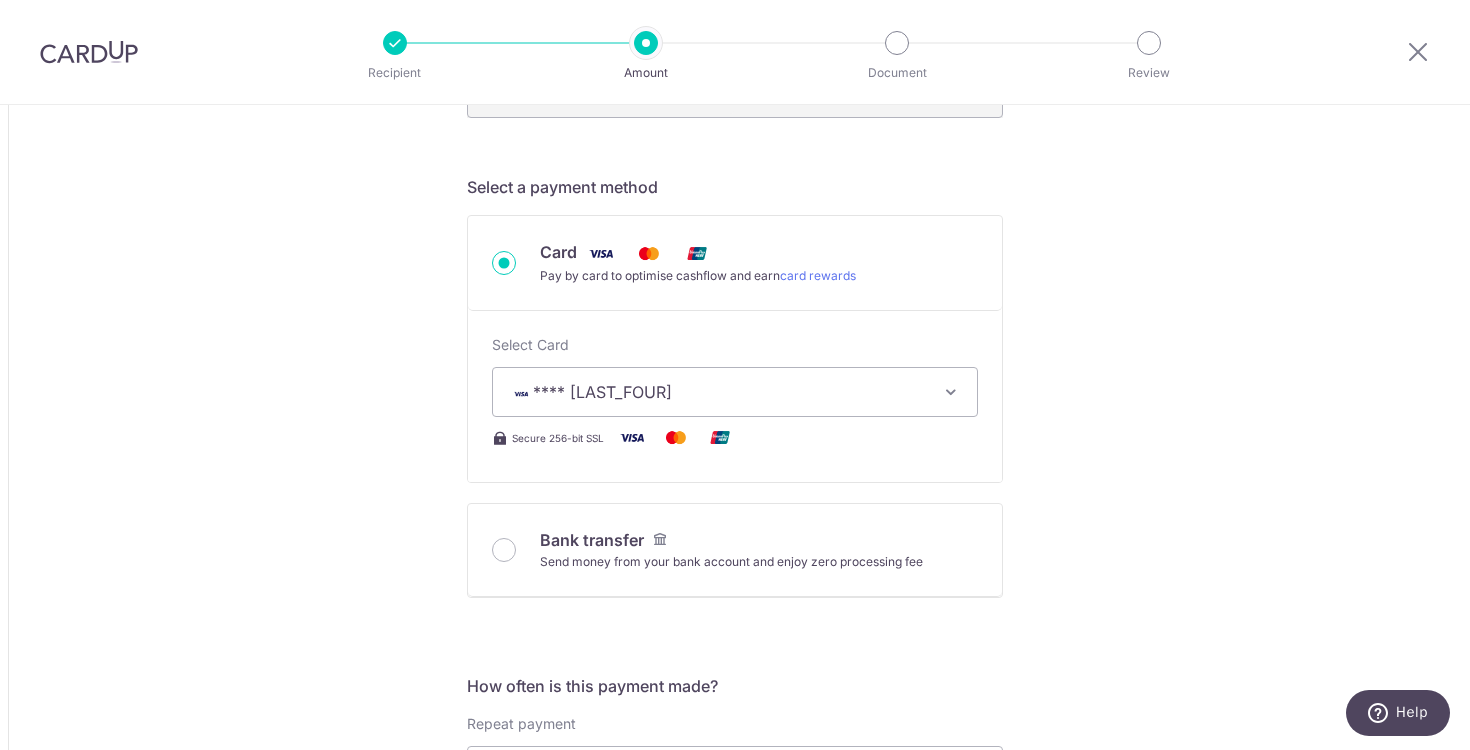 type on "14,500,000.00" 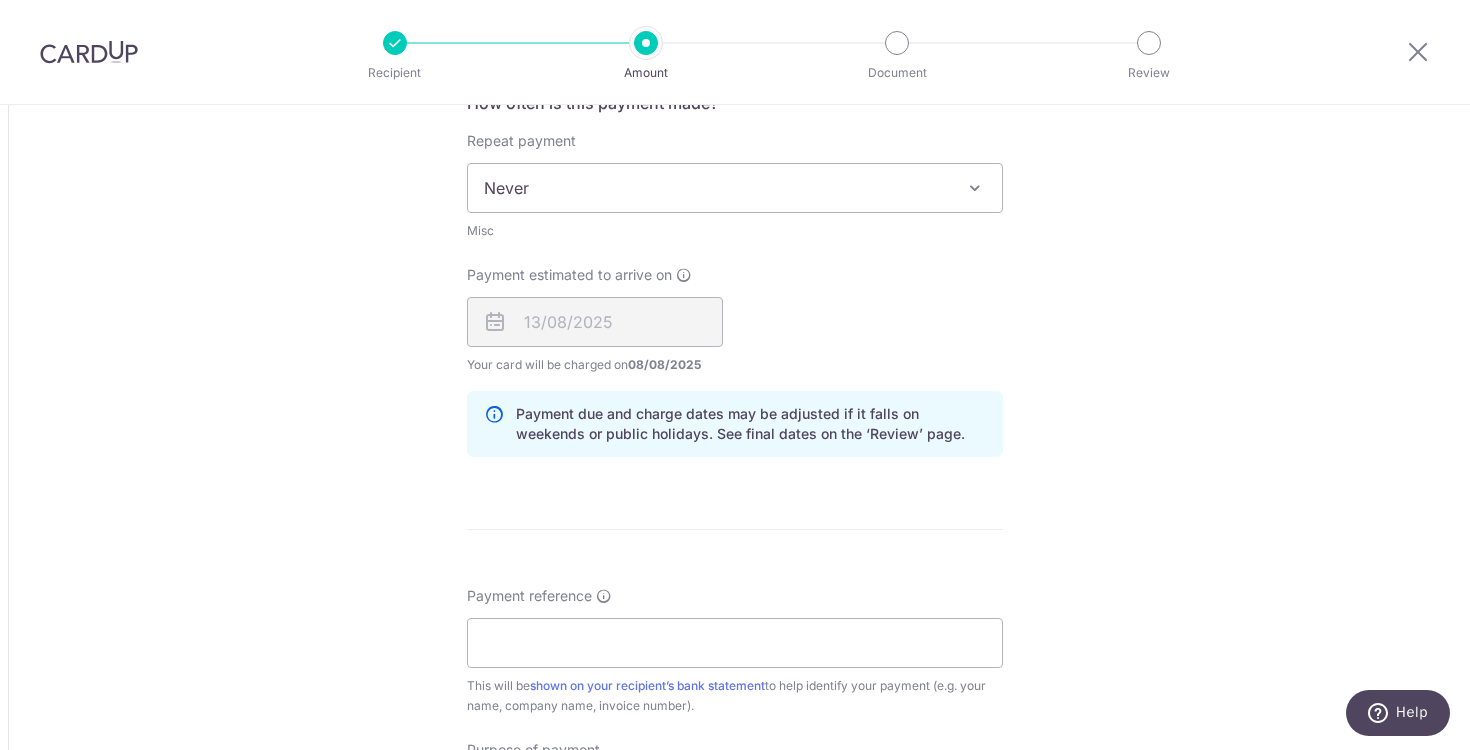 scroll, scrollTop: 1266, scrollLeft: 0, axis: vertical 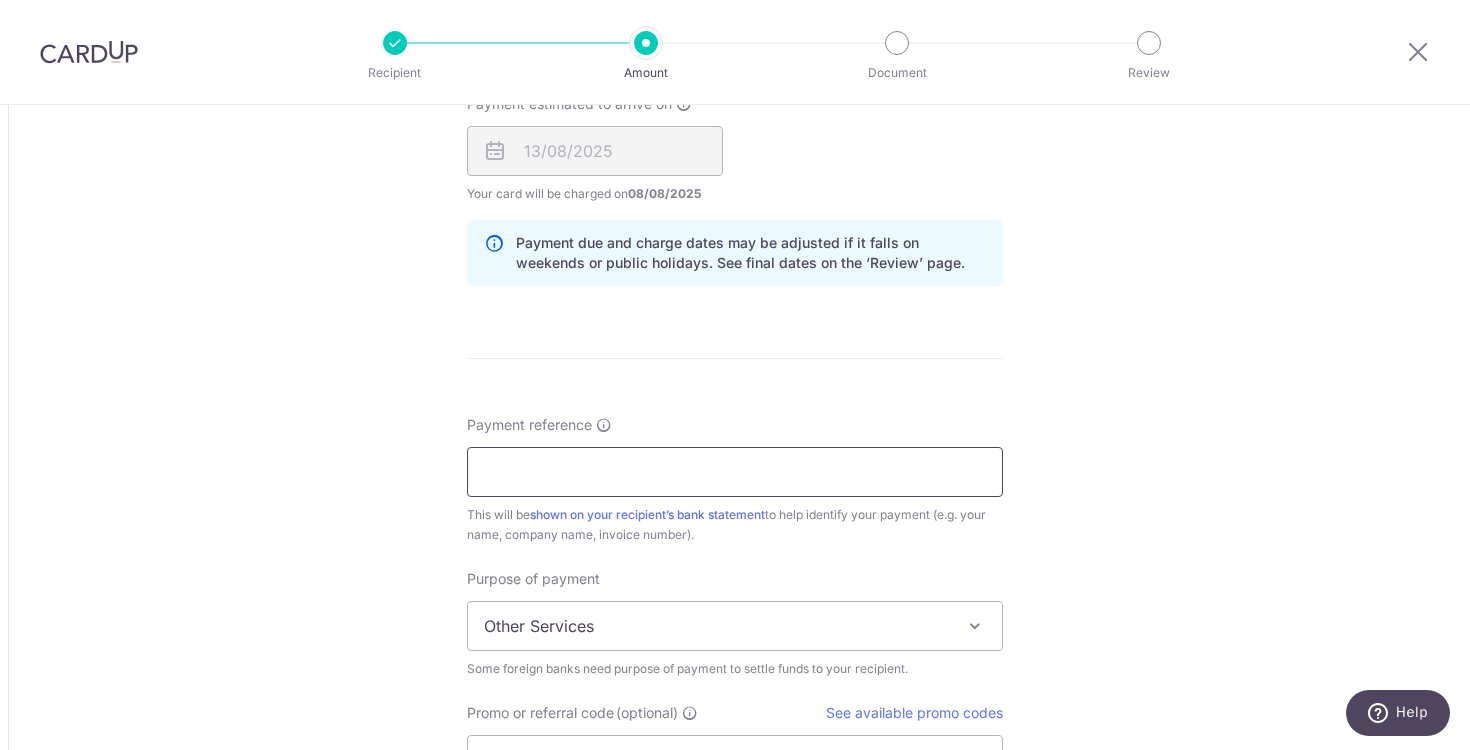 click on "Payment reference" at bounding box center (735, 472) 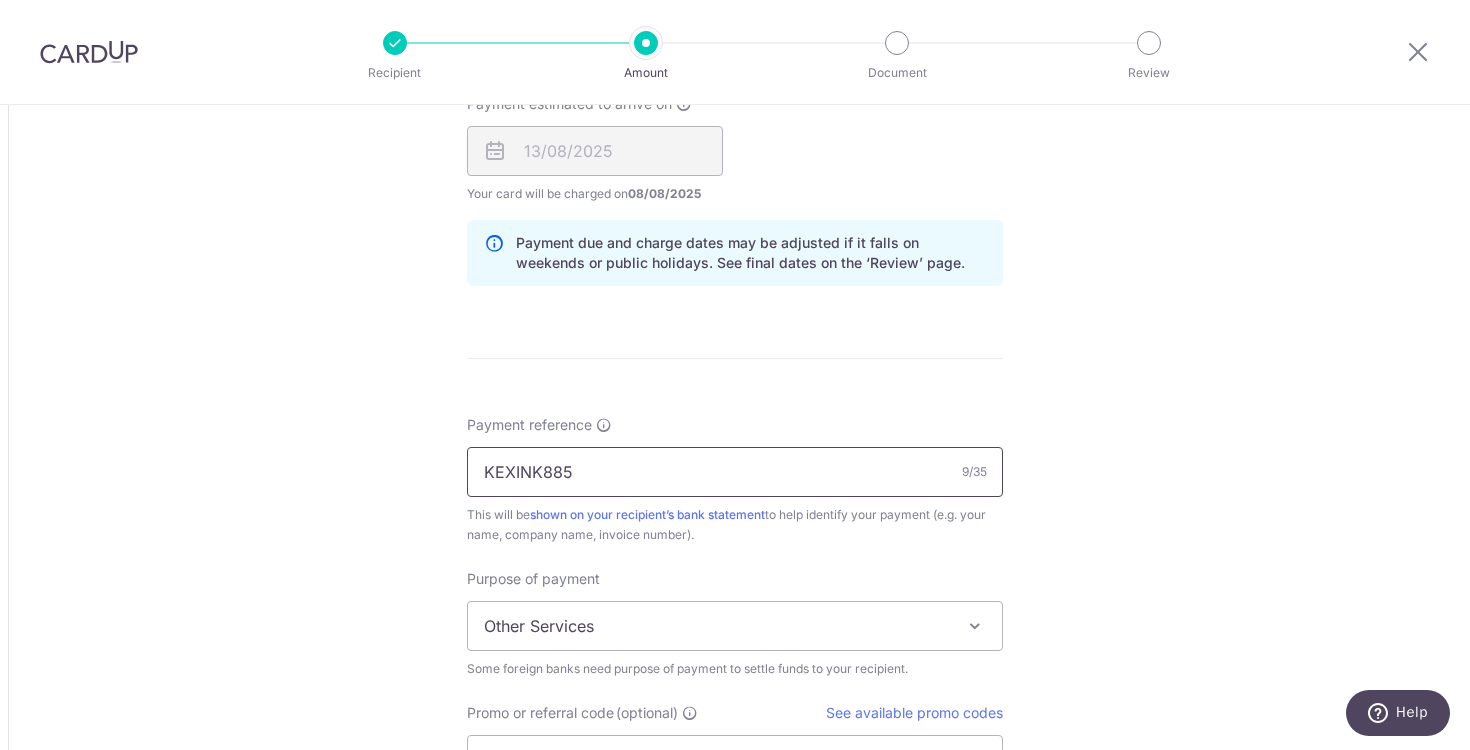 type on "KEXINK885" 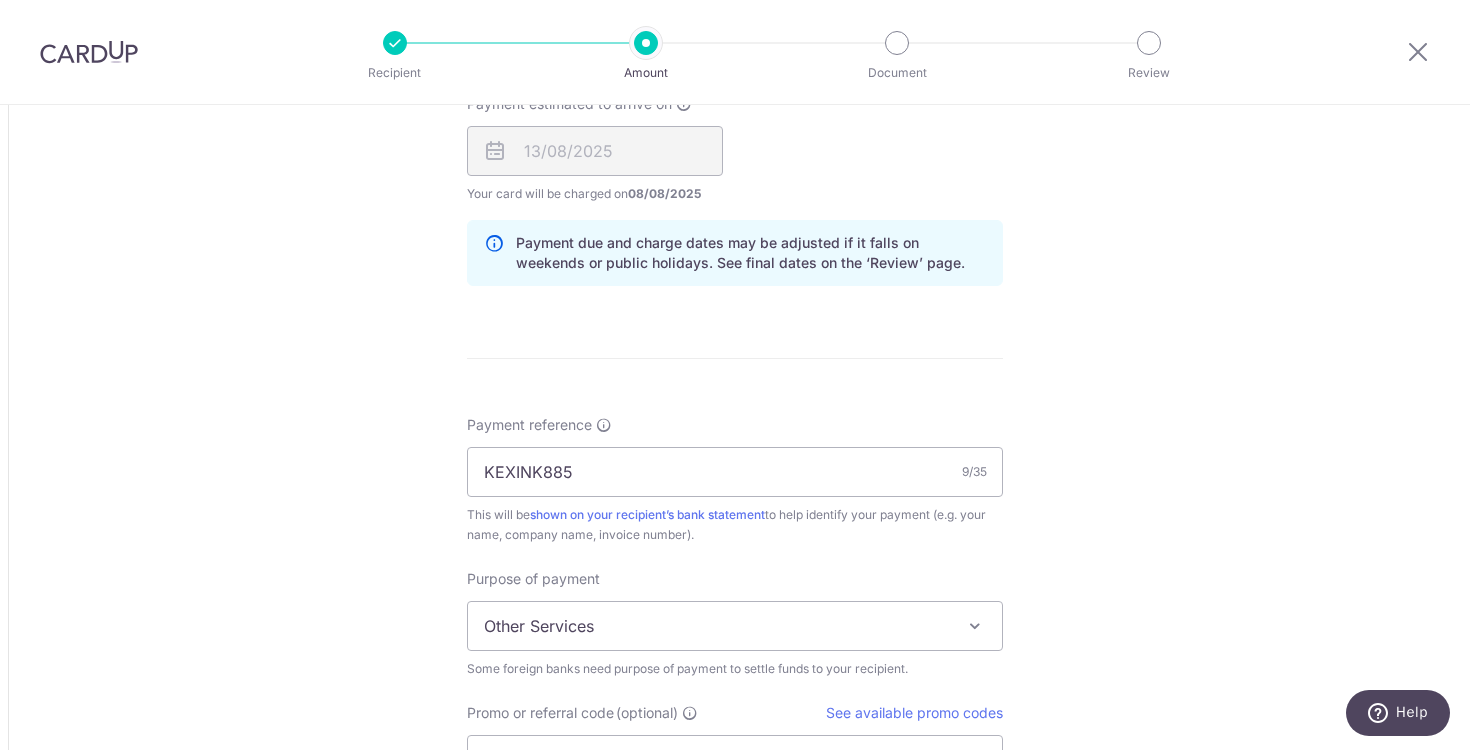 click on "Amount due to recipient
IDR
14,500,000.00
14500000
1 IDR =  0.000079   SGD
Market exchange rate
SGD
1145.5
Amount we will convert" at bounding box center (735, 38) 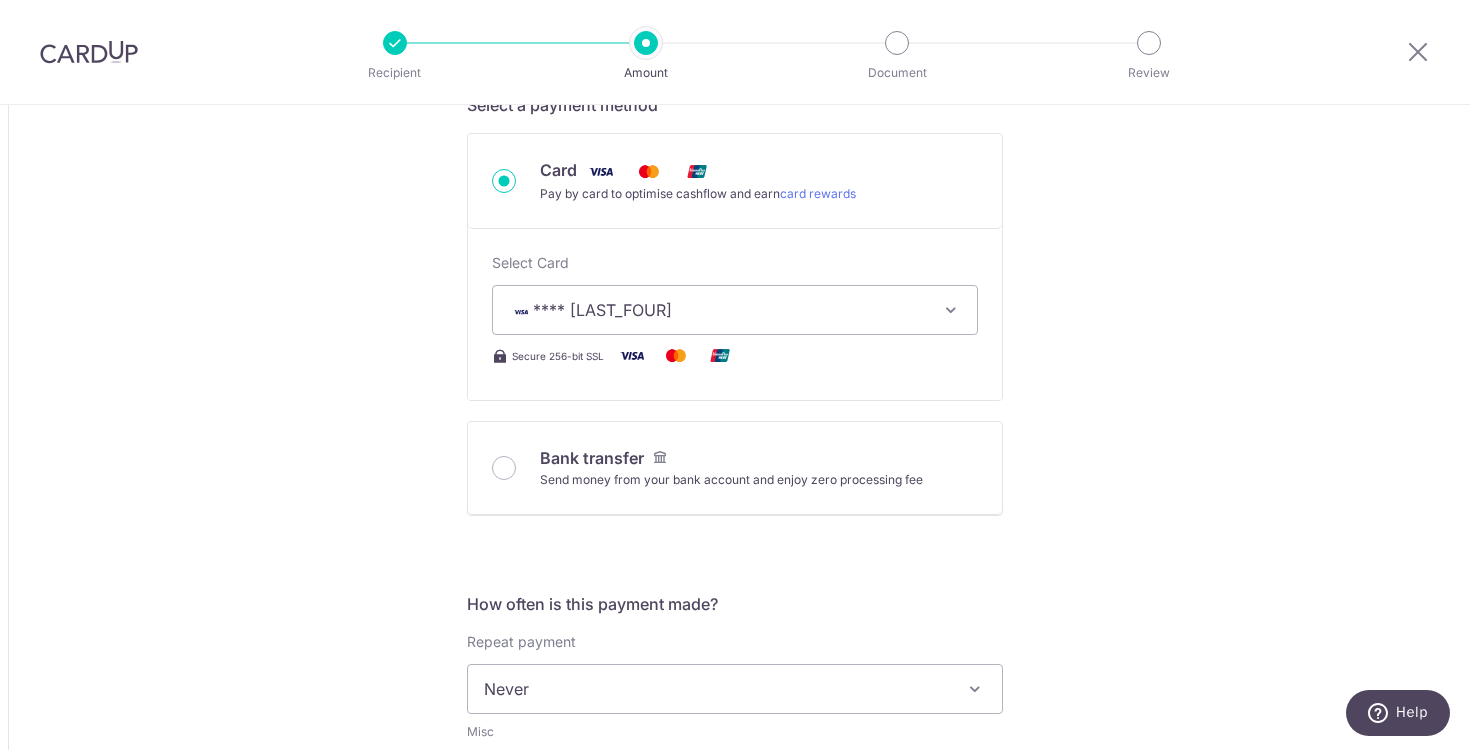 scroll, scrollTop: 481, scrollLeft: 0, axis: vertical 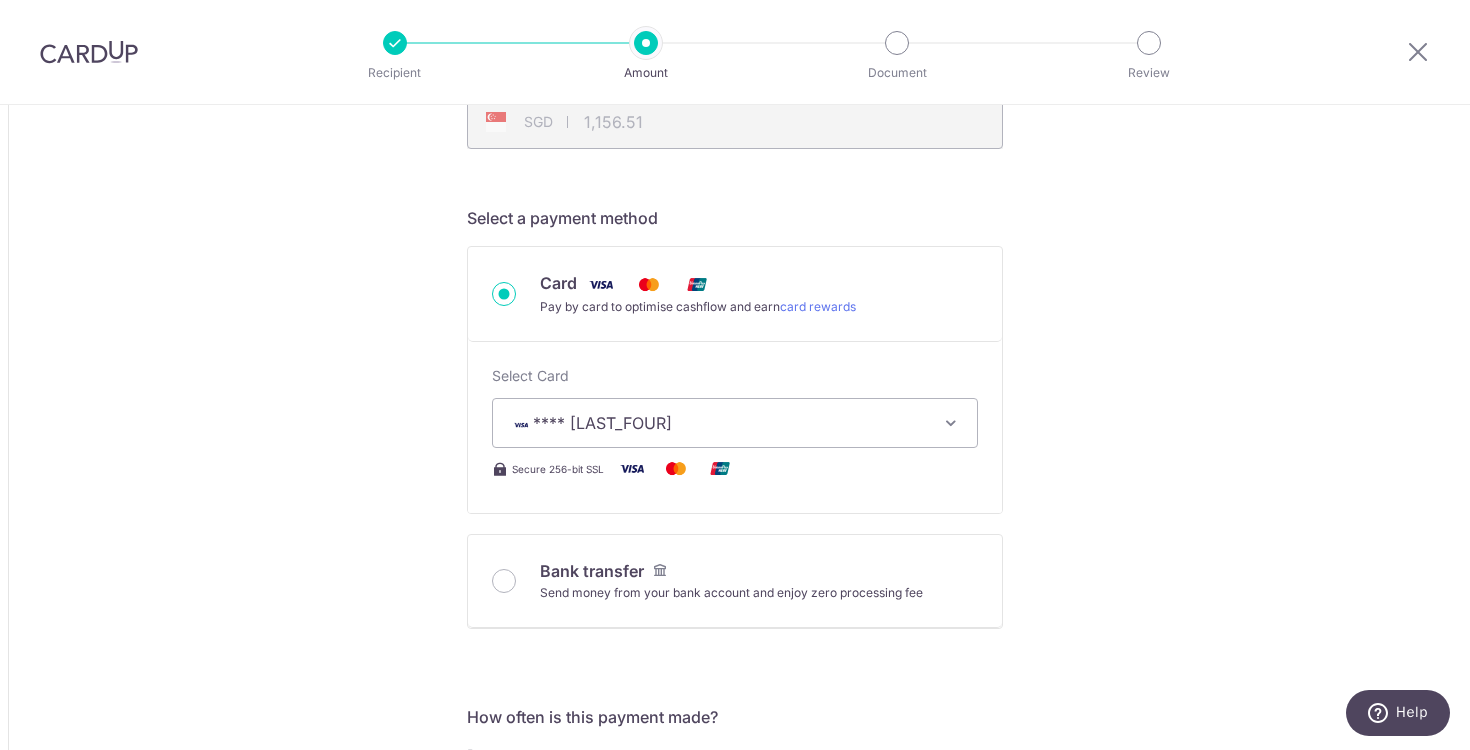 click on "Pay by card to optimise cashflow and earn  card rewards" at bounding box center (698, 307) 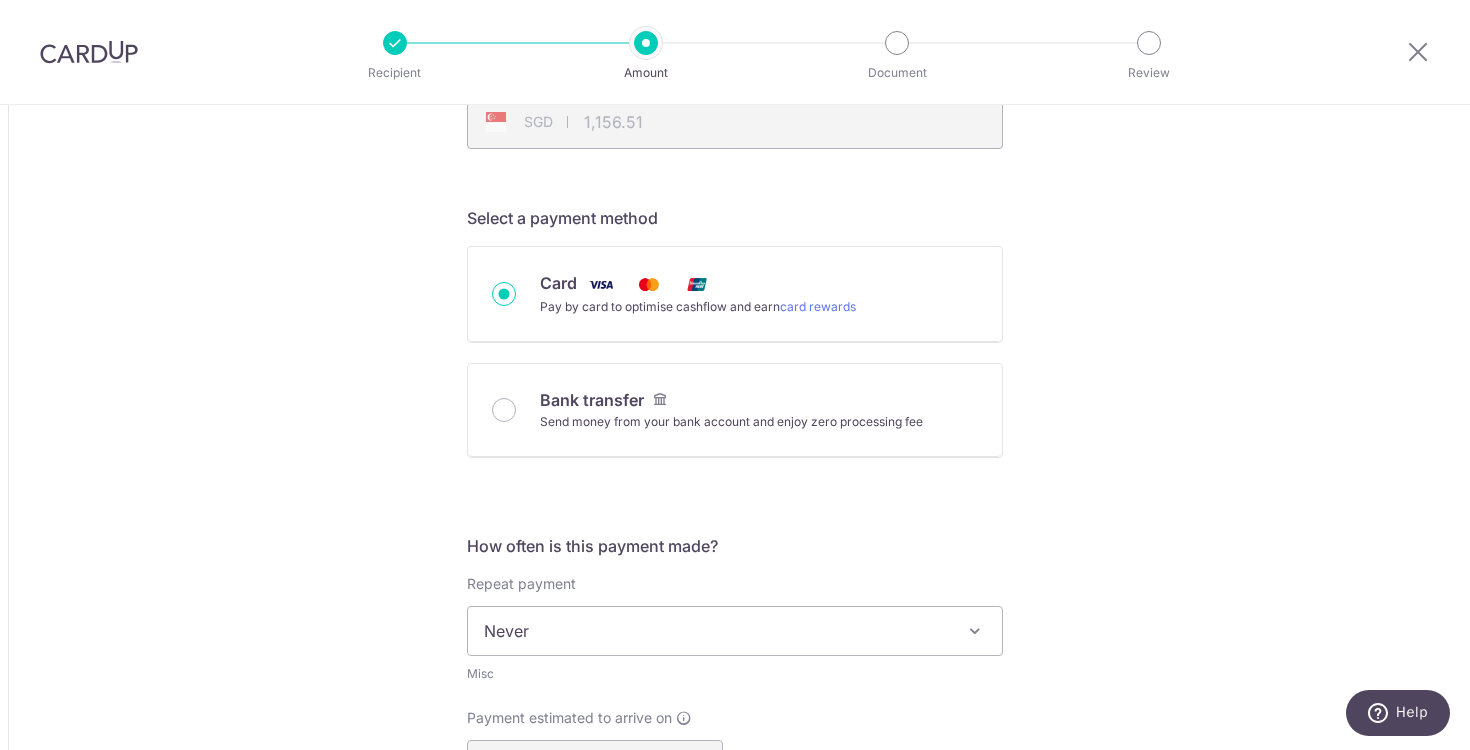 click on "Pay by card to optimise cashflow and earn  card rewards" at bounding box center (698, 307) 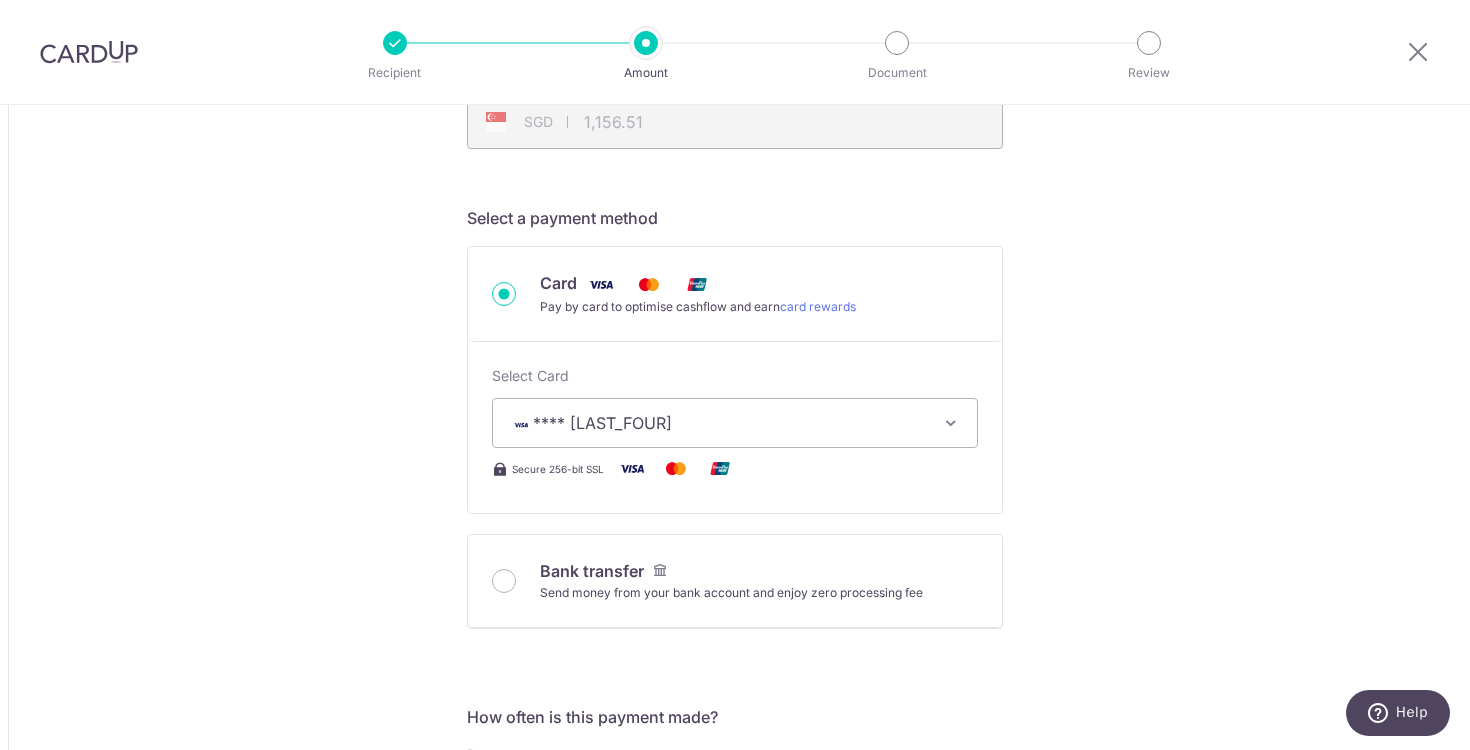 click on "**** [LAST]" at bounding box center (735, 423) 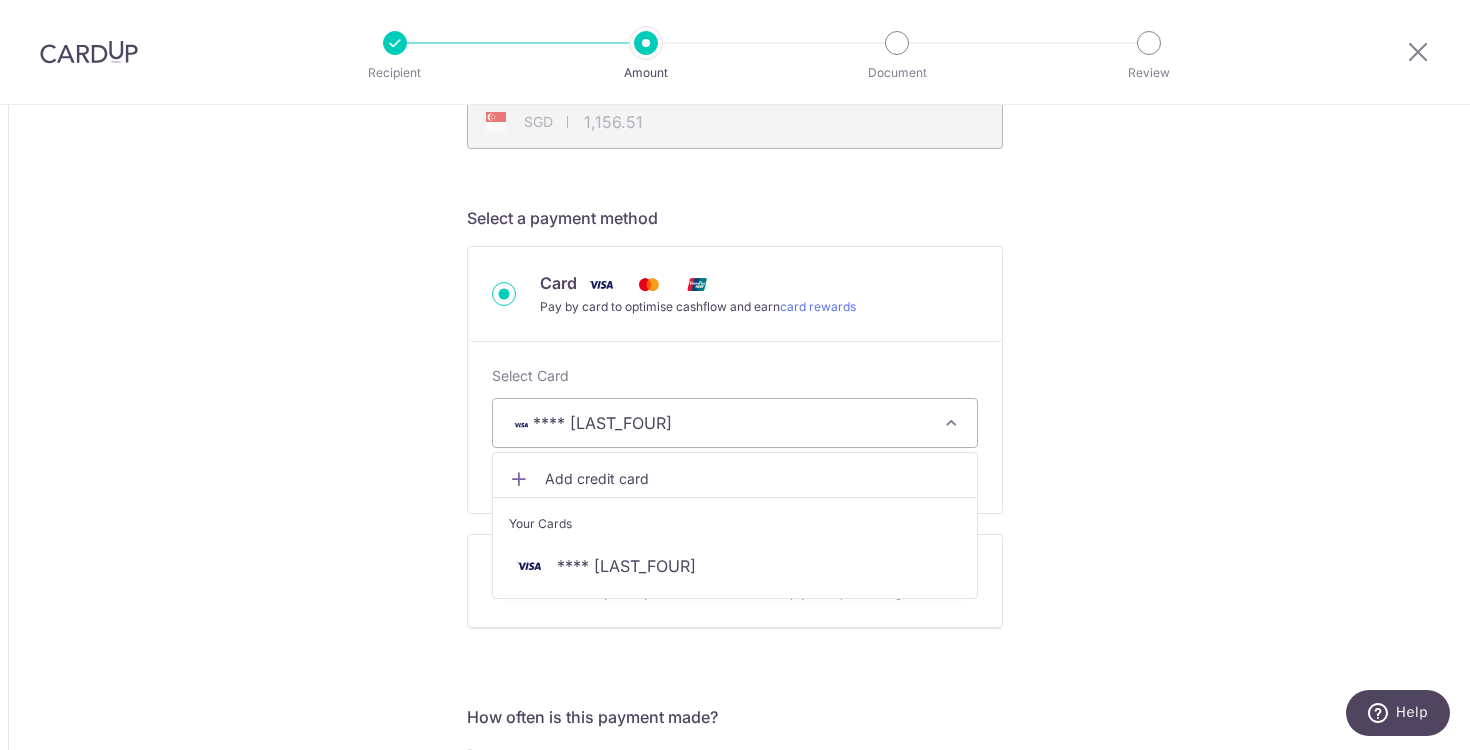 click on "Add credit card" at bounding box center [753, 479] 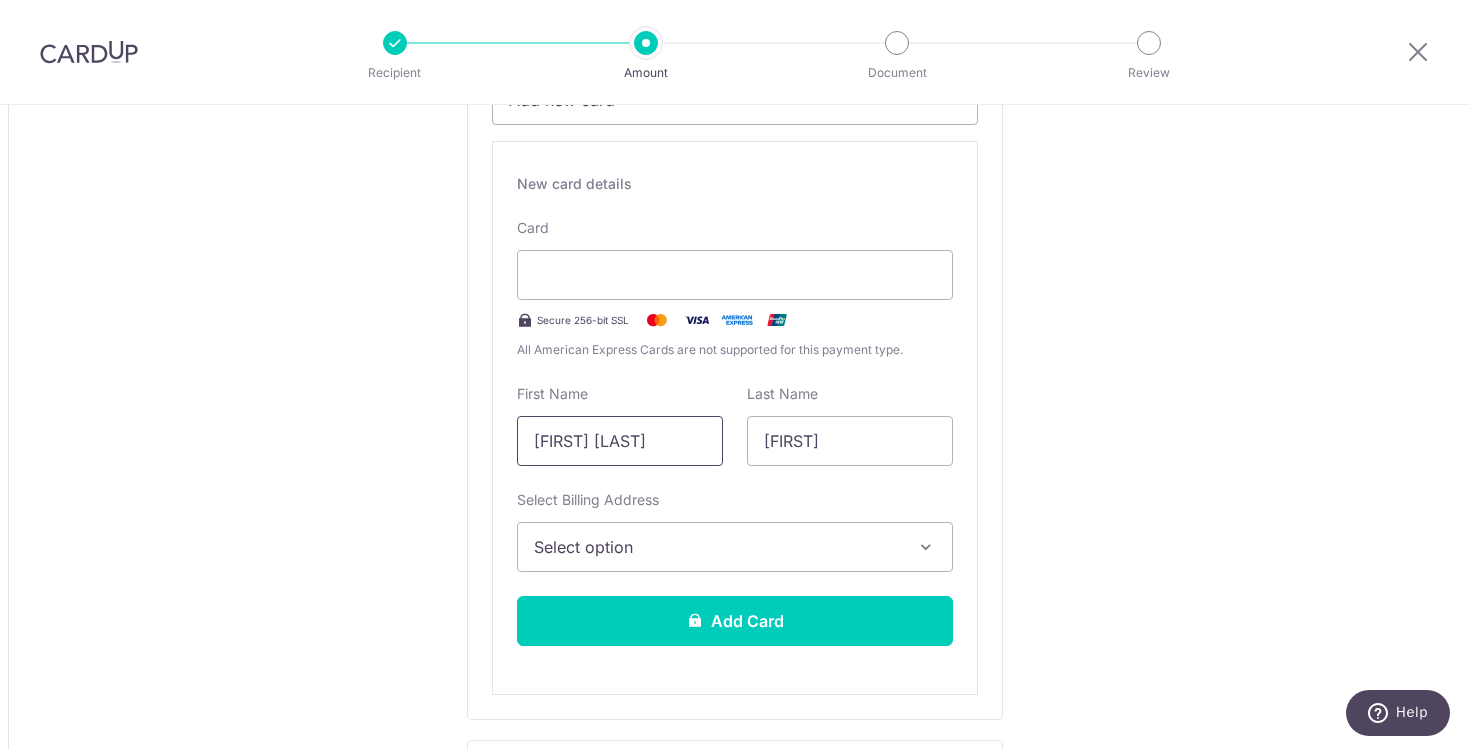 scroll, scrollTop: 808, scrollLeft: 0, axis: vertical 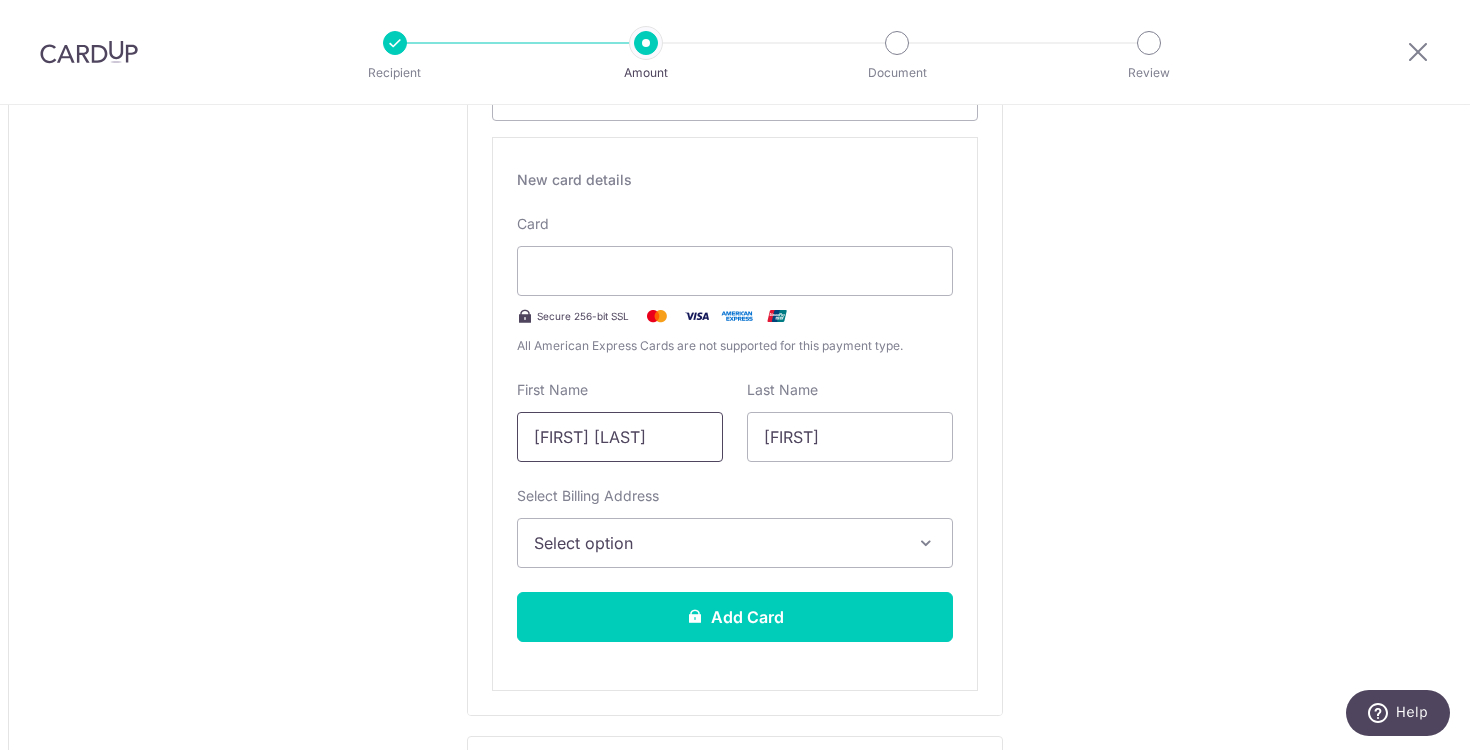 drag, startPoint x: 643, startPoint y: 438, endPoint x: 199, endPoint y: 425, distance: 444.19028 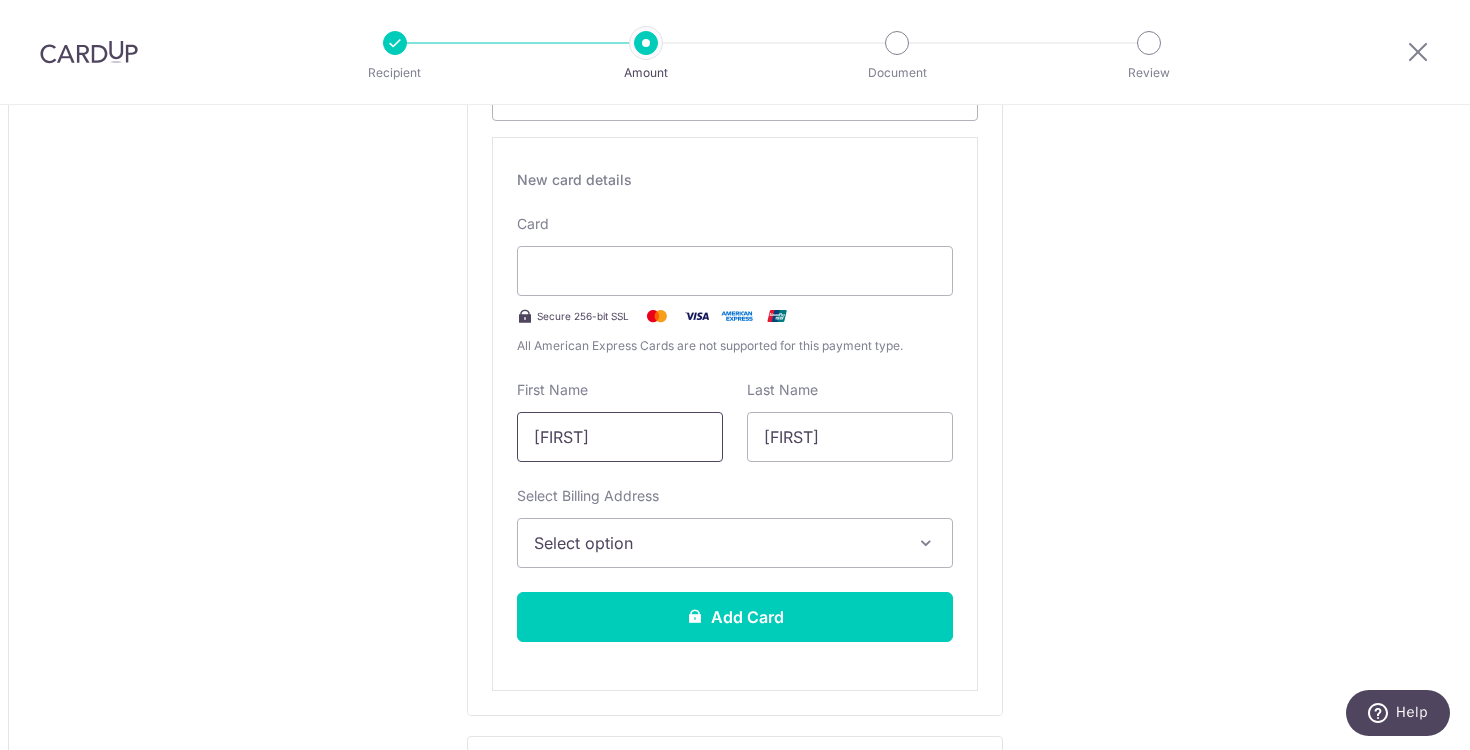 type on "Ke Xin" 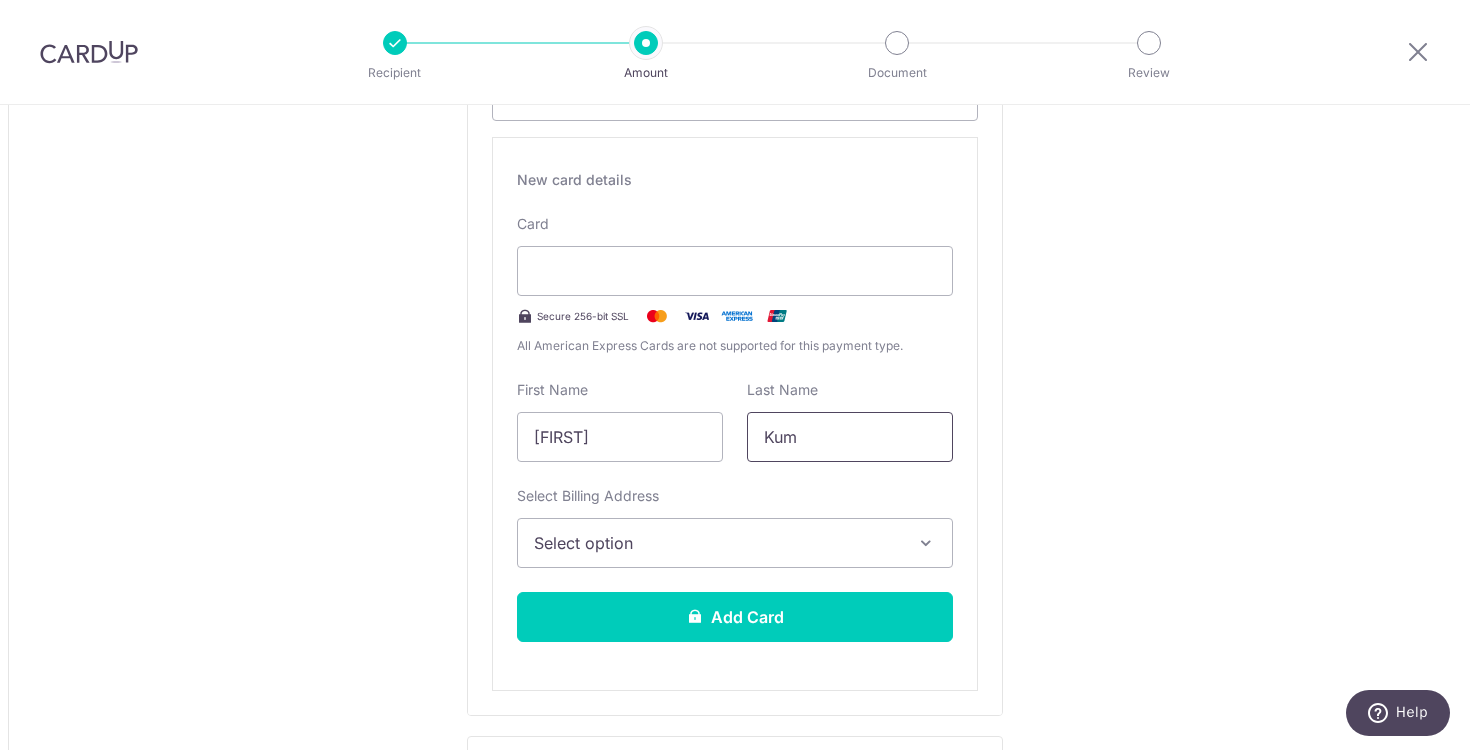 type on "Kum" 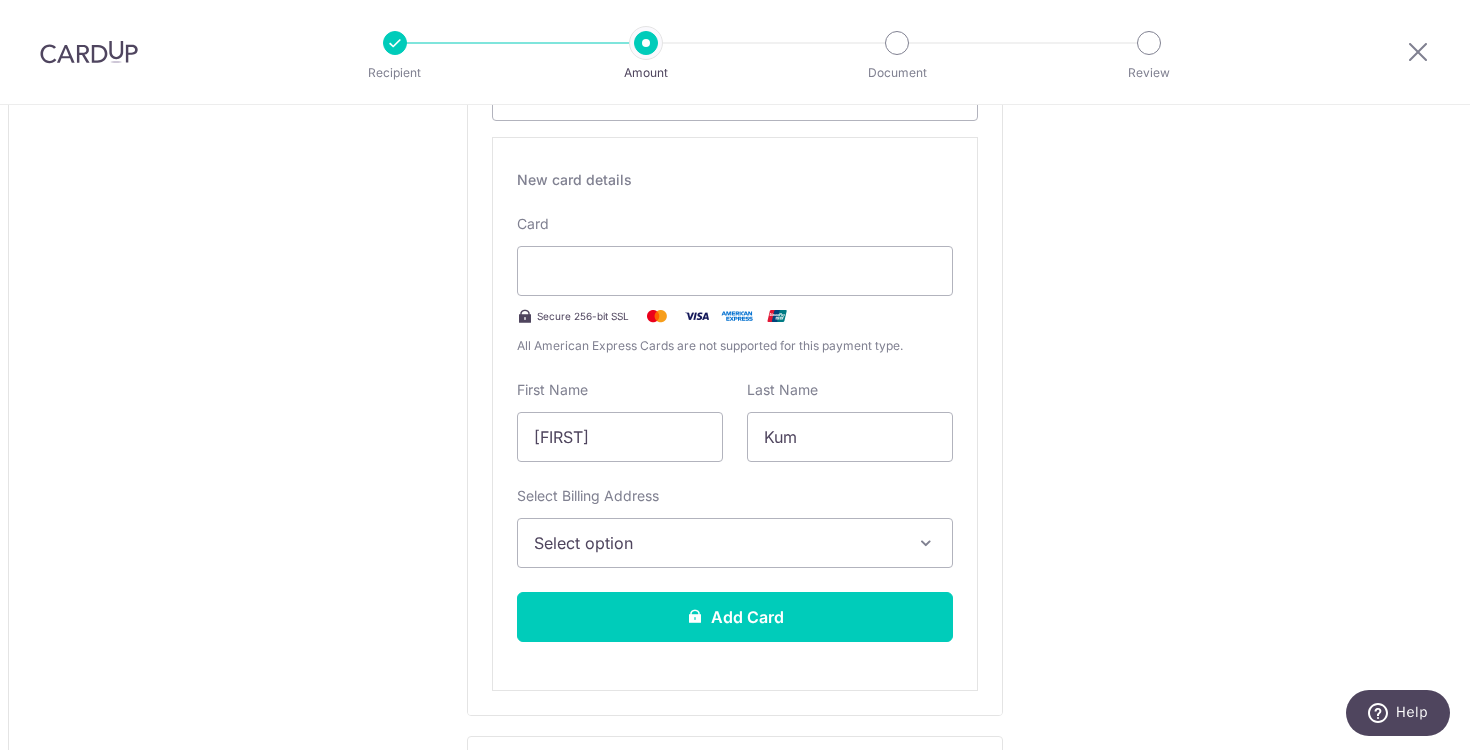 type 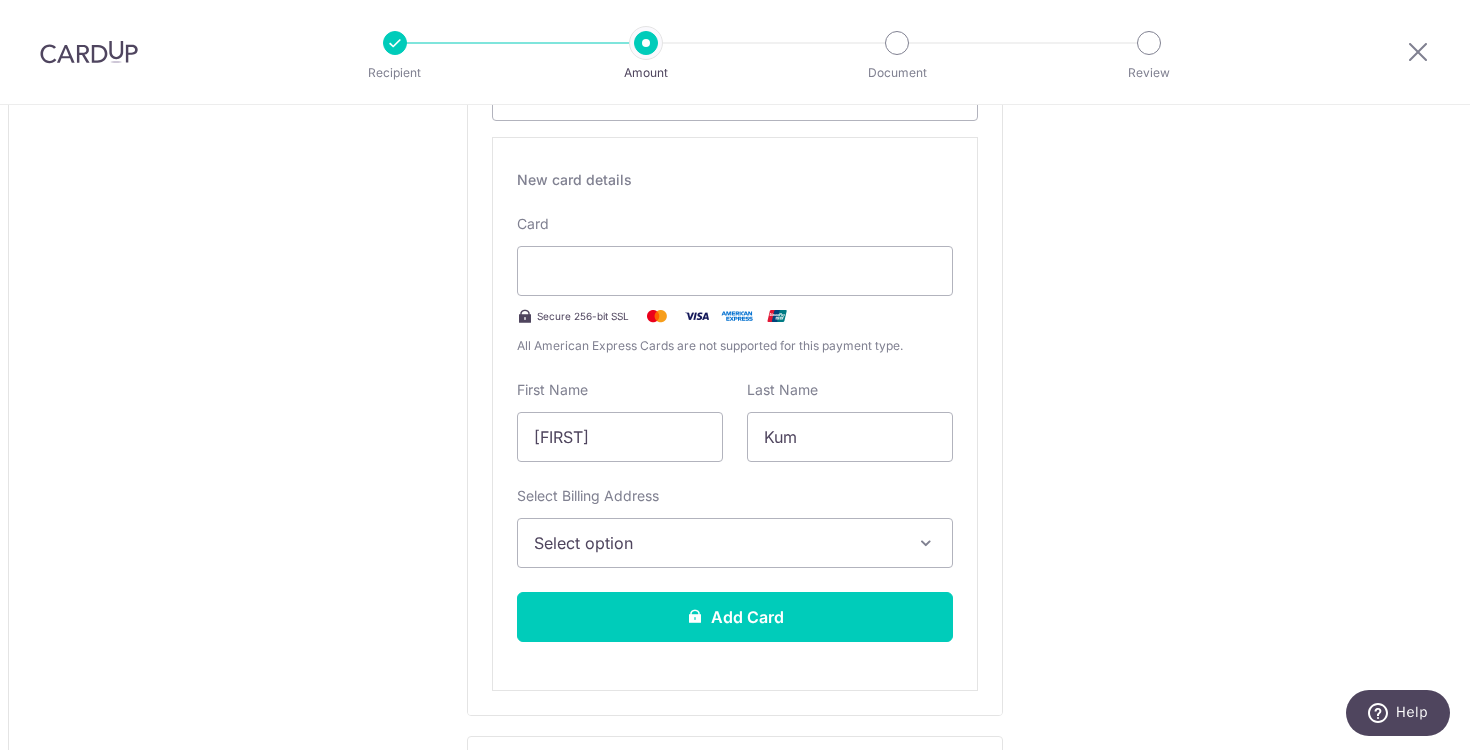 click on "Select option" at bounding box center [717, 543] 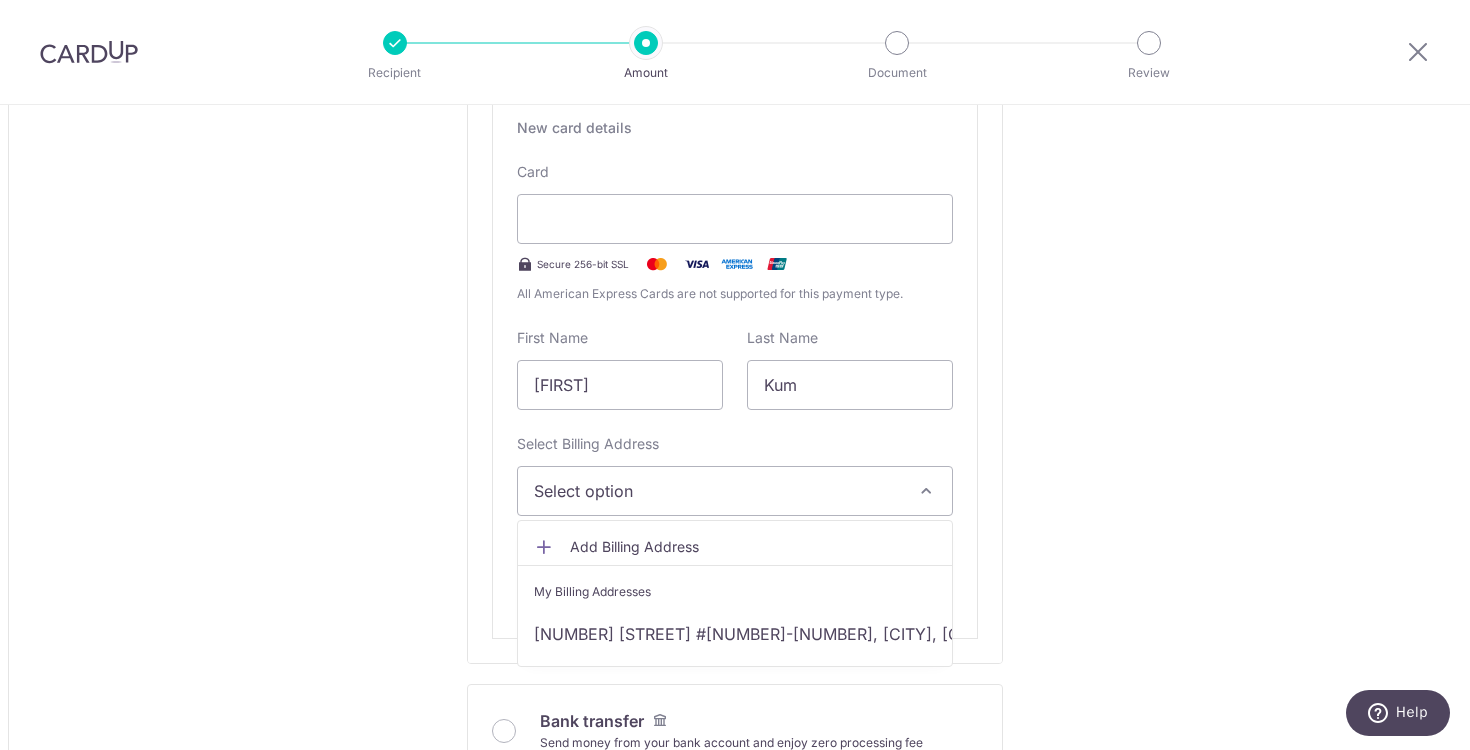 scroll, scrollTop: 1129, scrollLeft: 0, axis: vertical 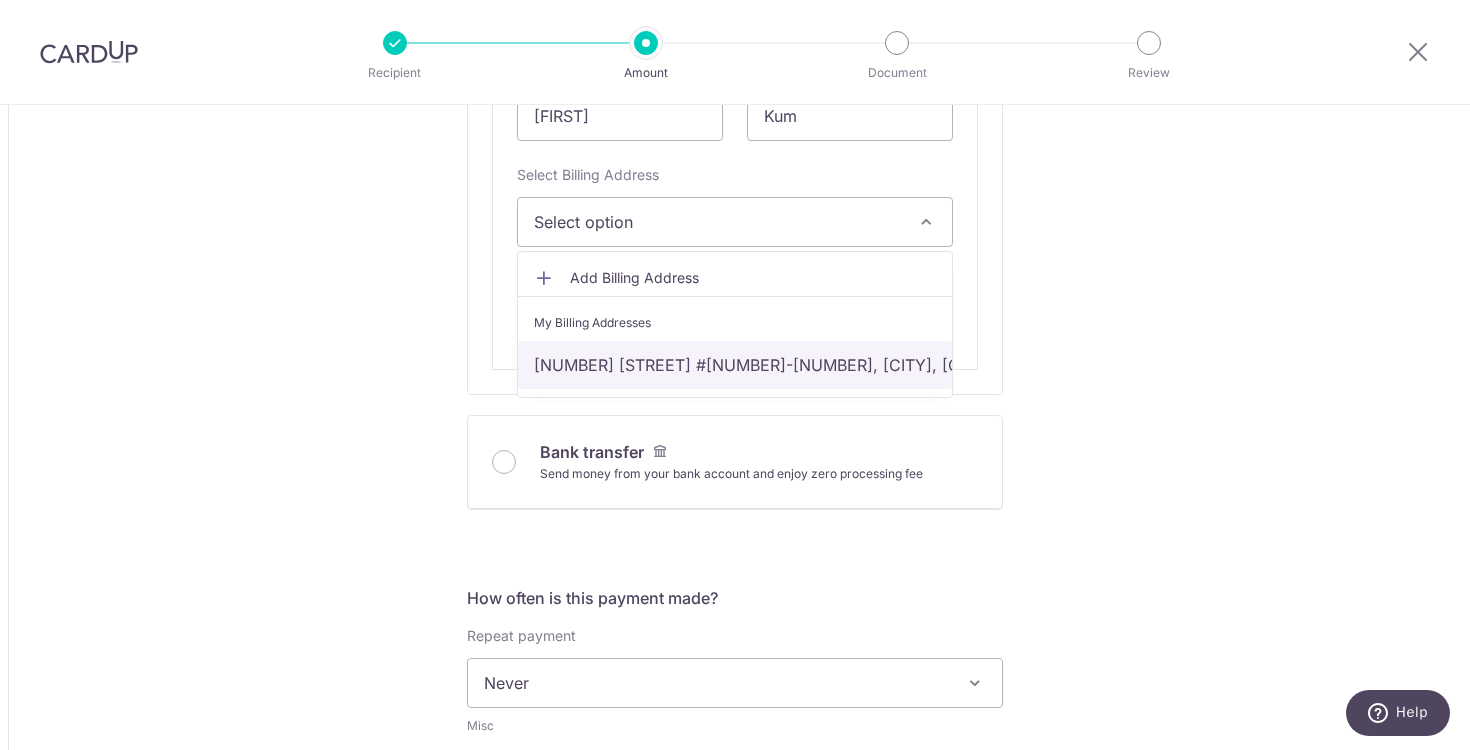 click on "[NUMBER] [STREET] #[NUMBER], [CITY], [CITY]-[POSTAL_CODE]" at bounding box center [735, 365] 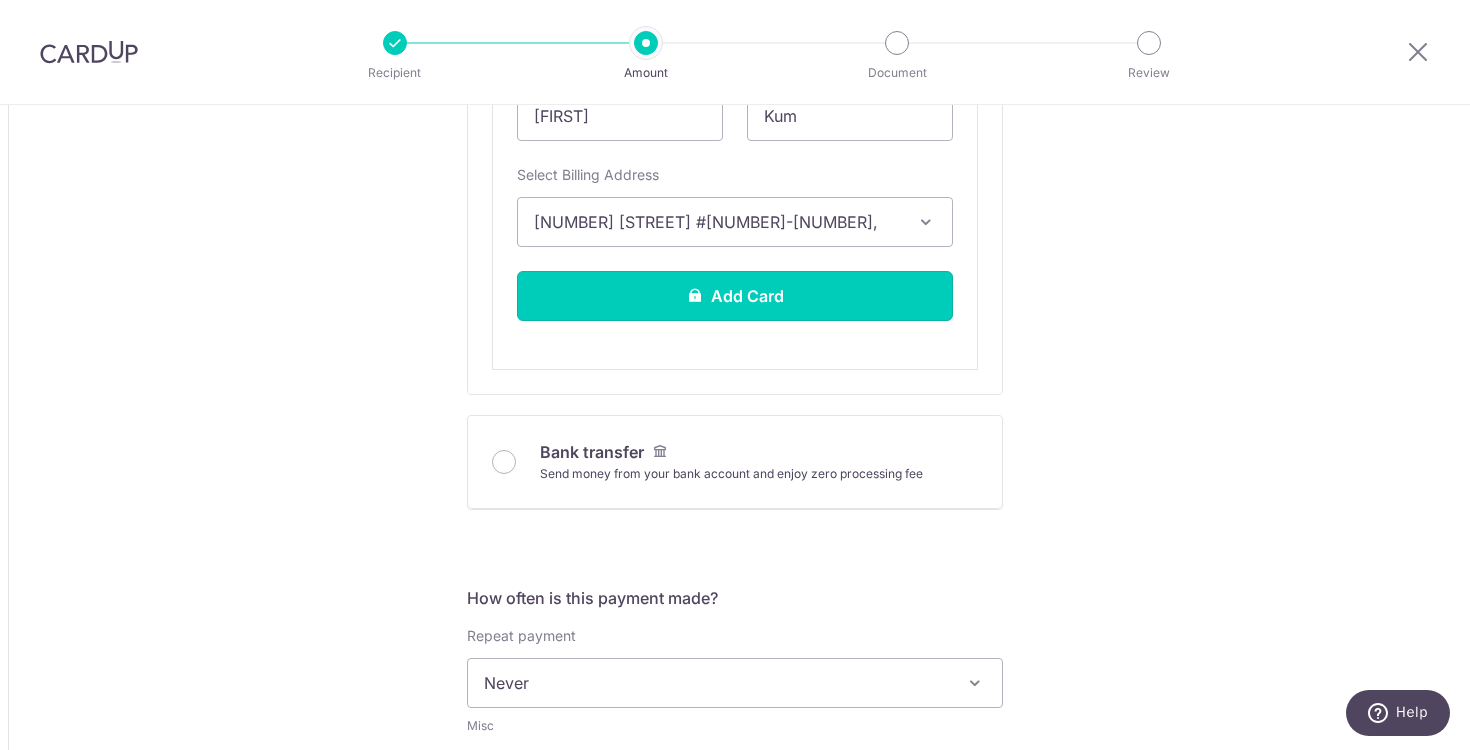 click on "Add Card" at bounding box center (735, 296) 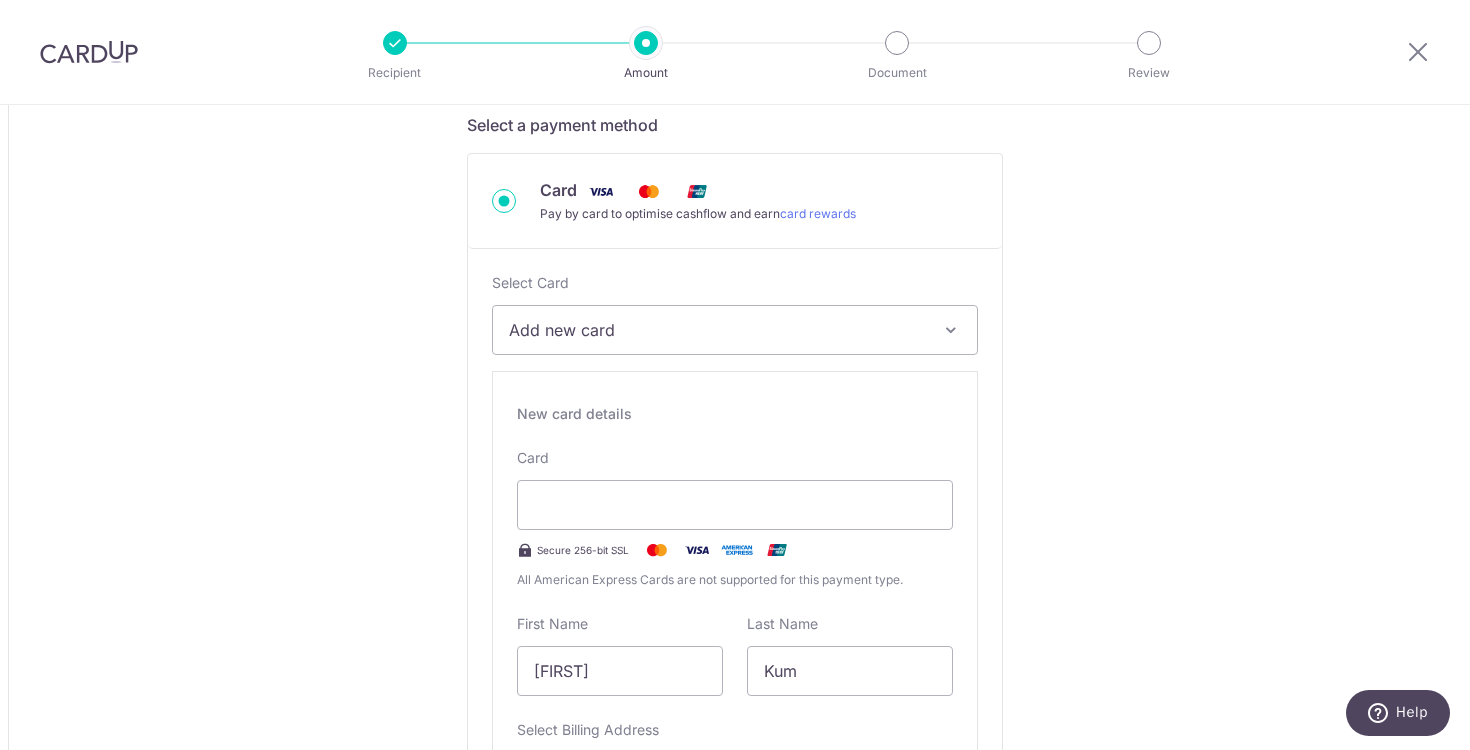scroll, scrollTop: 652, scrollLeft: 0, axis: vertical 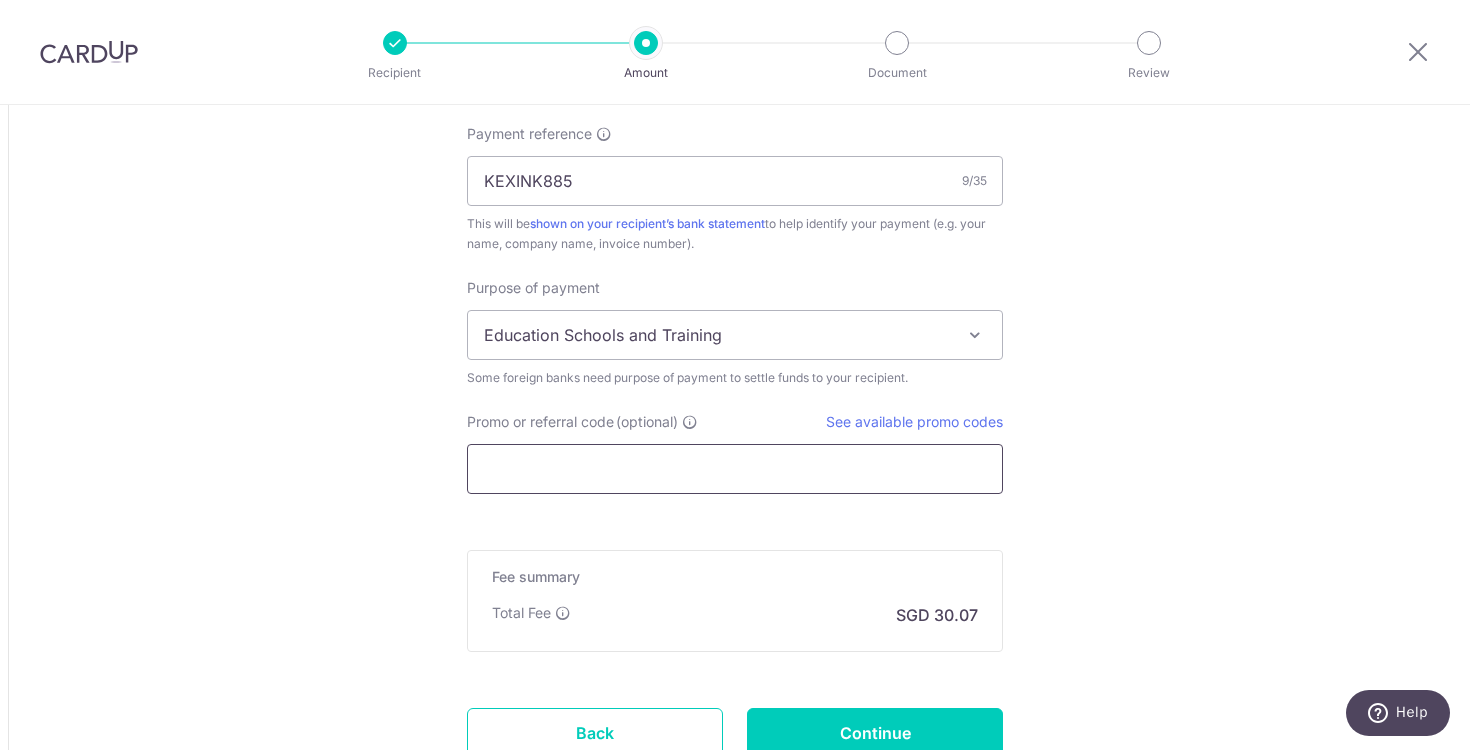 click on "Promo or referral code
(optional)" at bounding box center [735, 469] 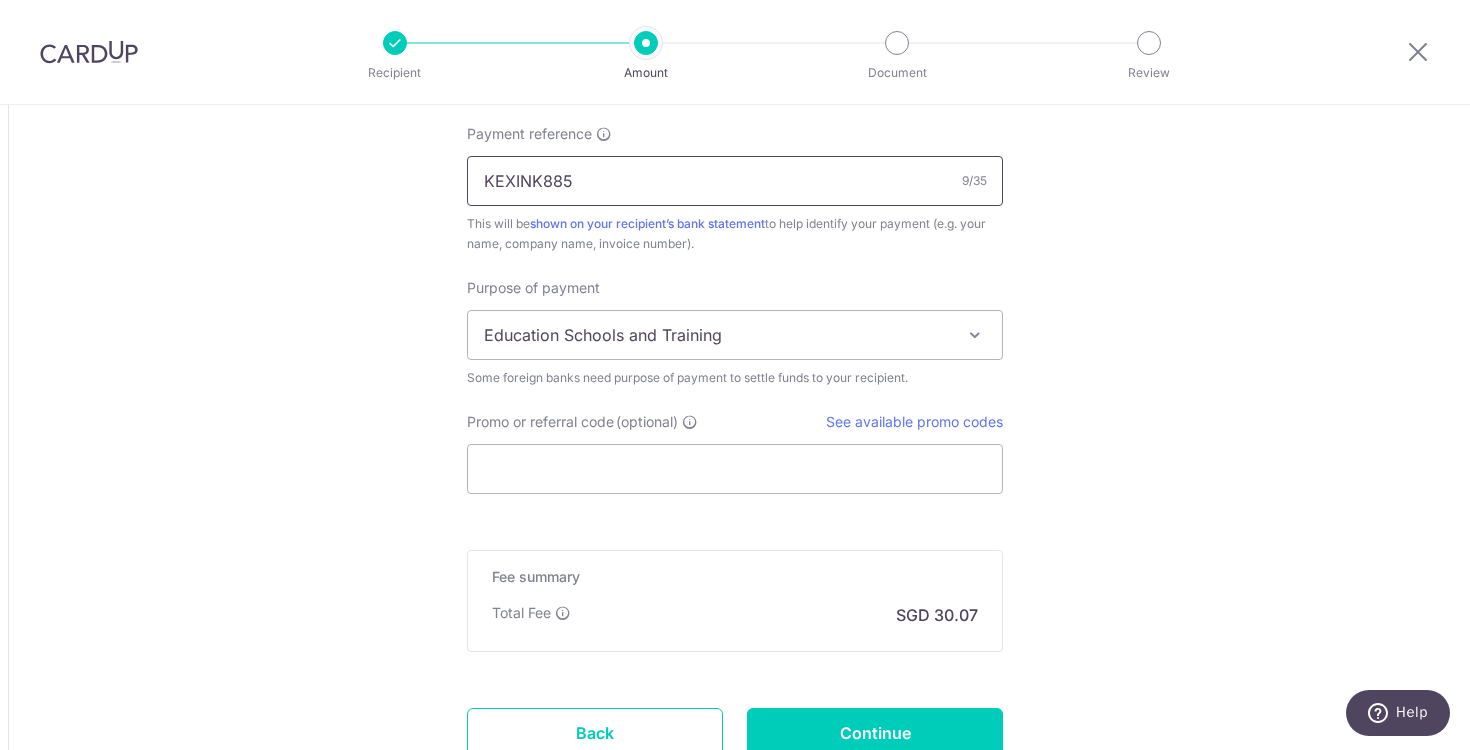 drag, startPoint x: 572, startPoint y: 180, endPoint x: 473, endPoint y: 185, distance: 99.12618 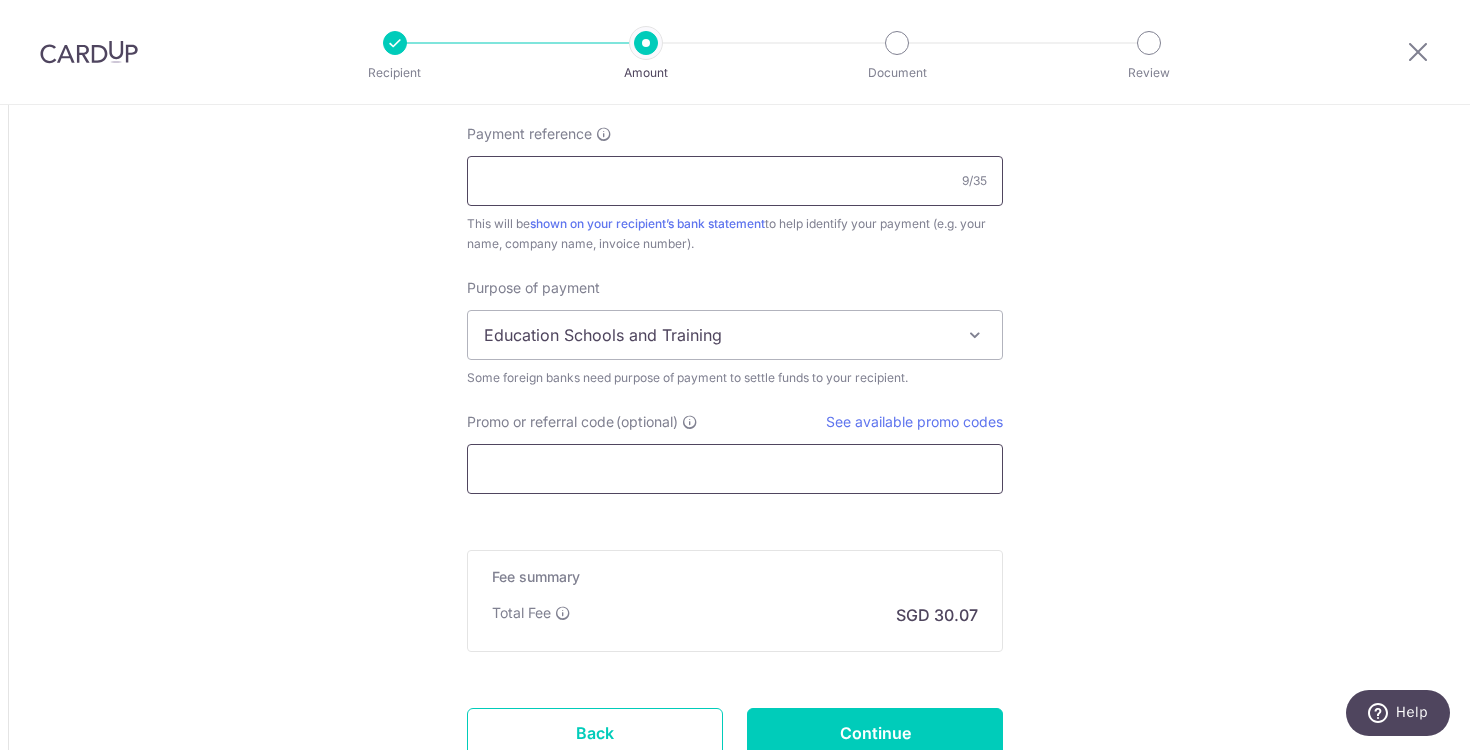 type 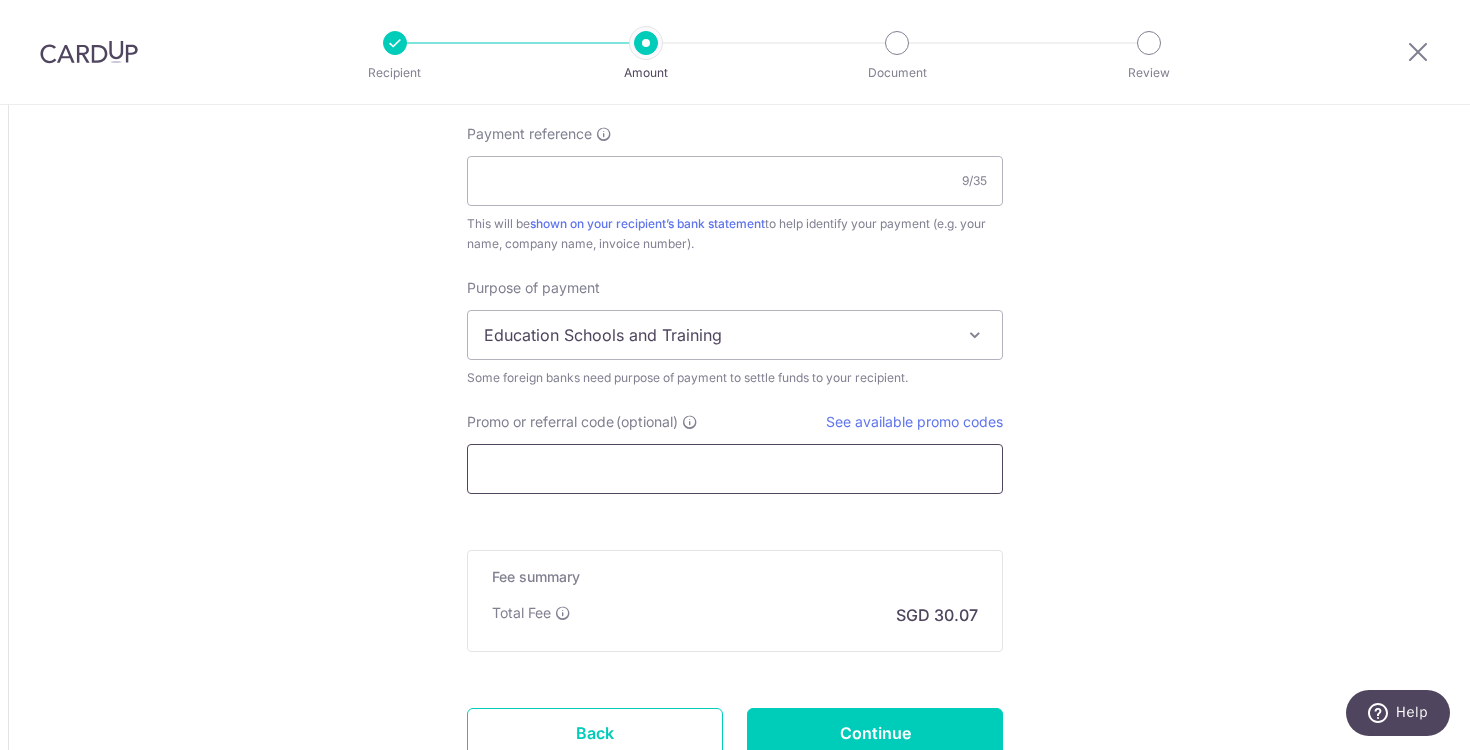 click on "Promo or referral code
(optional)" at bounding box center (735, 469) 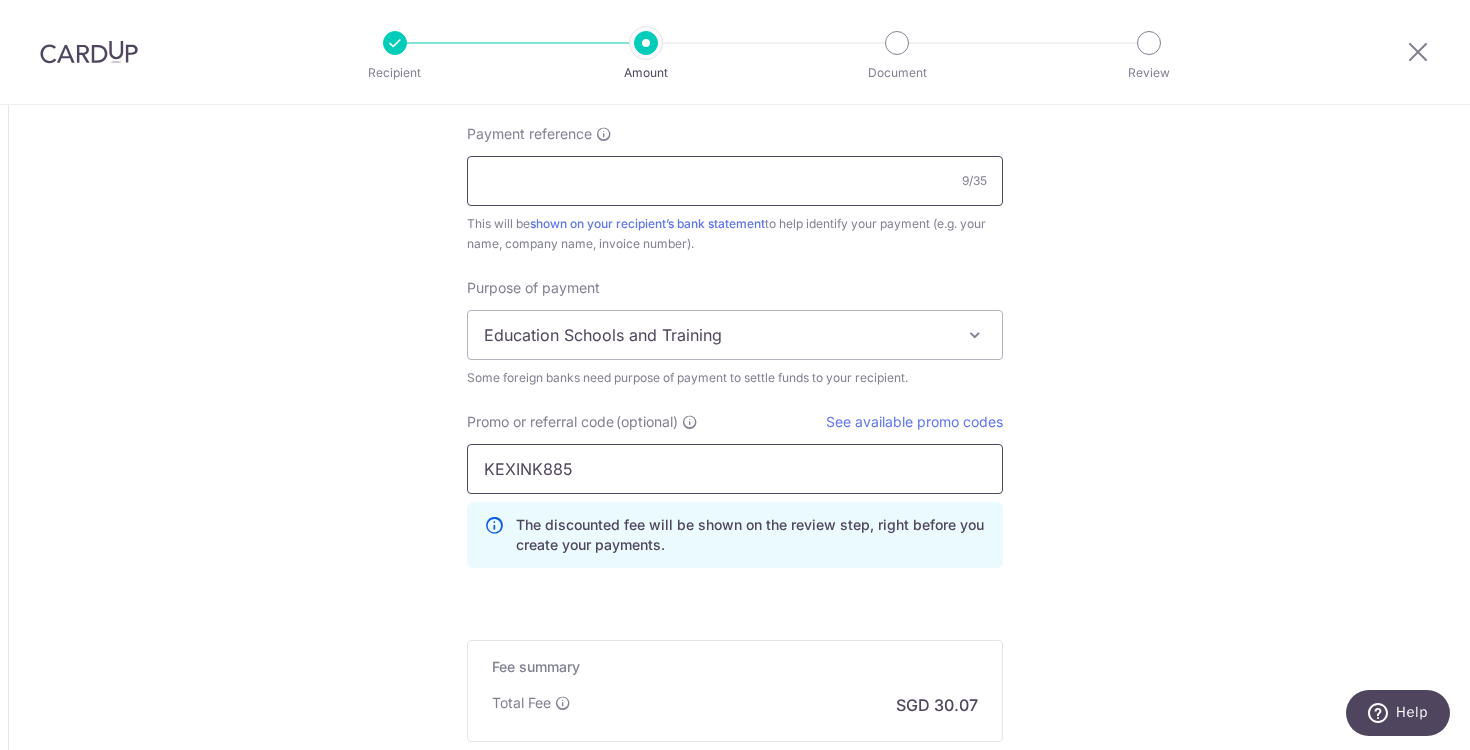 type on "KEXINK885" 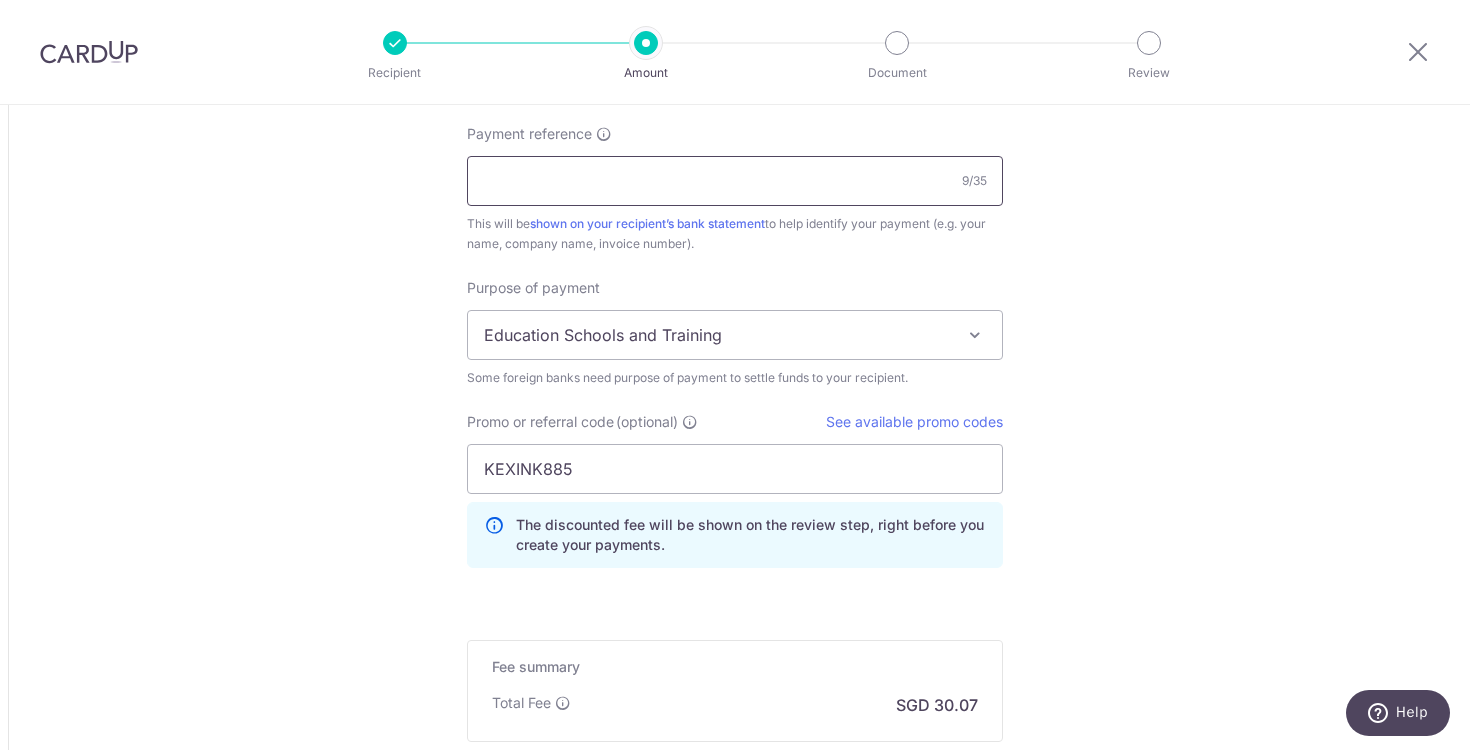 click on "Payment reference" at bounding box center [735, 181] 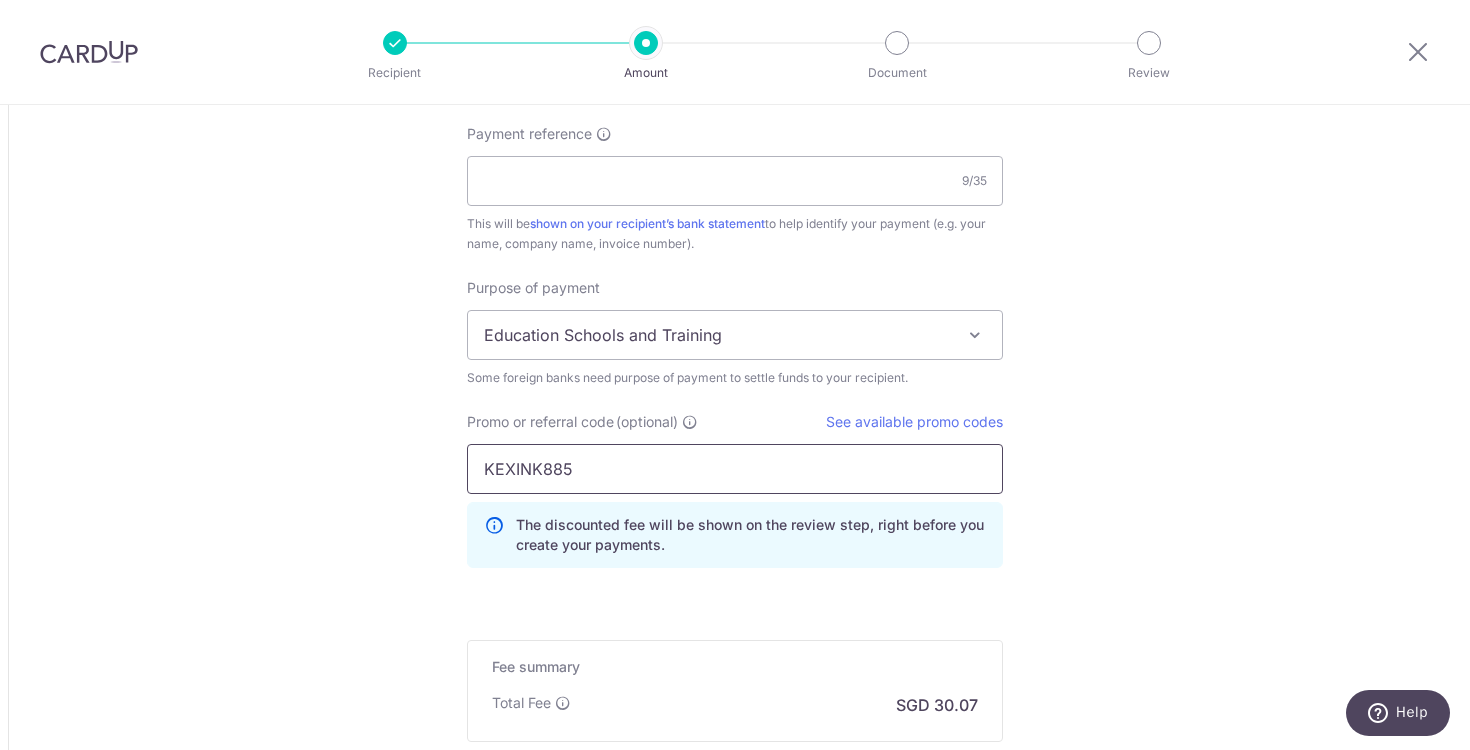 click on "KEXINK885" at bounding box center [735, 469] 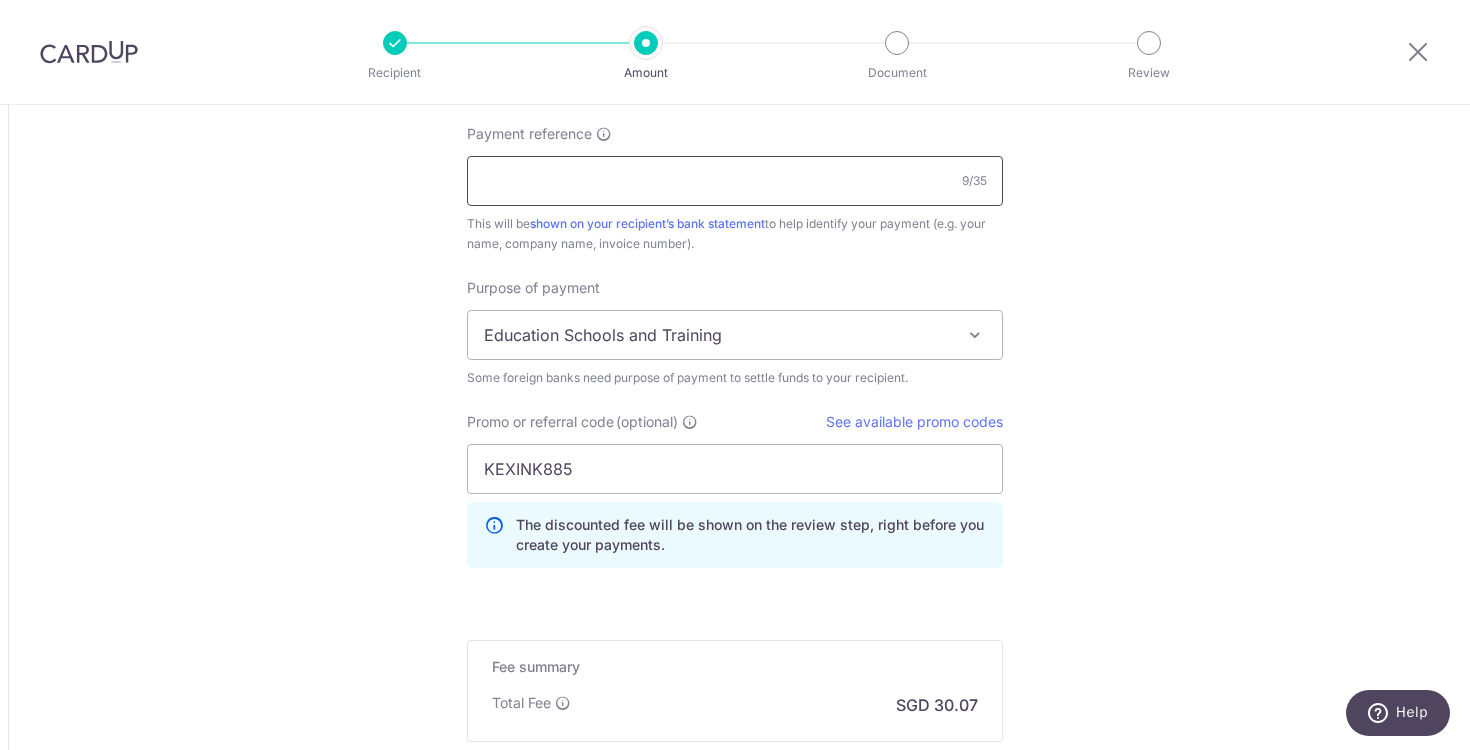 click on "Payment reference" at bounding box center (735, 181) 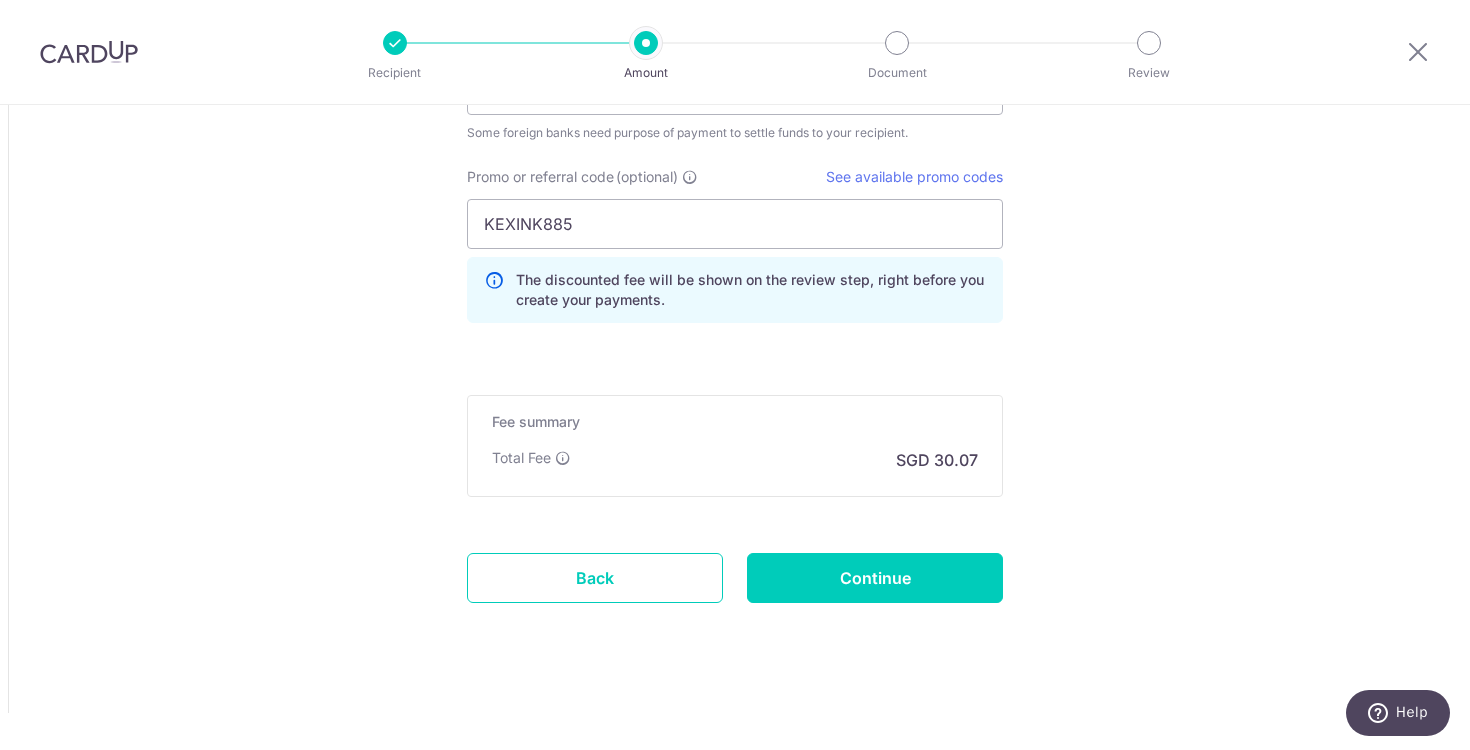 scroll, scrollTop: 1804, scrollLeft: 0, axis: vertical 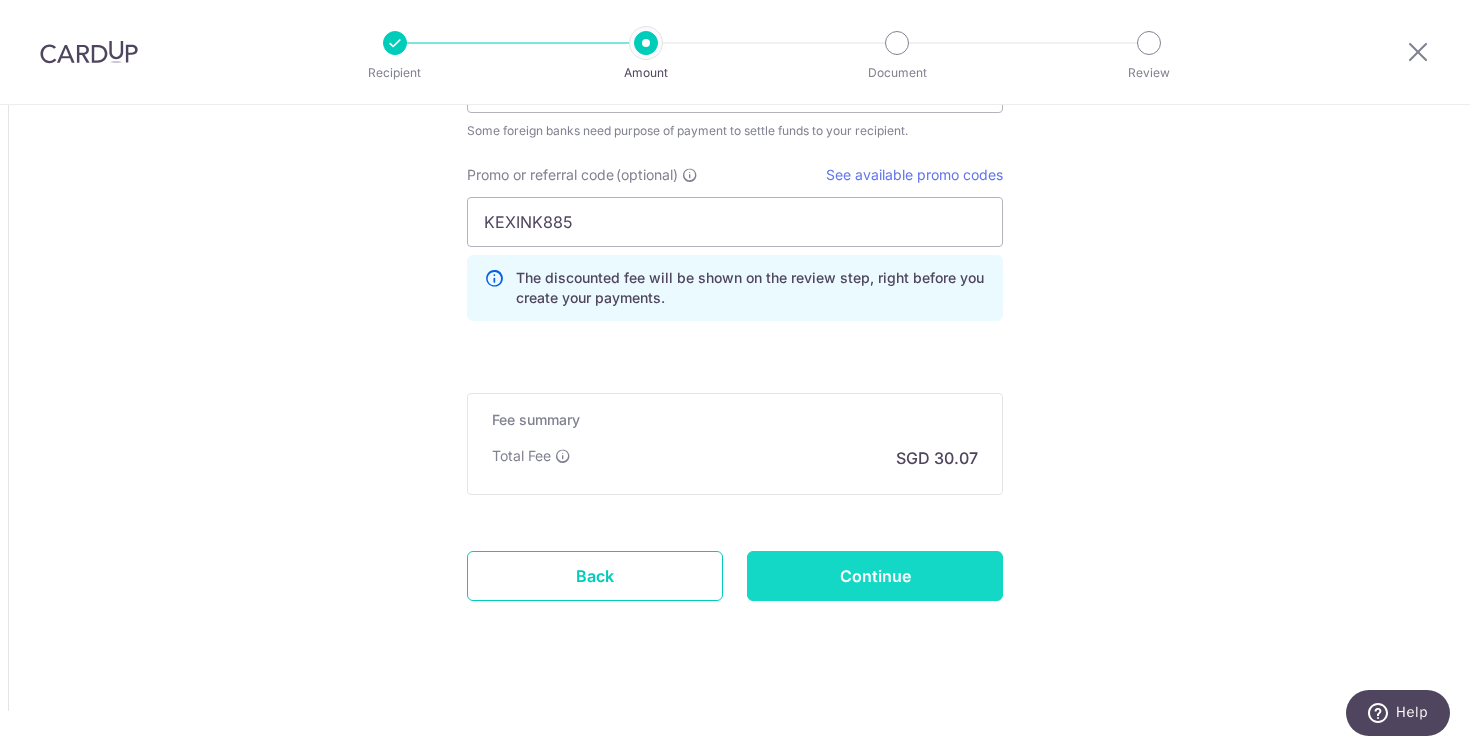 type on "Wilson and Ke Xin" 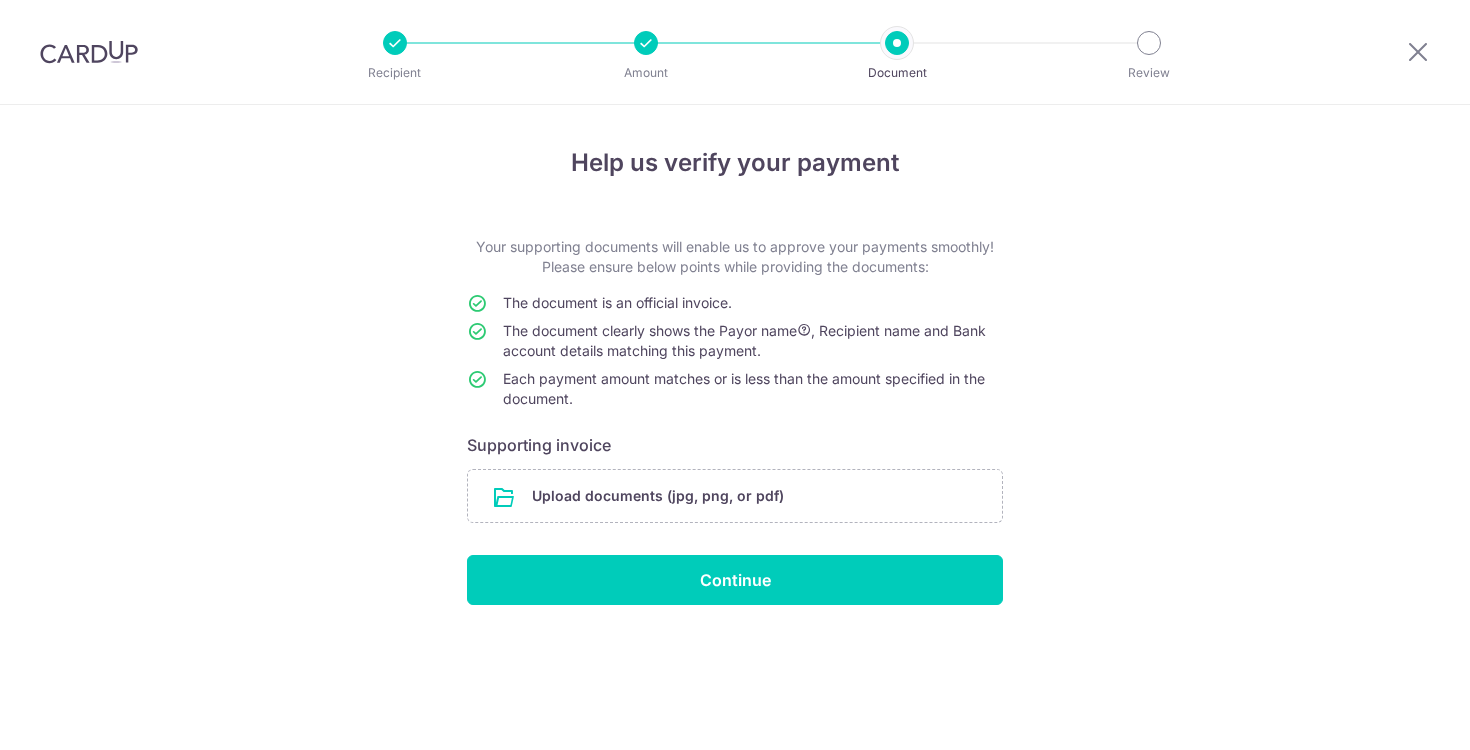 scroll, scrollTop: 0, scrollLeft: 0, axis: both 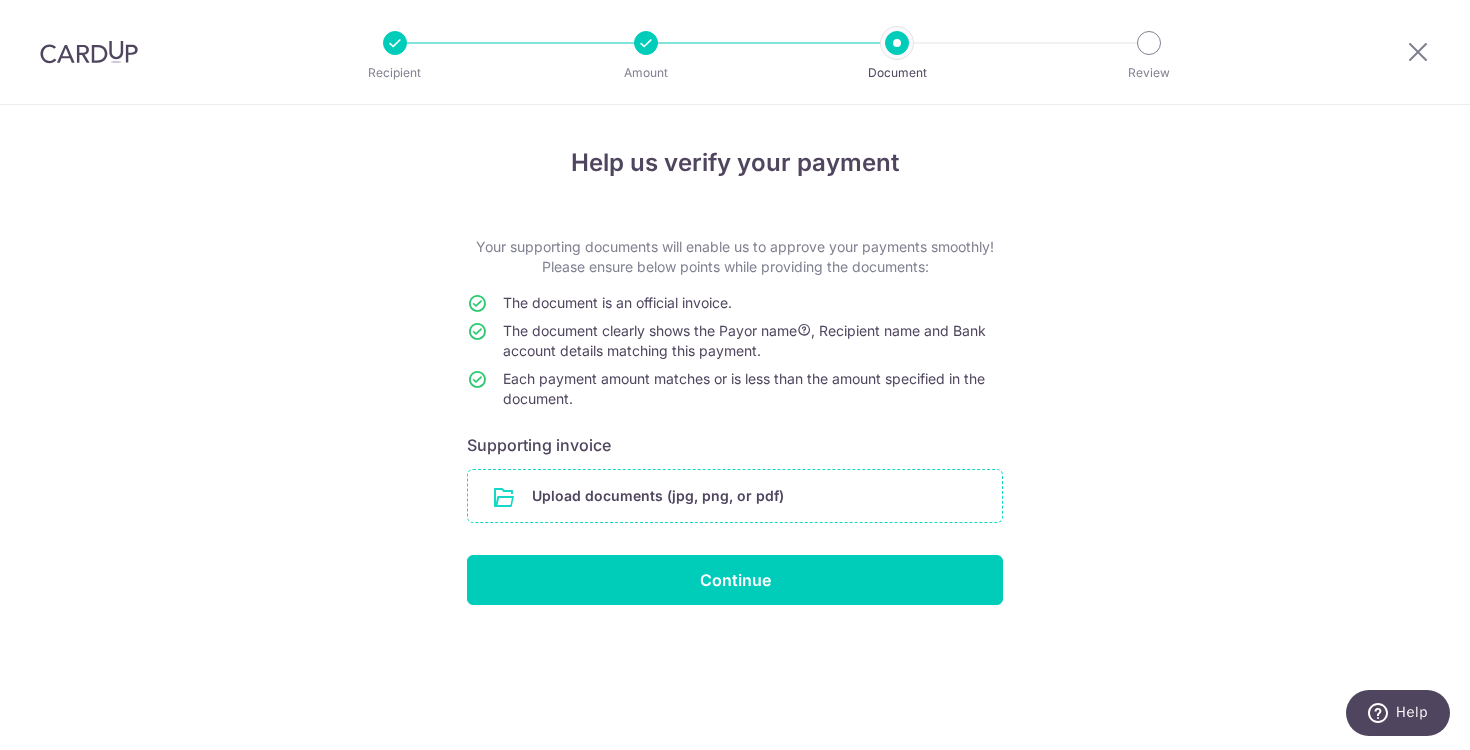 click at bounding box center [735, 496] 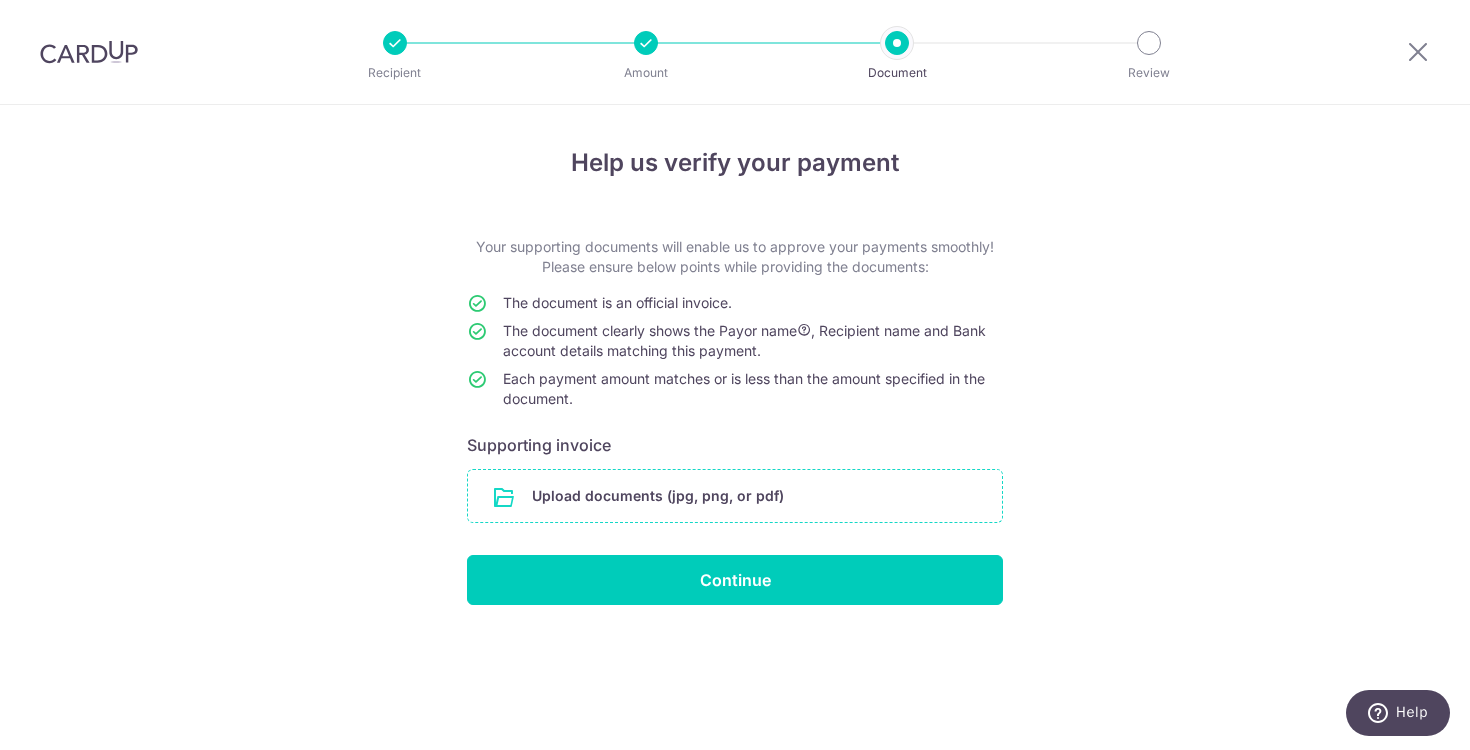 click at bounding box center (735, 496) 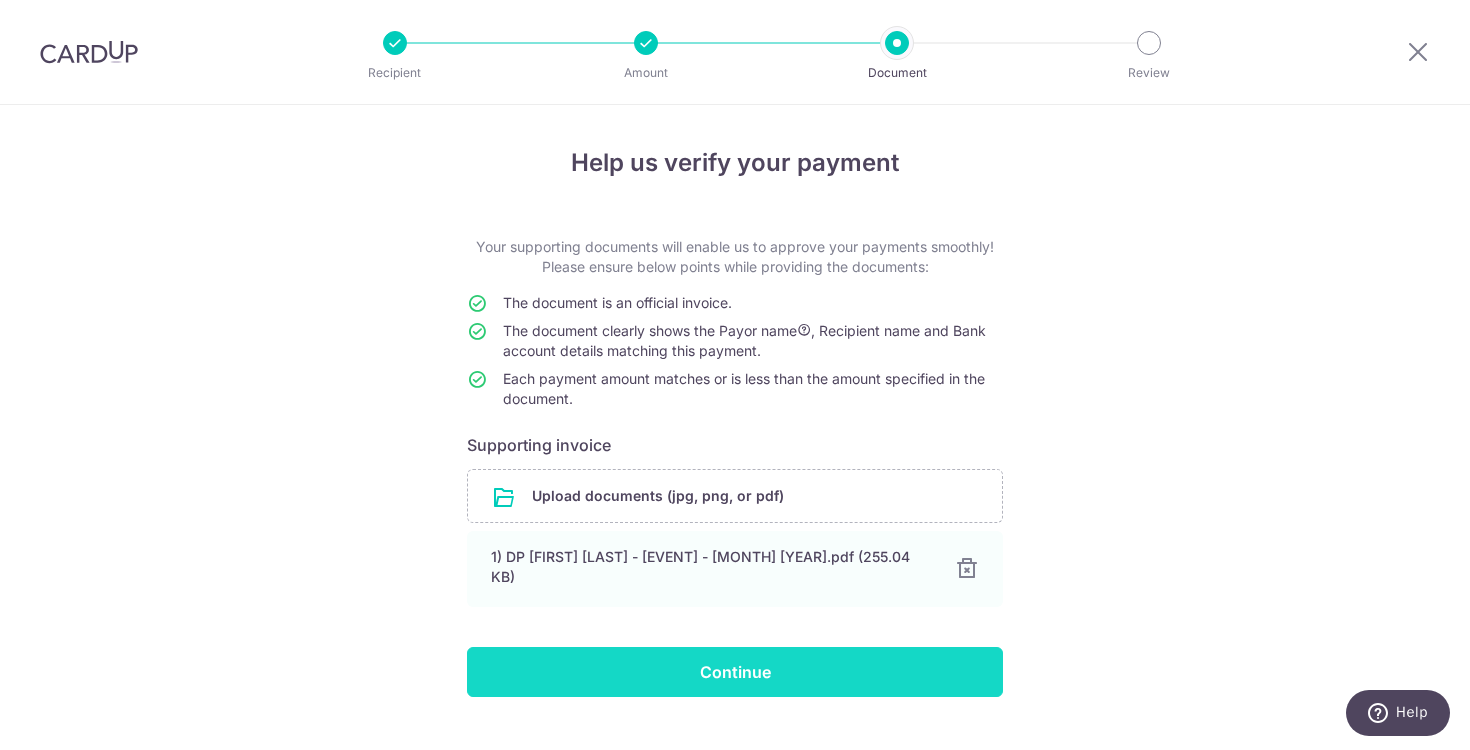 click on "Continue" at bounding box center (735, 672) 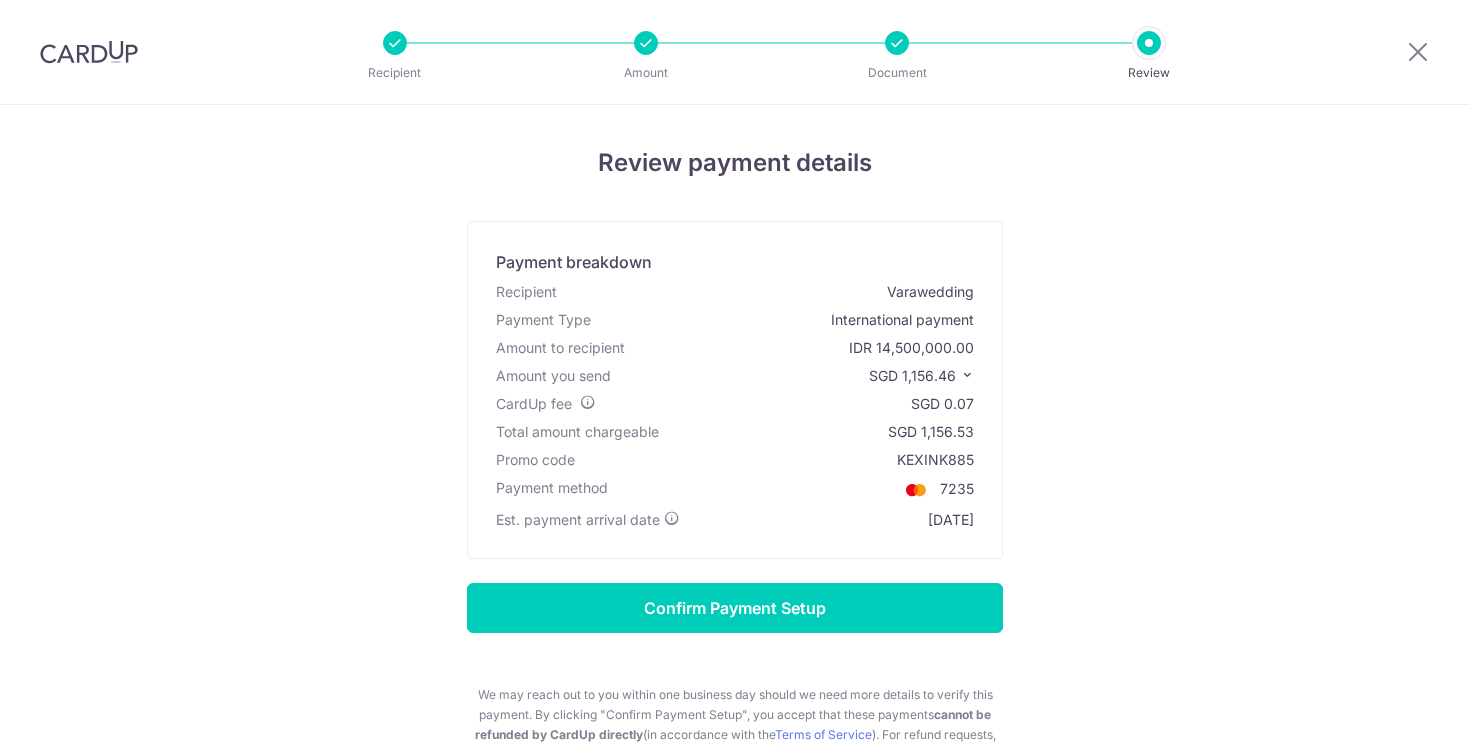 scroll, scrollTop: 0, scrollLeft: 0, axis: both 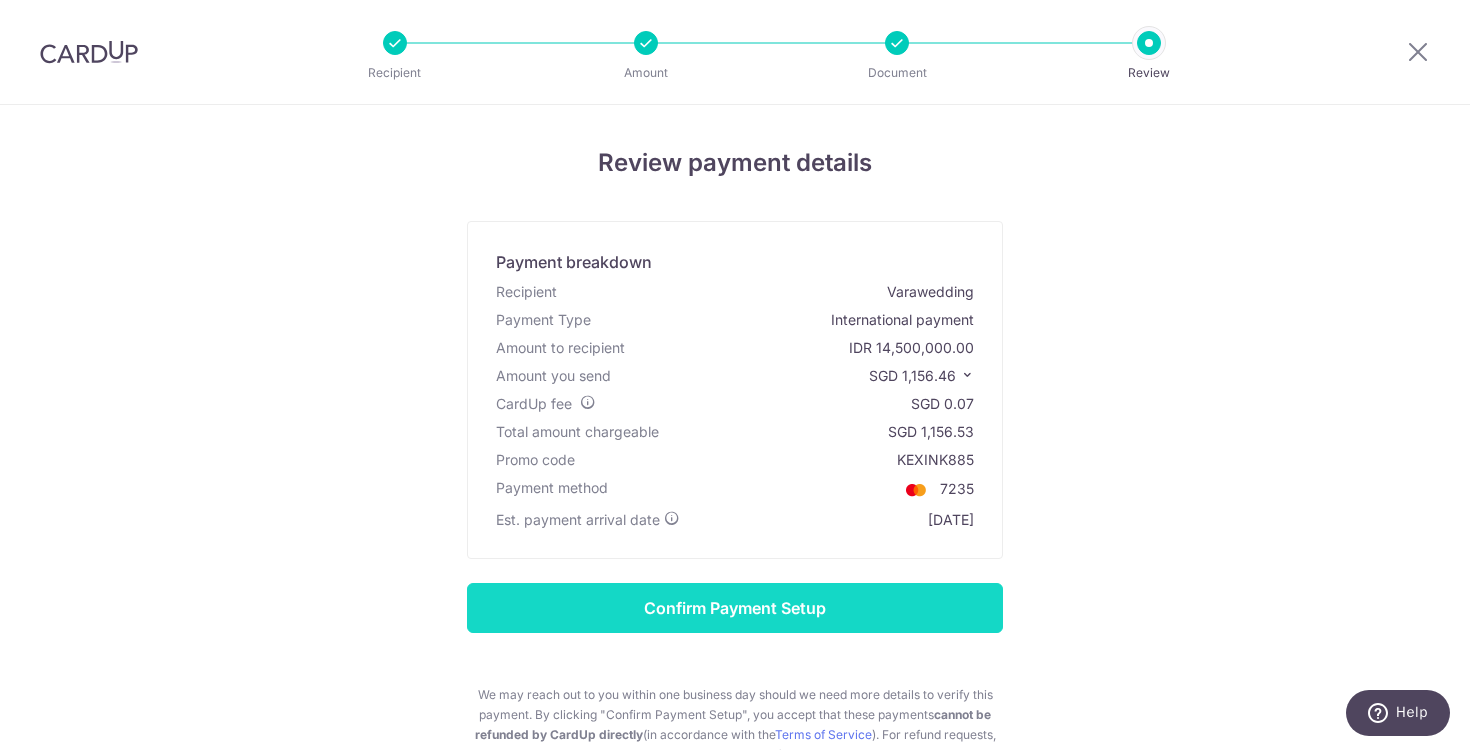 click on "Confirm Payment Setup" at bounding box center (735, 608) 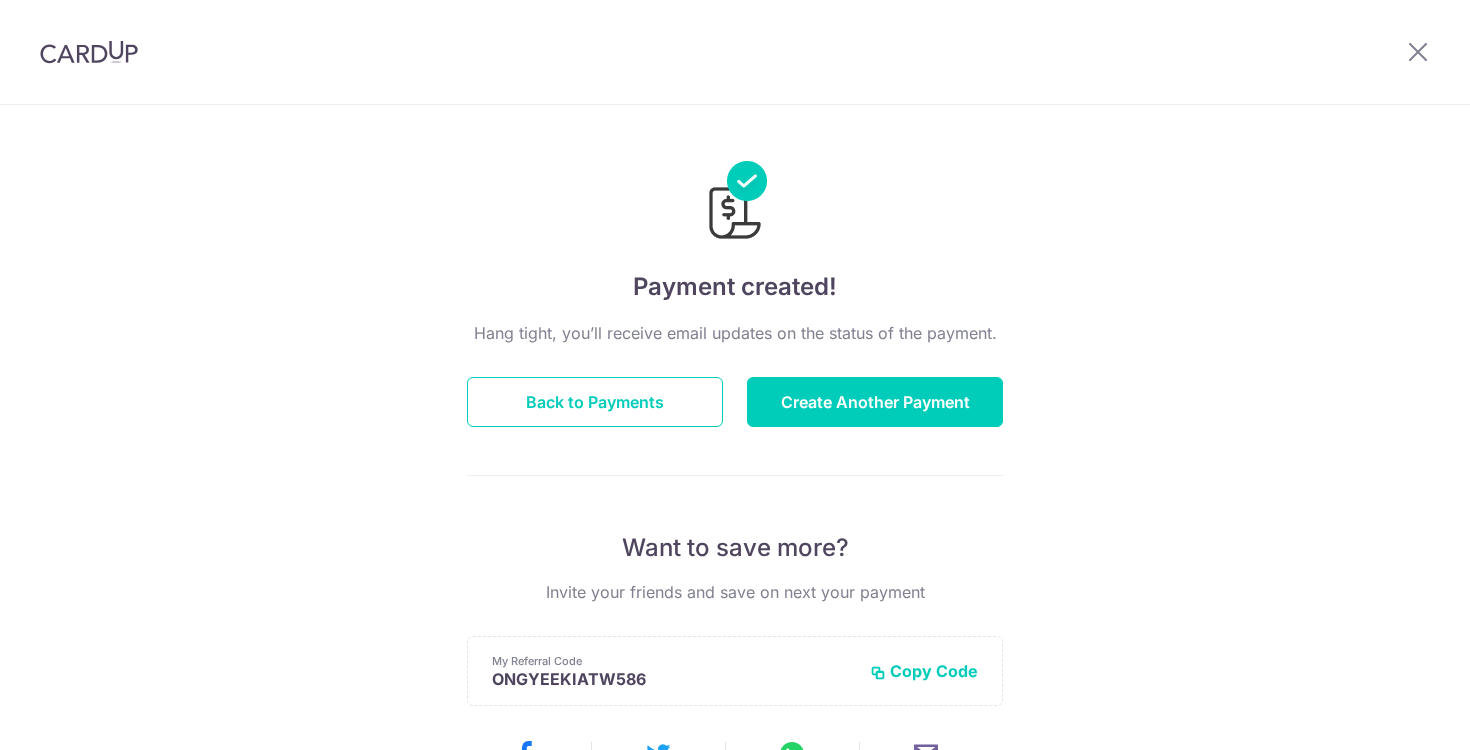 scroll, scrollTop: 0, scrollLeft: 0, axis: both 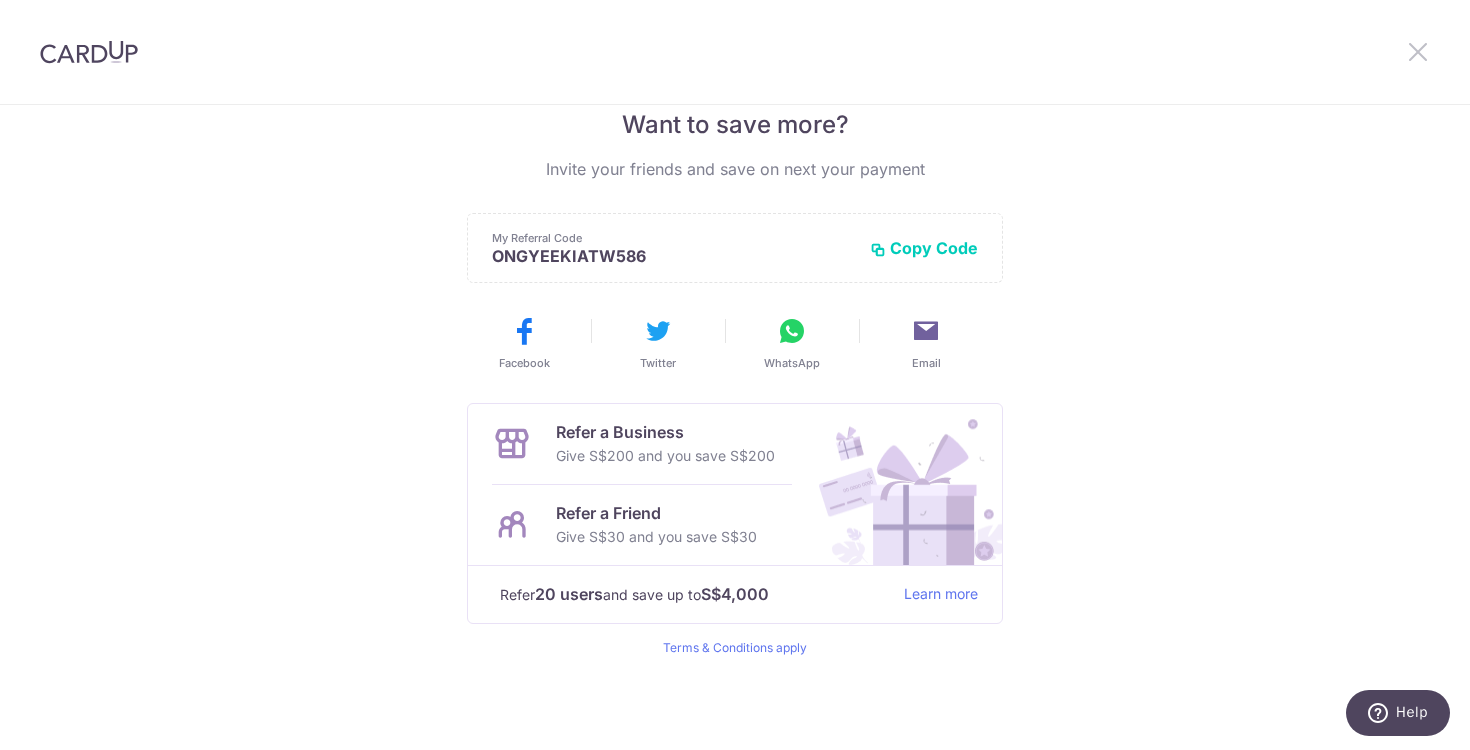 click at bounding box center [1418, 51] 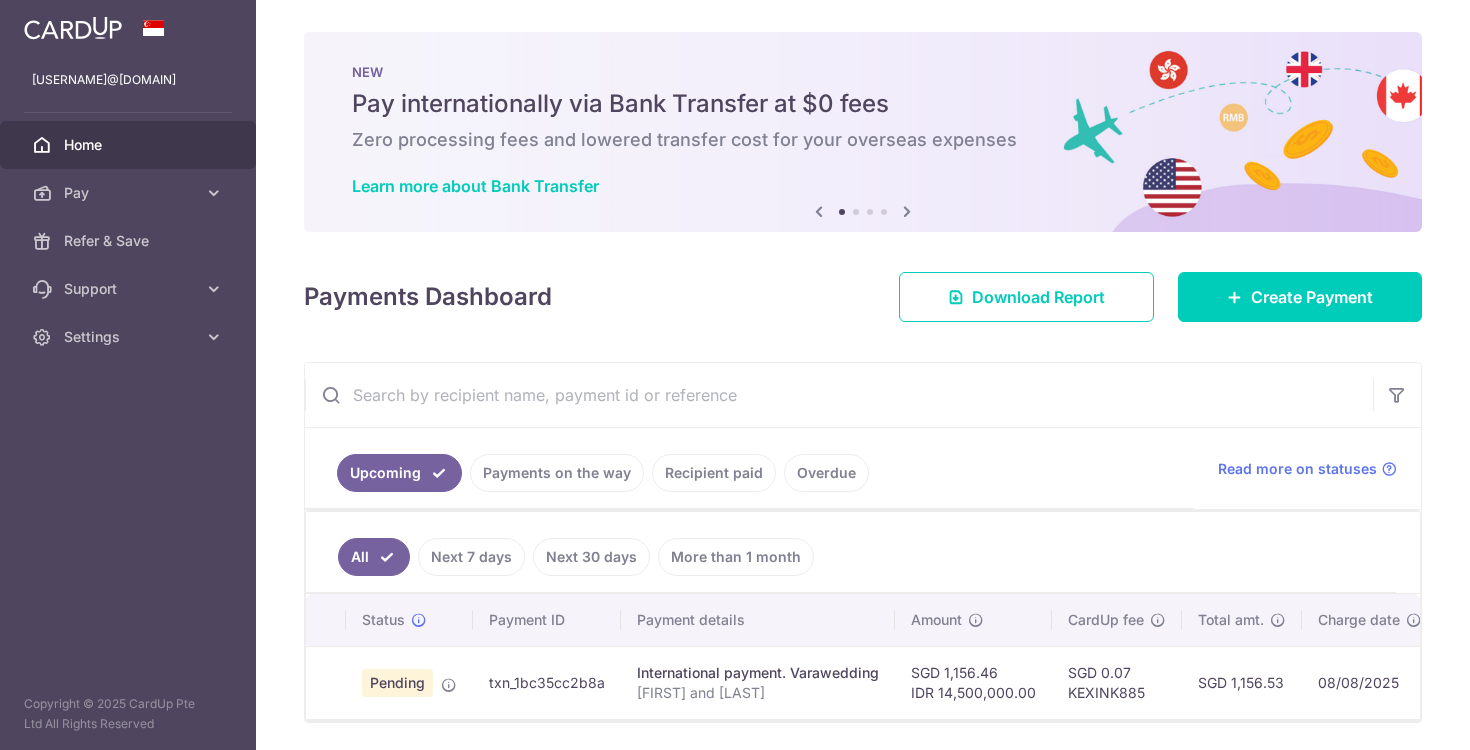 scroll, scrollTop: 0, scrollLeft: 0, axis: both 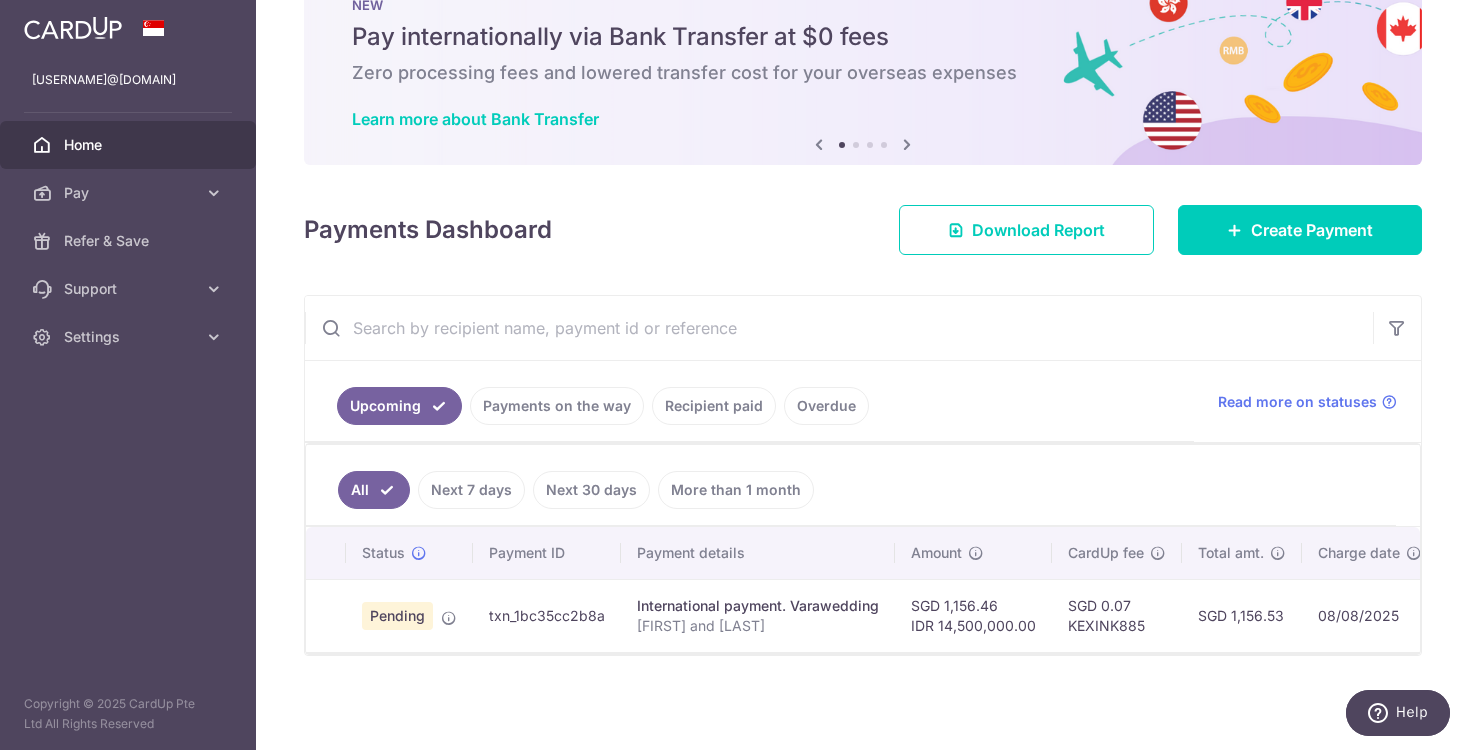 click on "×
Pause Schedule
Pause all future payments in this series
Pause just this one payment
By clicking below, you confirm you are pausing this payment to   on  . Payments can be unpaused at anytime prior to payment taken date.
Confirm
Cancel Schedule
Cancel all future payments in this series
Cancel just this one payment
Confirm
Approve Payment
Recipient Bank Details" at bounding box center [863, 375] 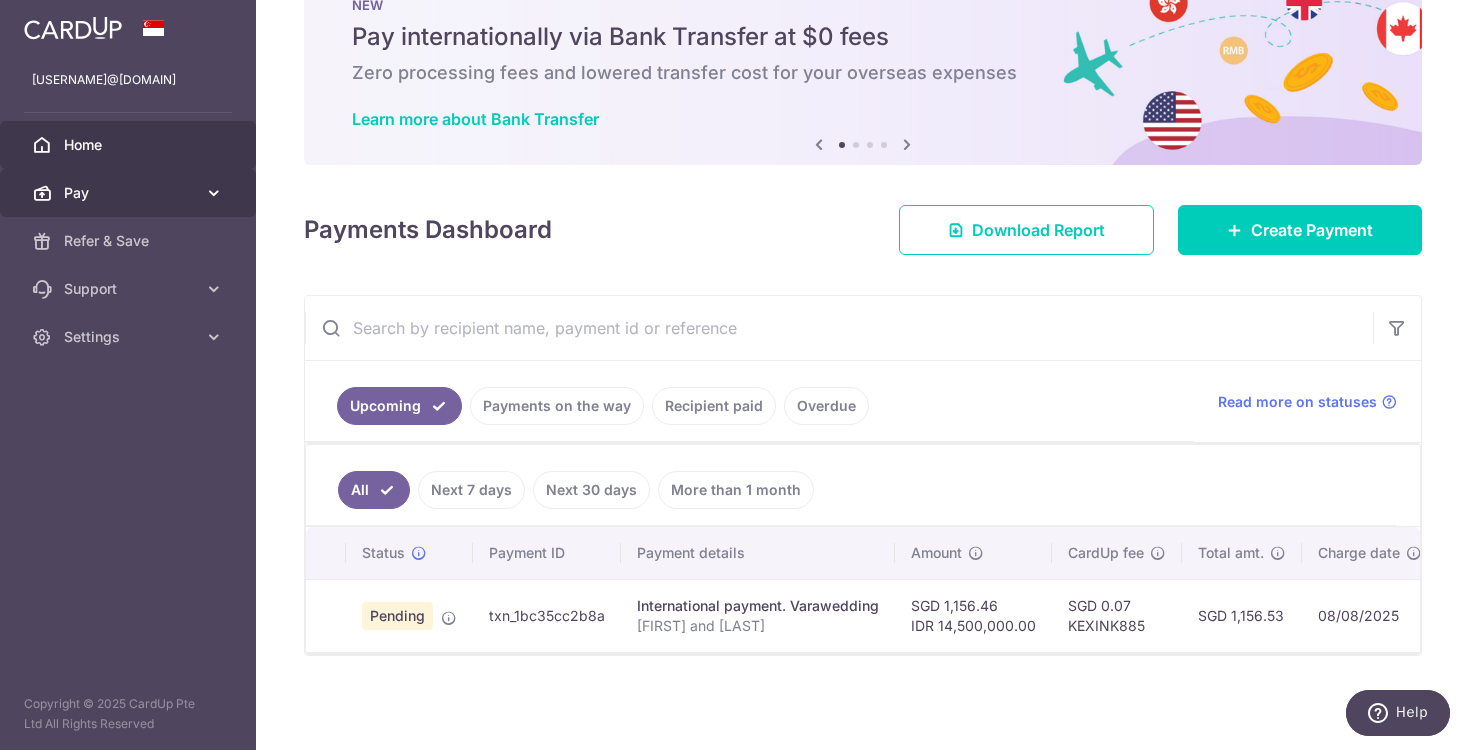 click on "Pay" at bounding box center [128, 193] 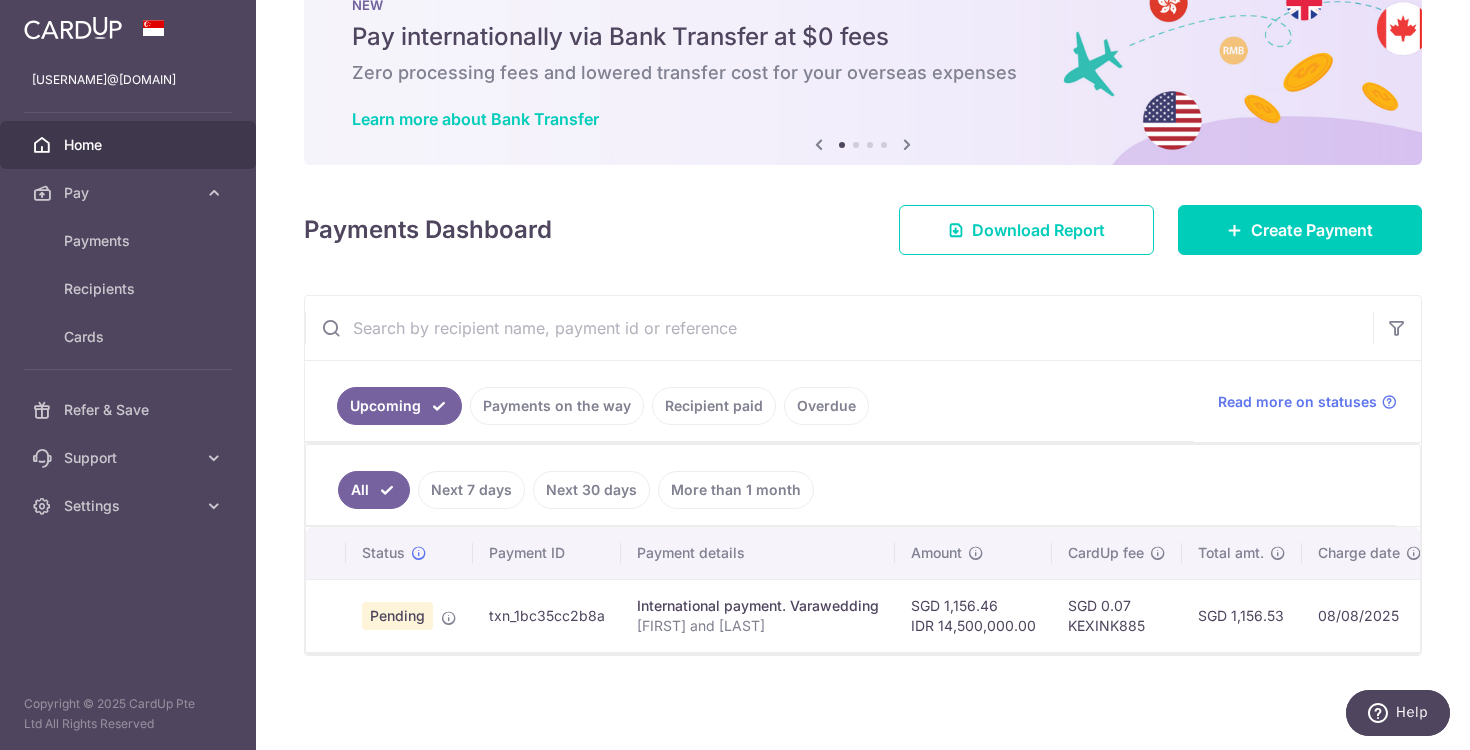 click on "×
Pause Schedule
Pause all future payments in this series
Pause just this one payment
By clicking below, you confirm you are pausing this payment to   on  . Payments can be unpaused at anytime prior to payment taken date.
Confirm
Cancel Schedule
Cancel all future payments in this series
Cancel just this one payment
Confirm
Approve Payment
Recipient Bank Details" at bounding box center (863, 375) 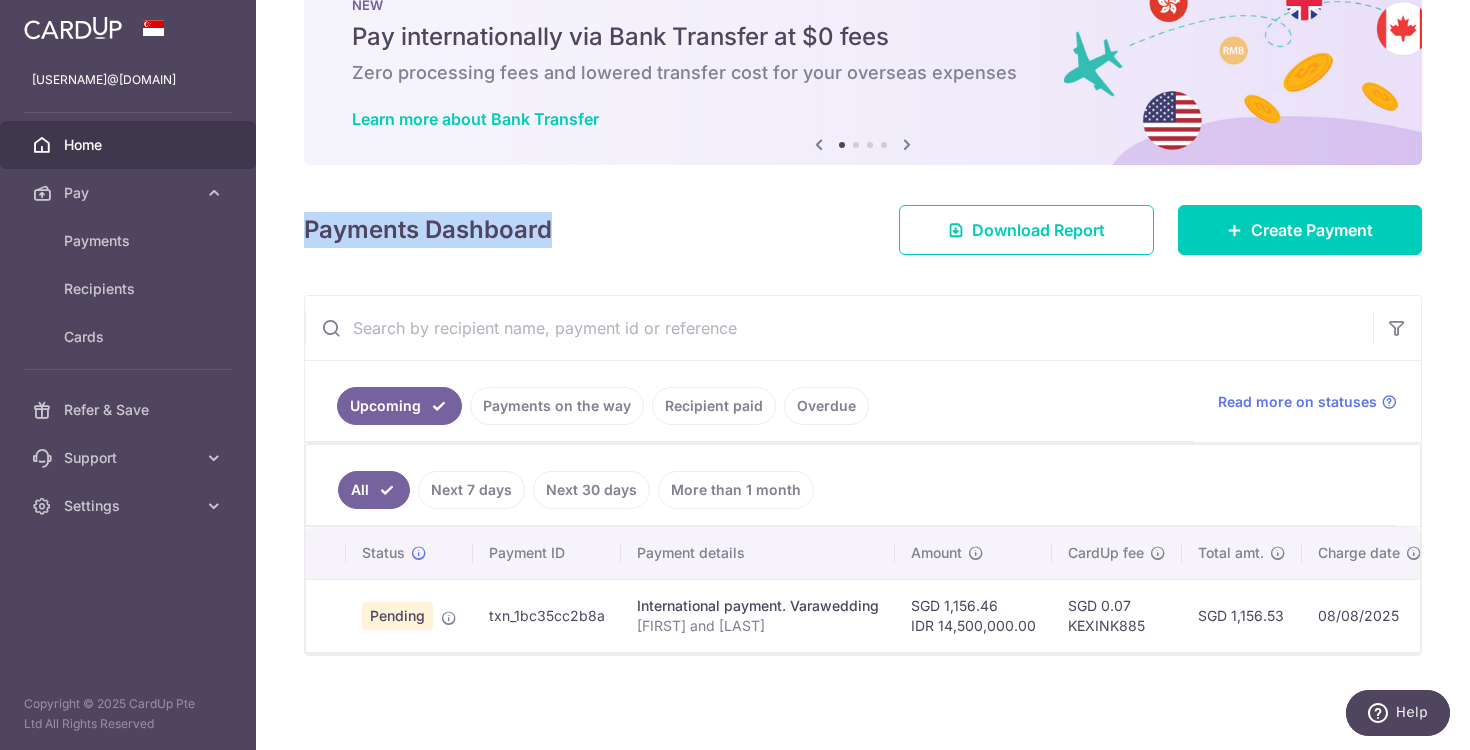 drag, startPoint x: 552, startPoint y: 223, endPoint x: 310, endPoint y: 223, distance: 242 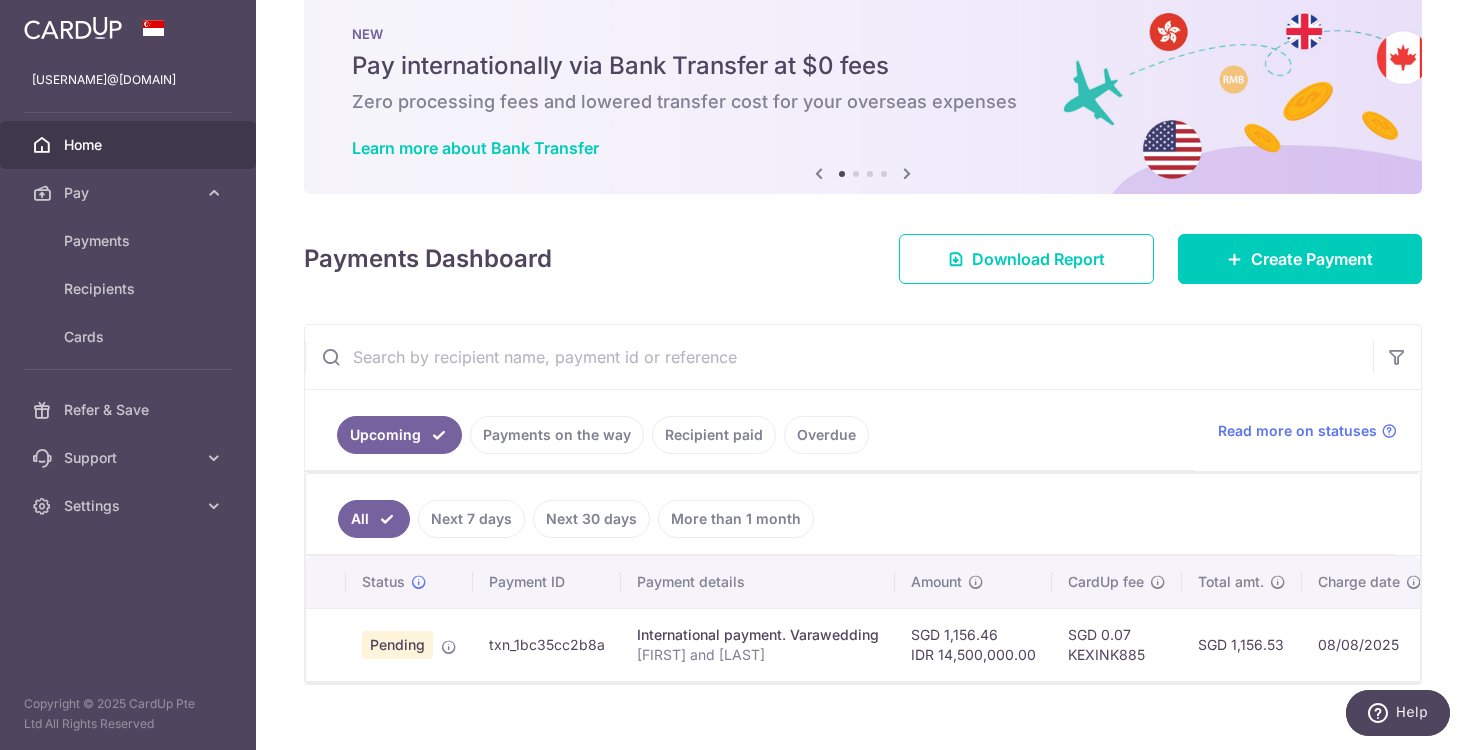 scroll, scrollTop: 78, scrollLeft: 0, axis: vertical 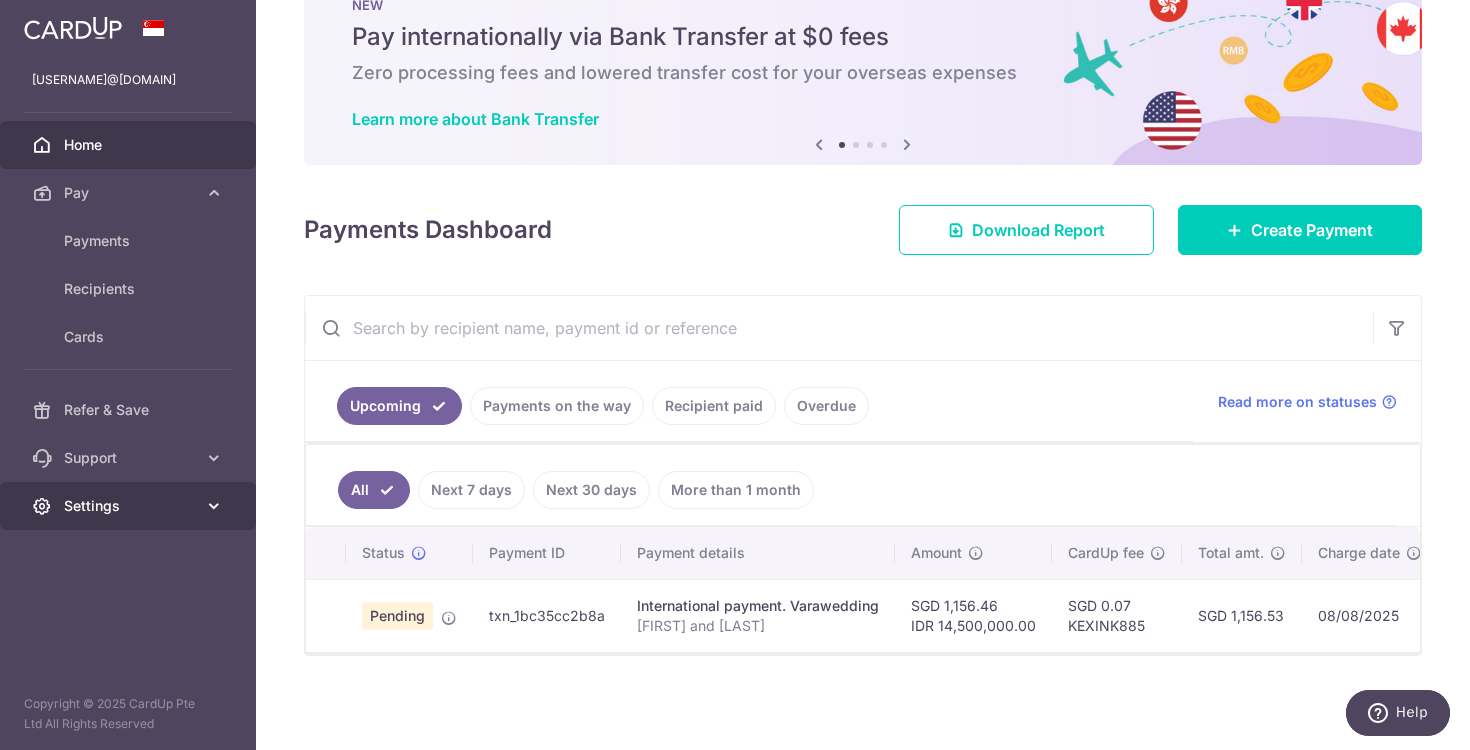 click on "Settings" at bounding box center [130, 506] 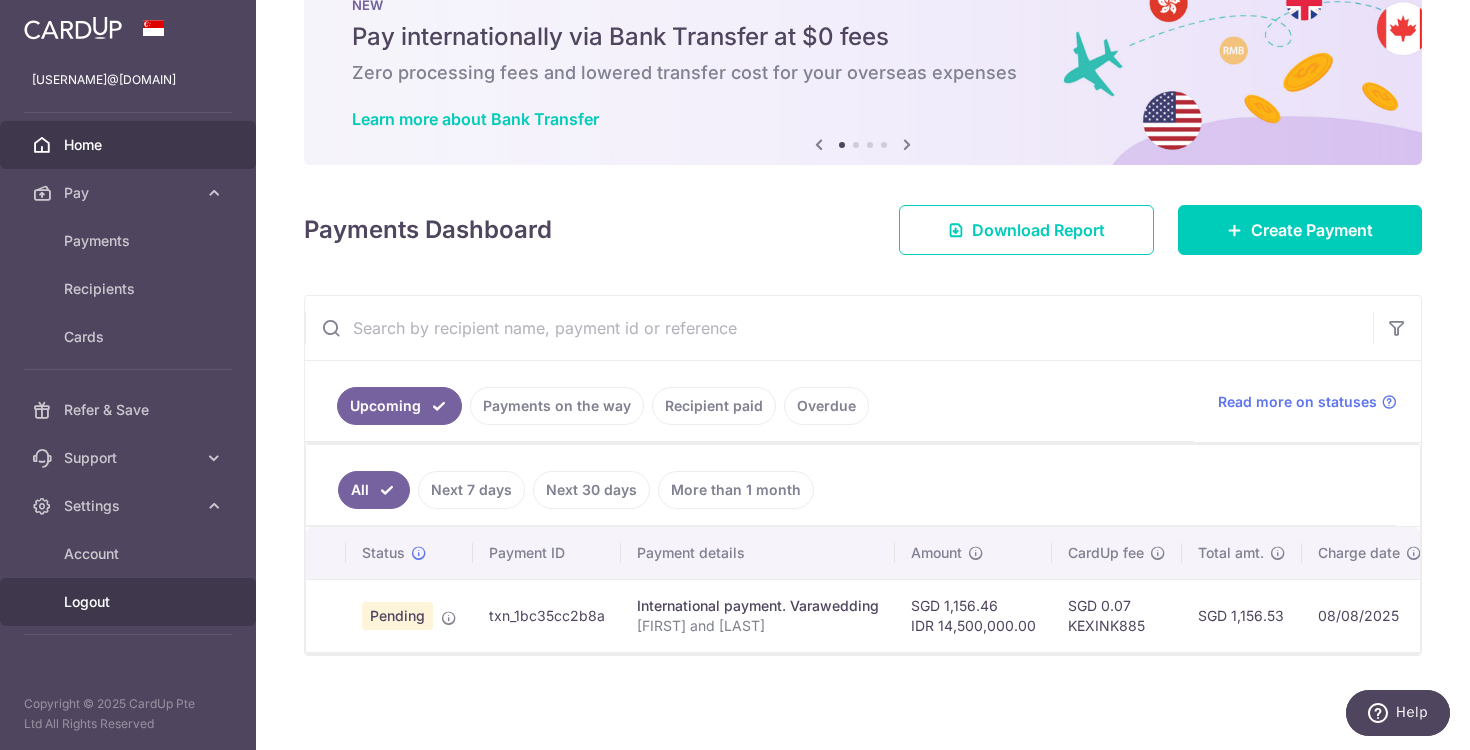 click on "Logout" at bounding box center (128, 602) 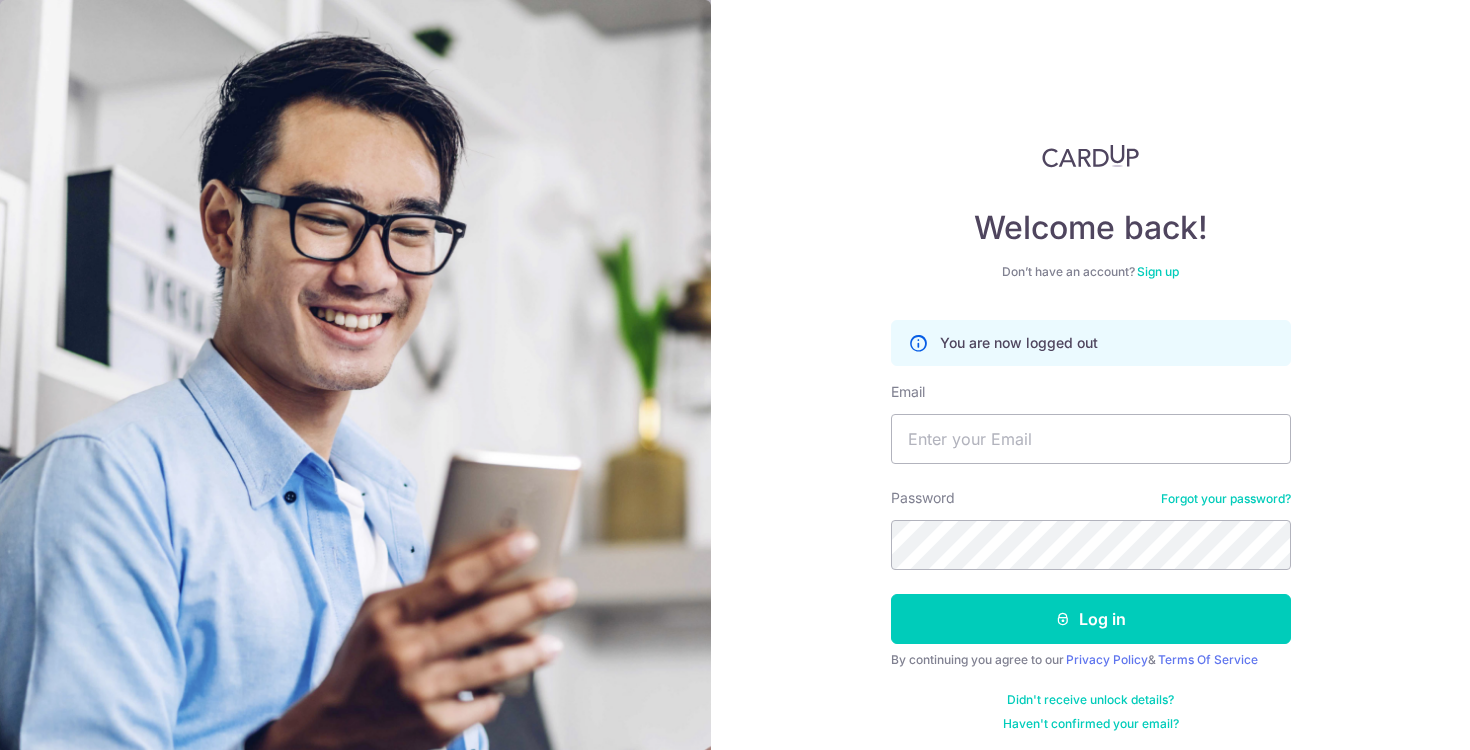 scroll, scrollTop: 0, scrollLeft: 0, axis: both 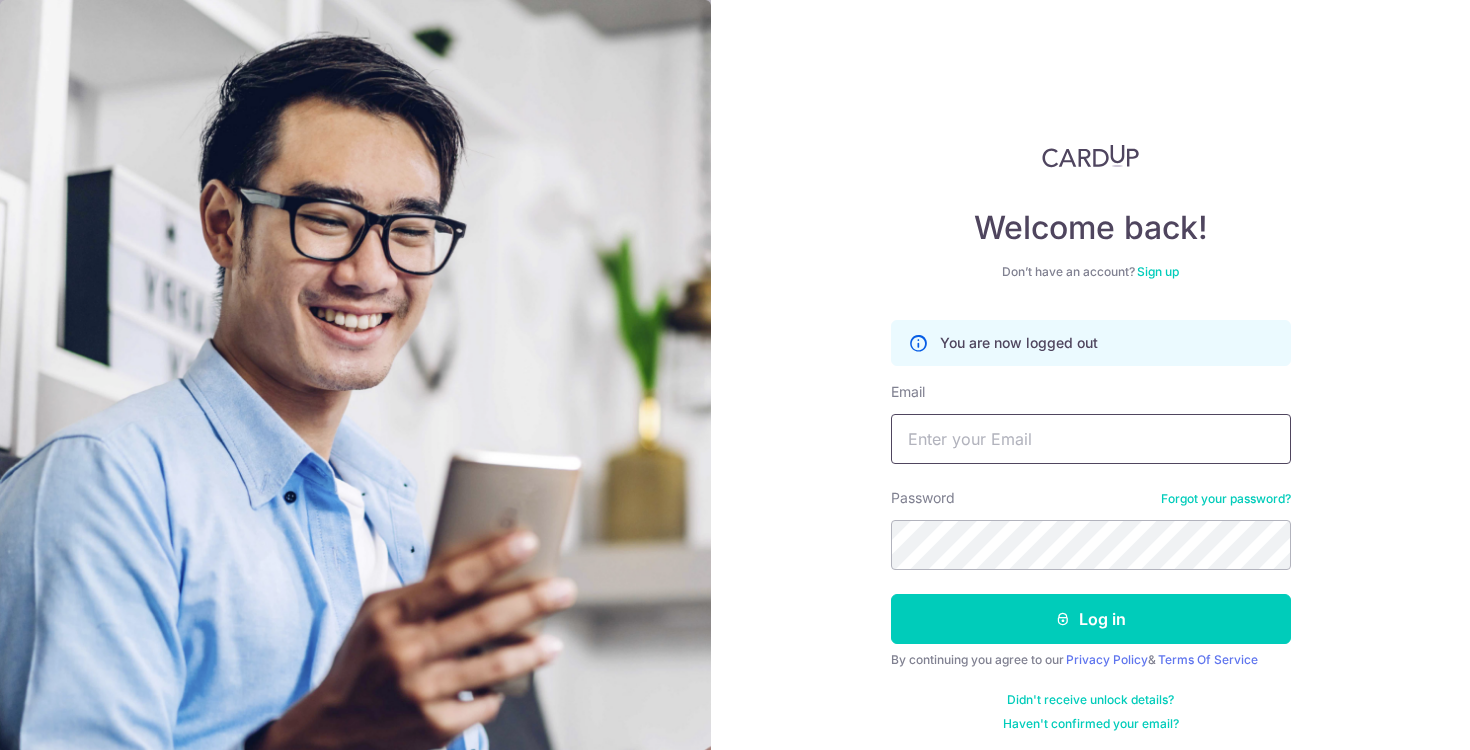click on "Email" at bounding box center (1091, 439) 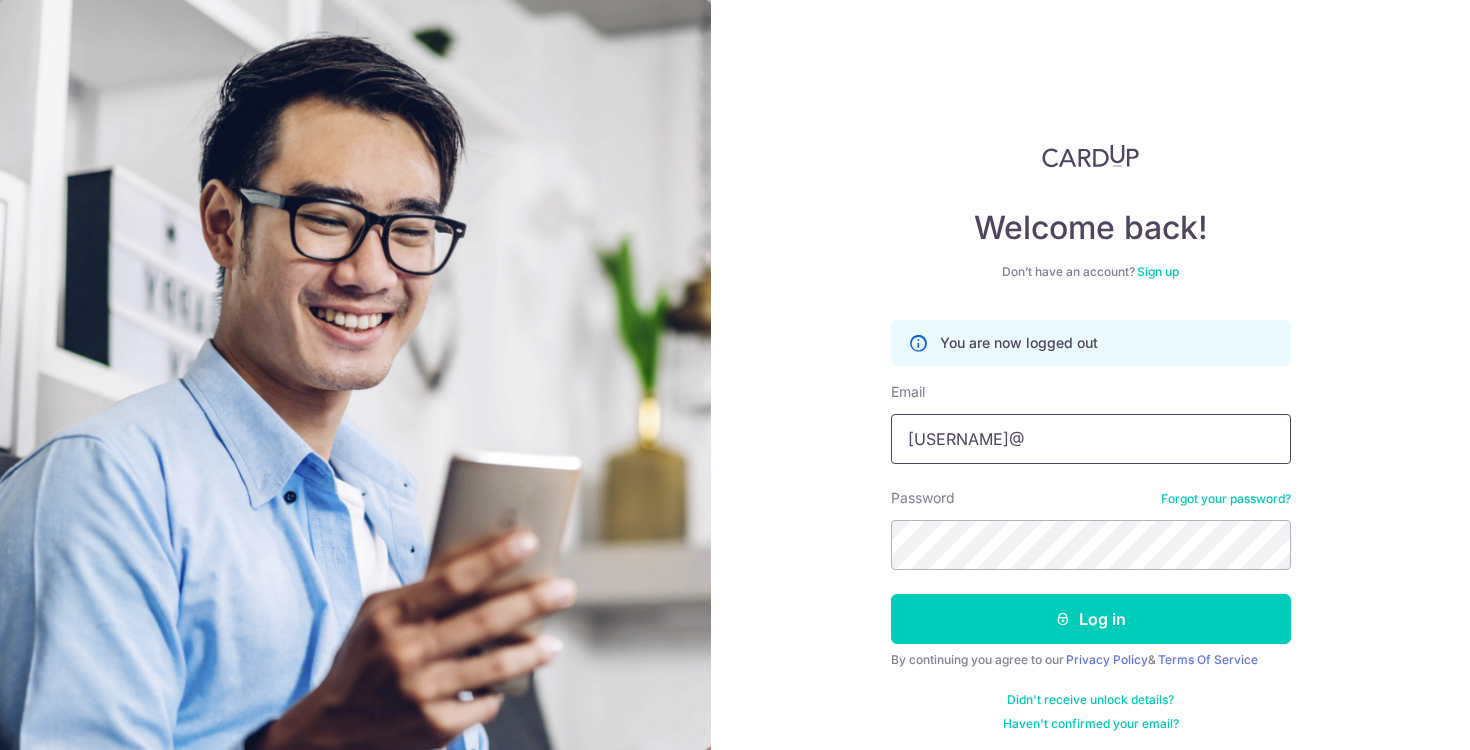 type on "[EMAIL]" 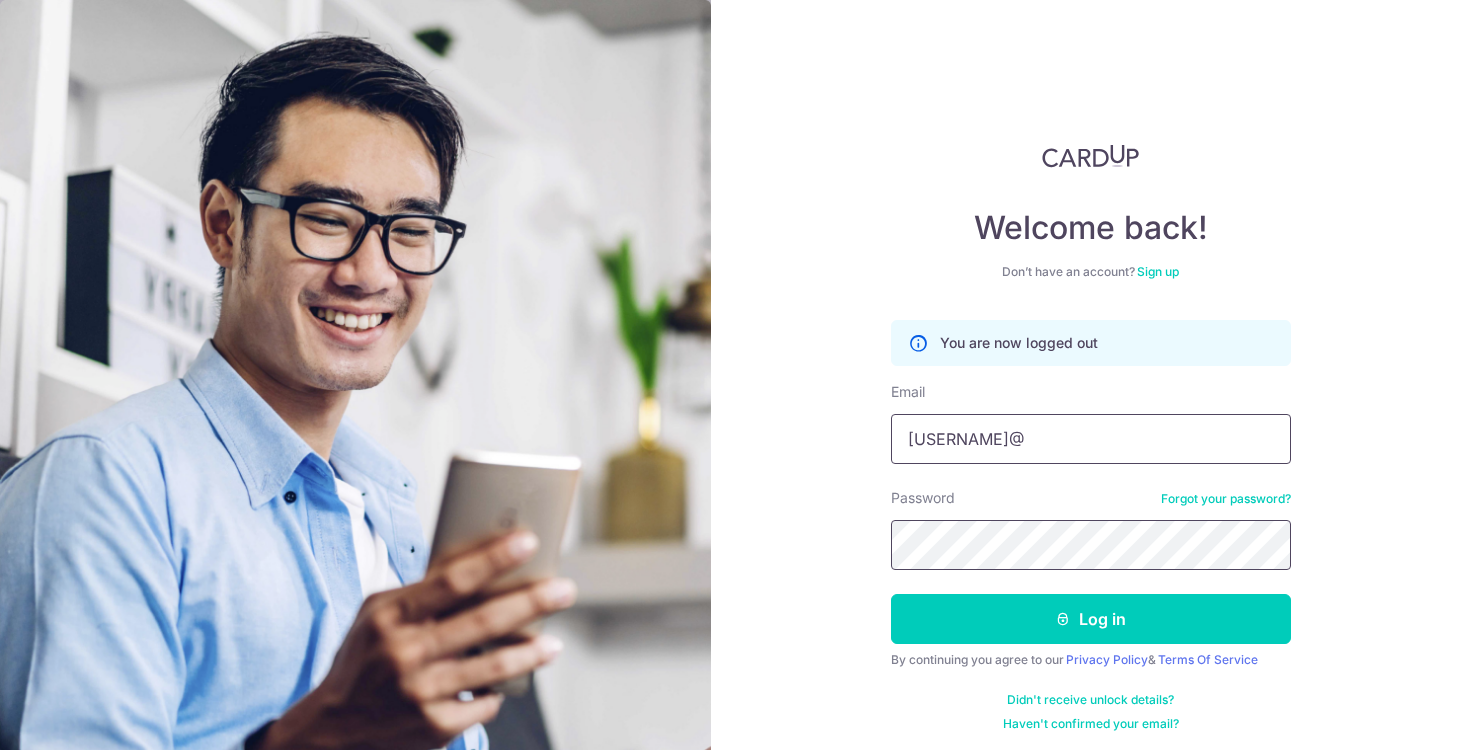 click on "Log in" at bounding box center (1091, 619) 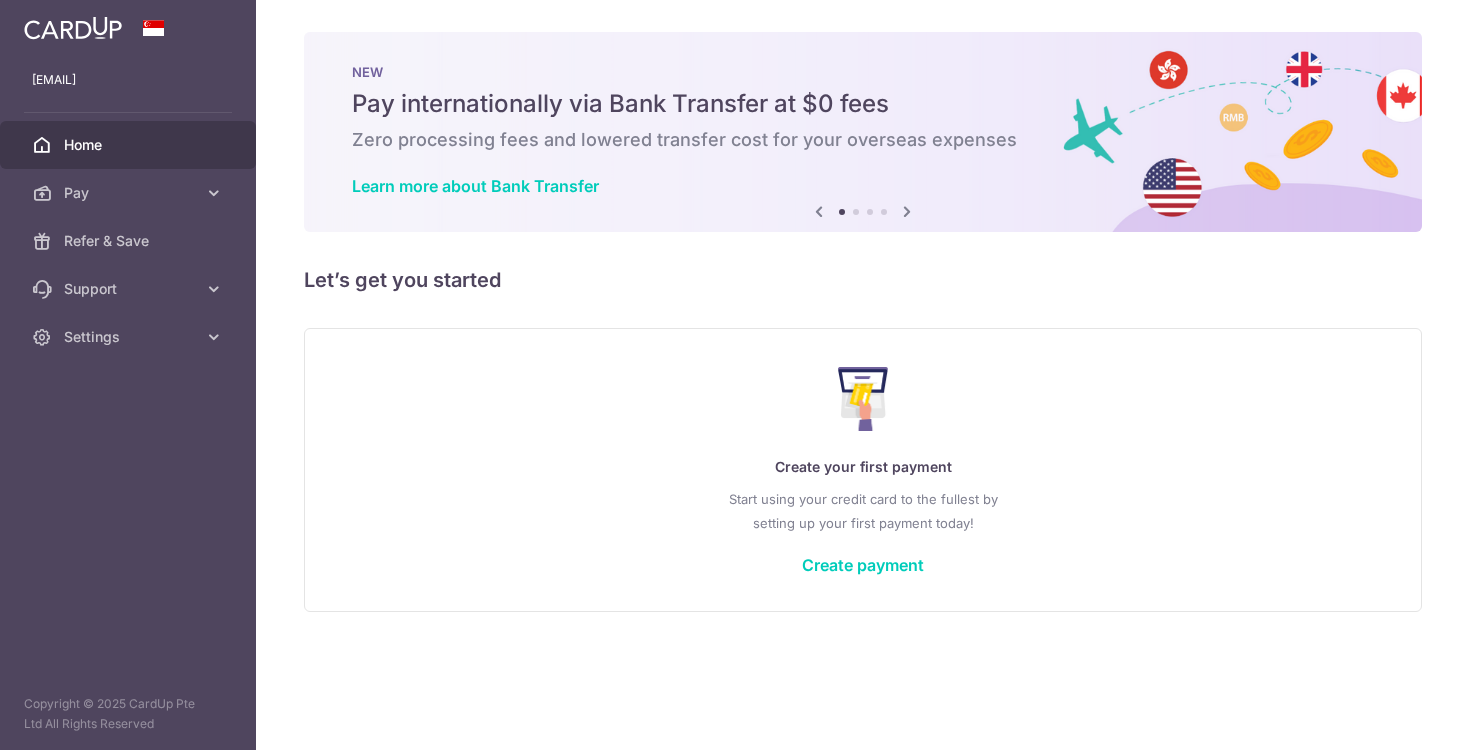 scroll, scrollTop: 0, scrollLeft: 0, axis: both 